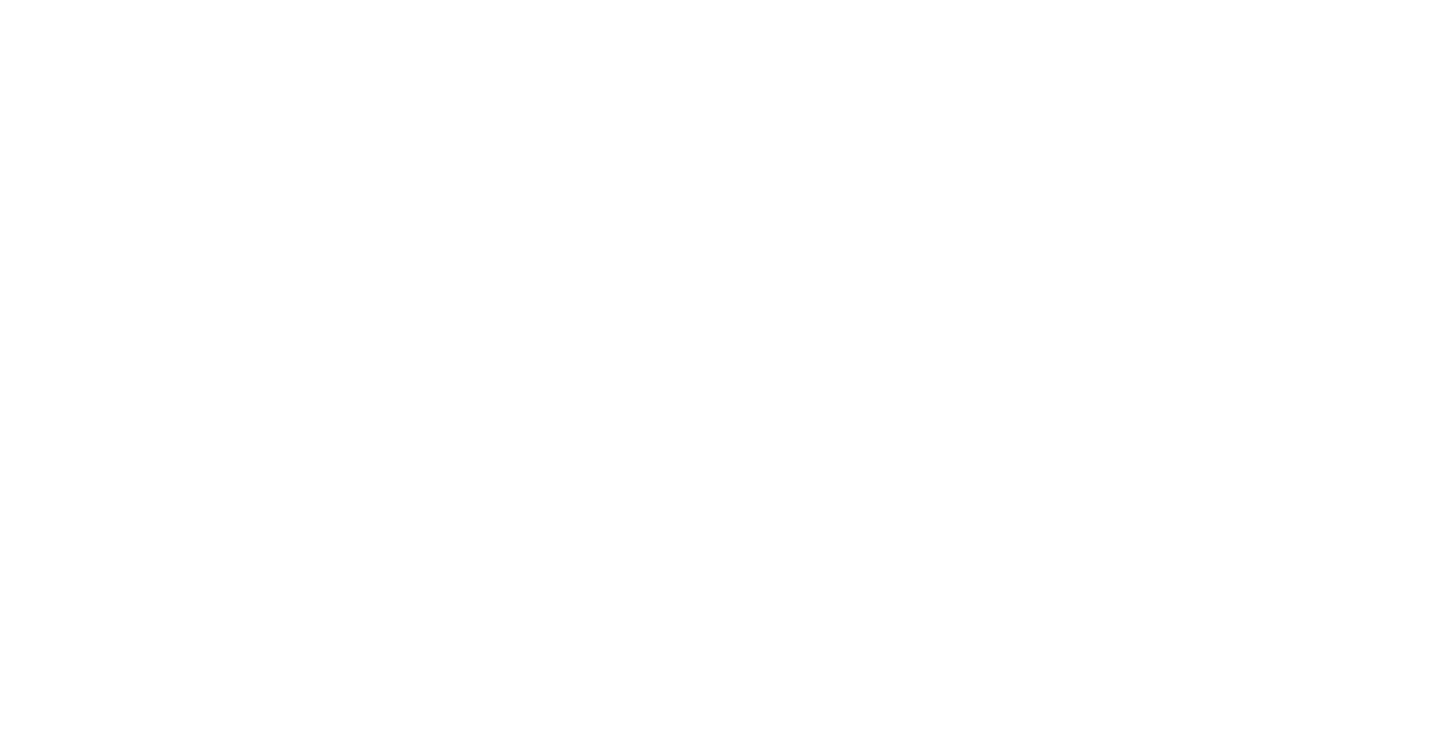 scroll, scrollTop: 0, scrollLeft: 0, axis: both 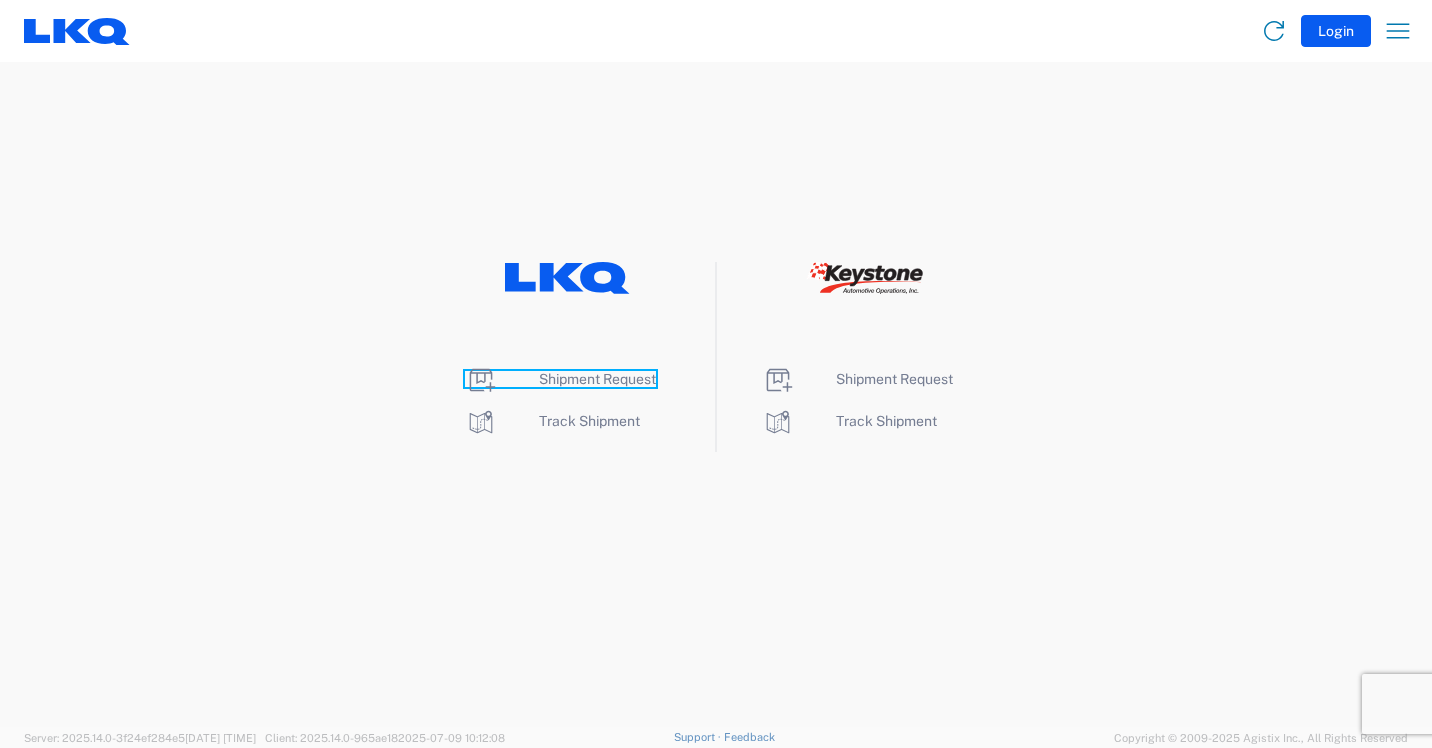 click on "Shipment Request" 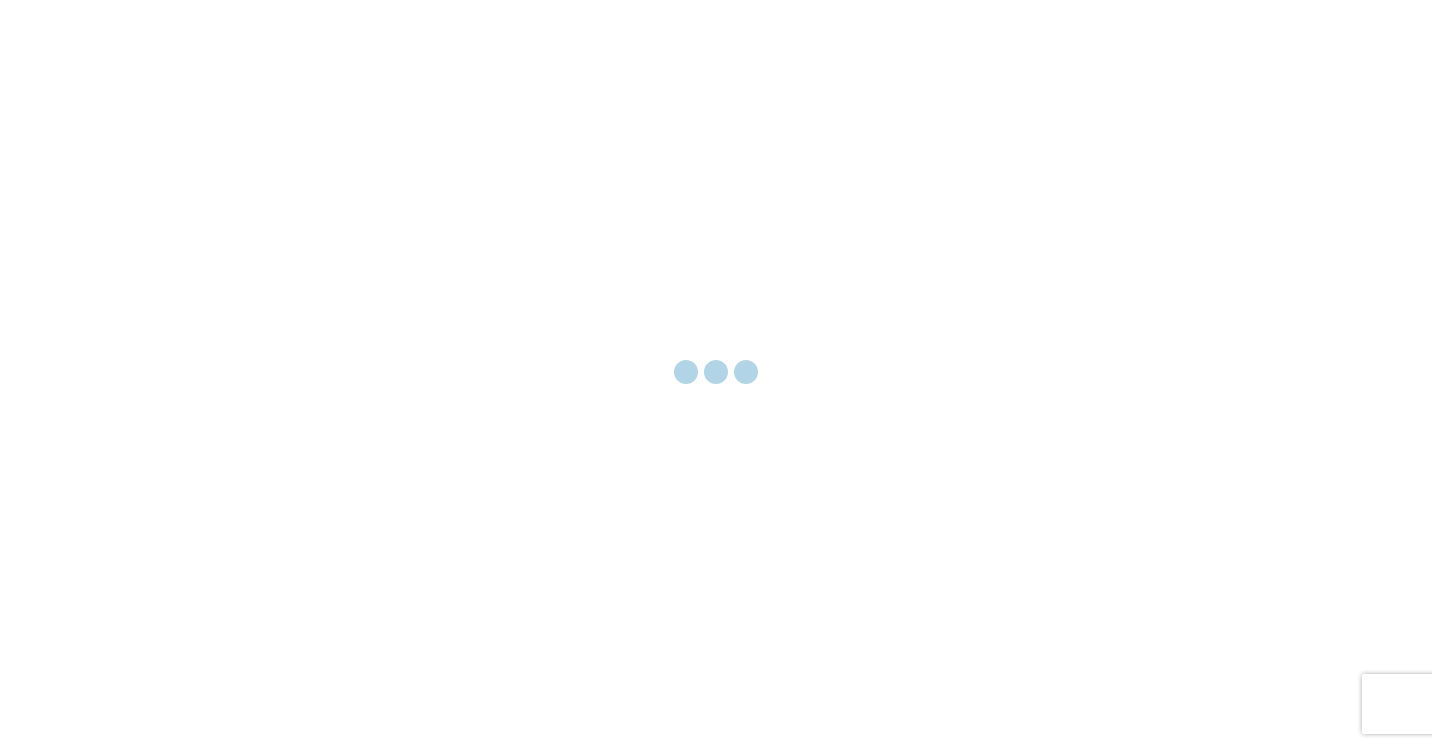 scroll, scrollTop: 0, scrollLeft: 0, axis: both 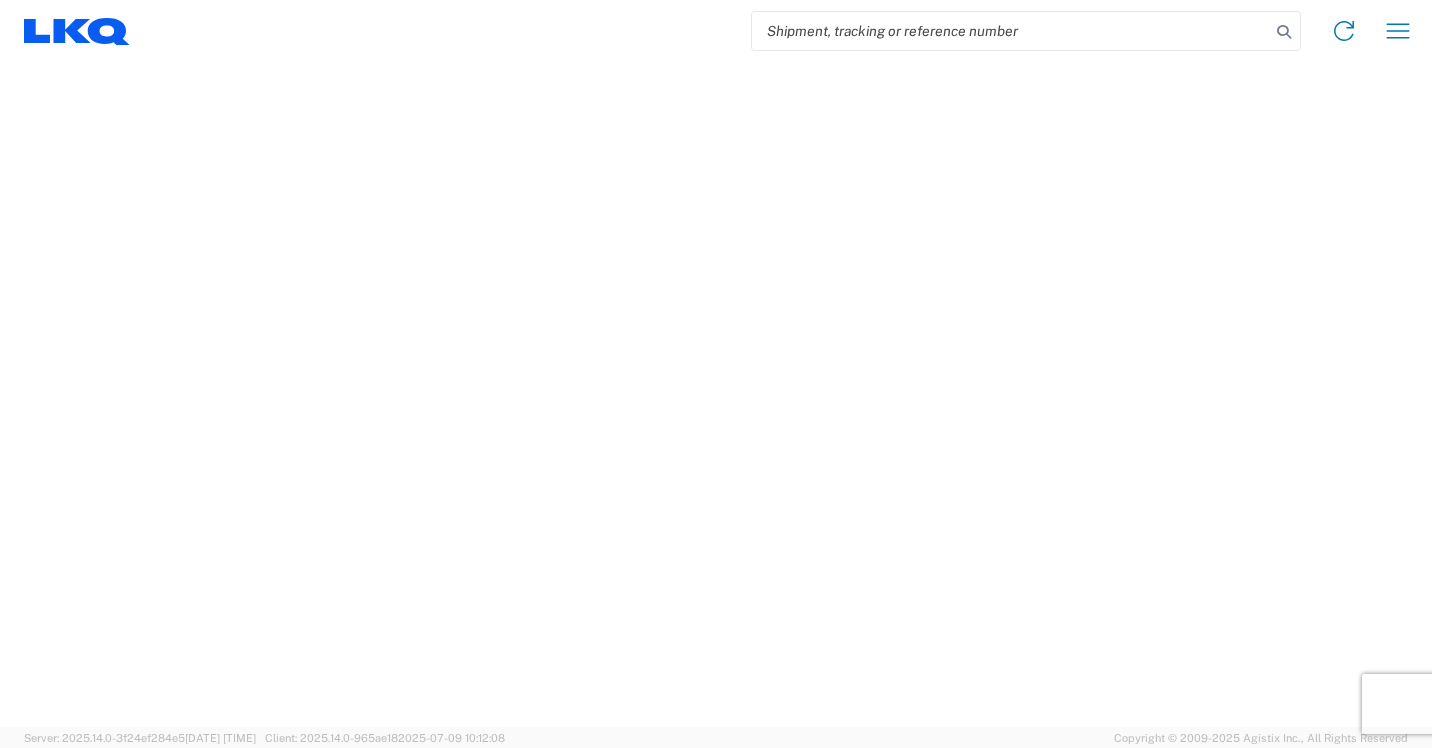 select on "FULL" 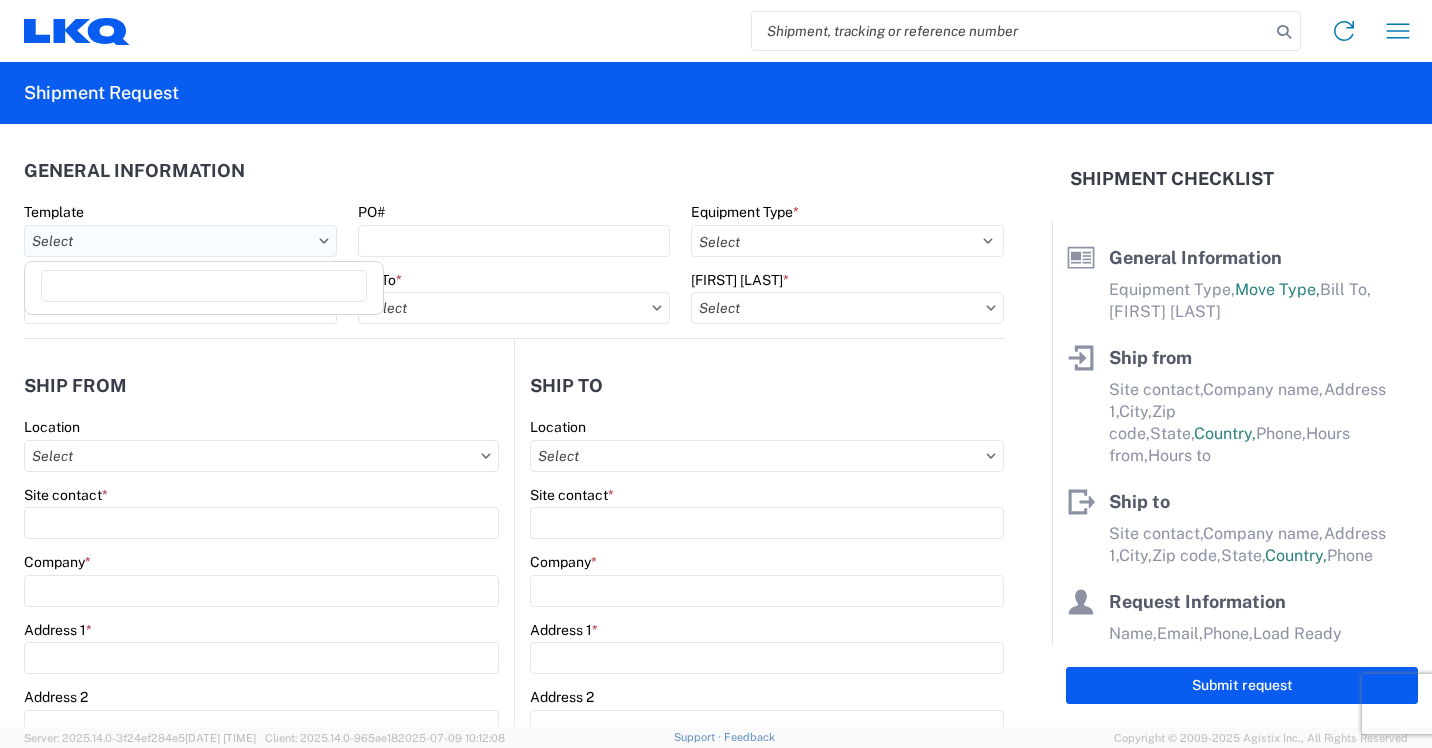 click on "Template" at bounding box center (180, 241) 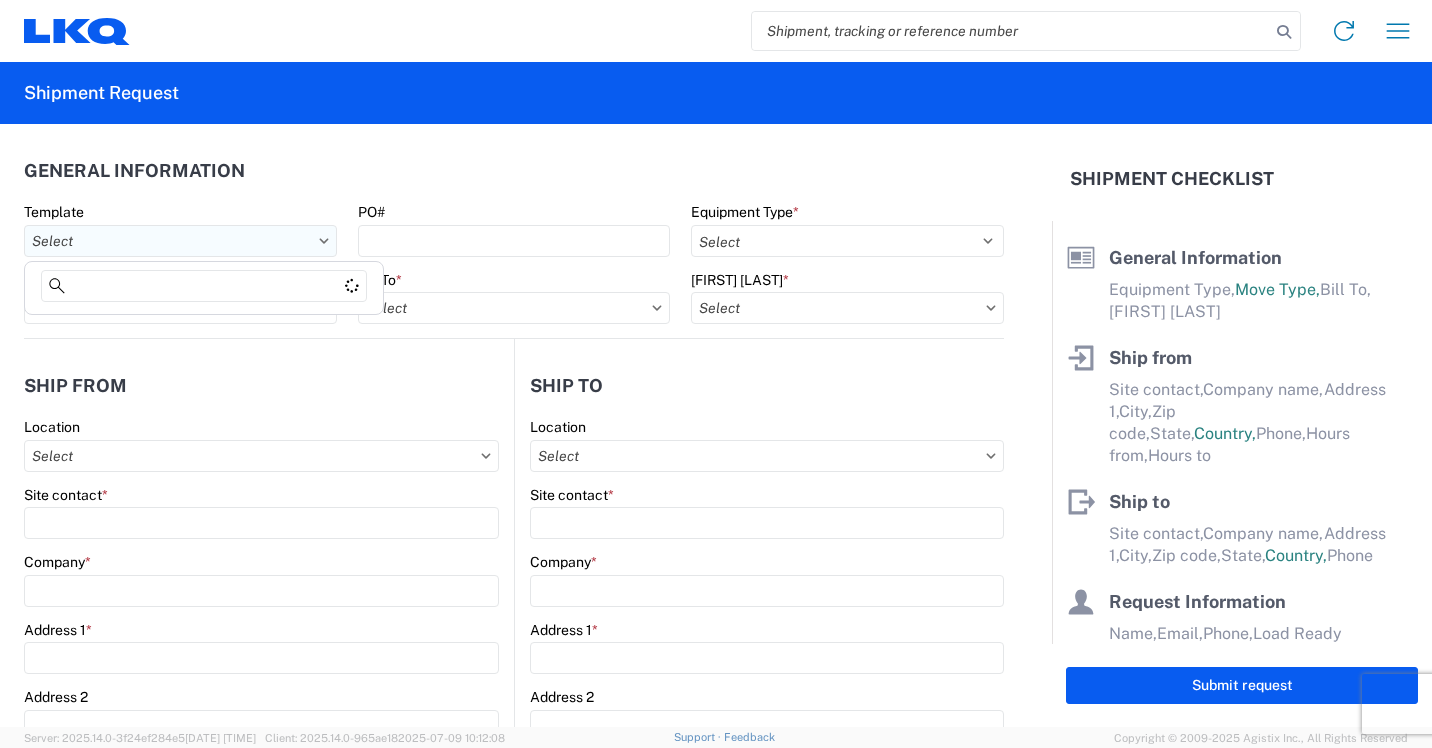 click on "Template" at bounding box center [180, 241] 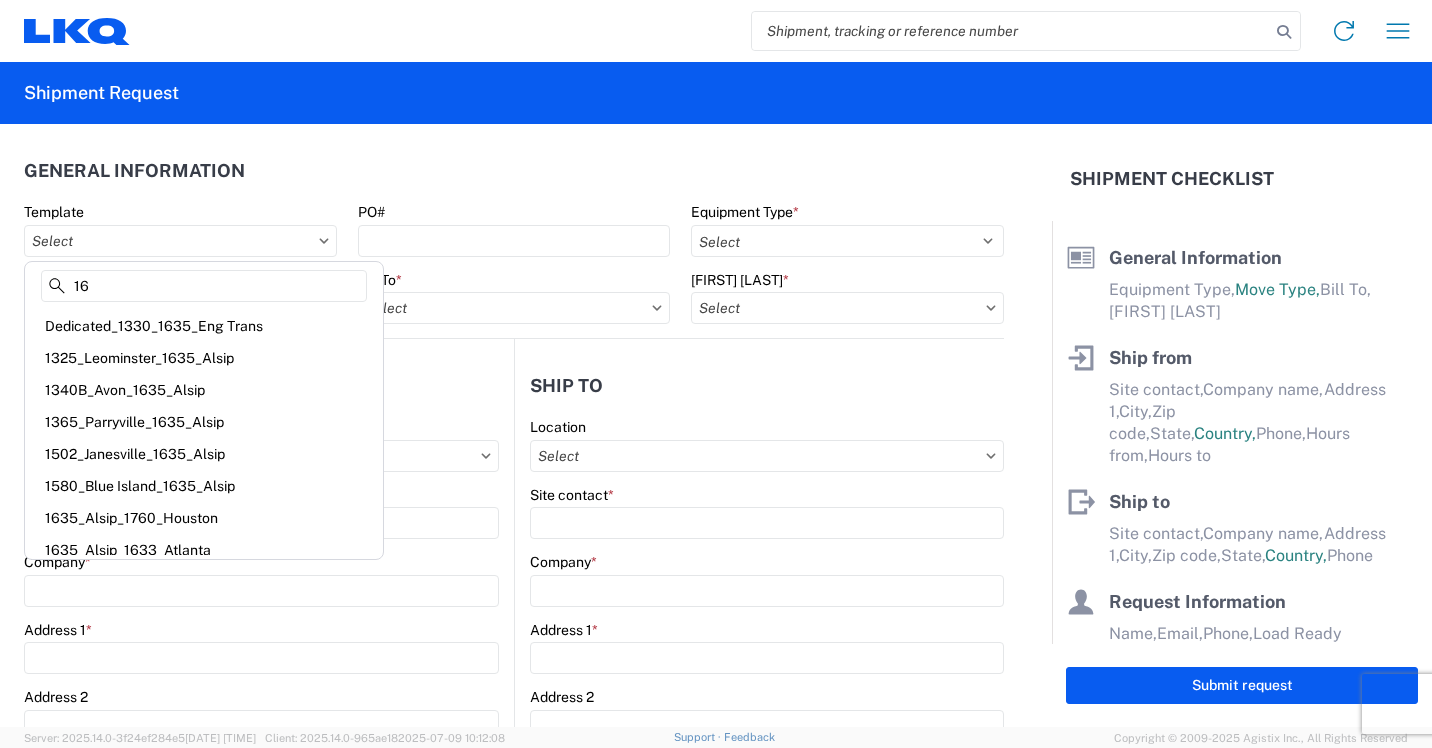 type on "1" 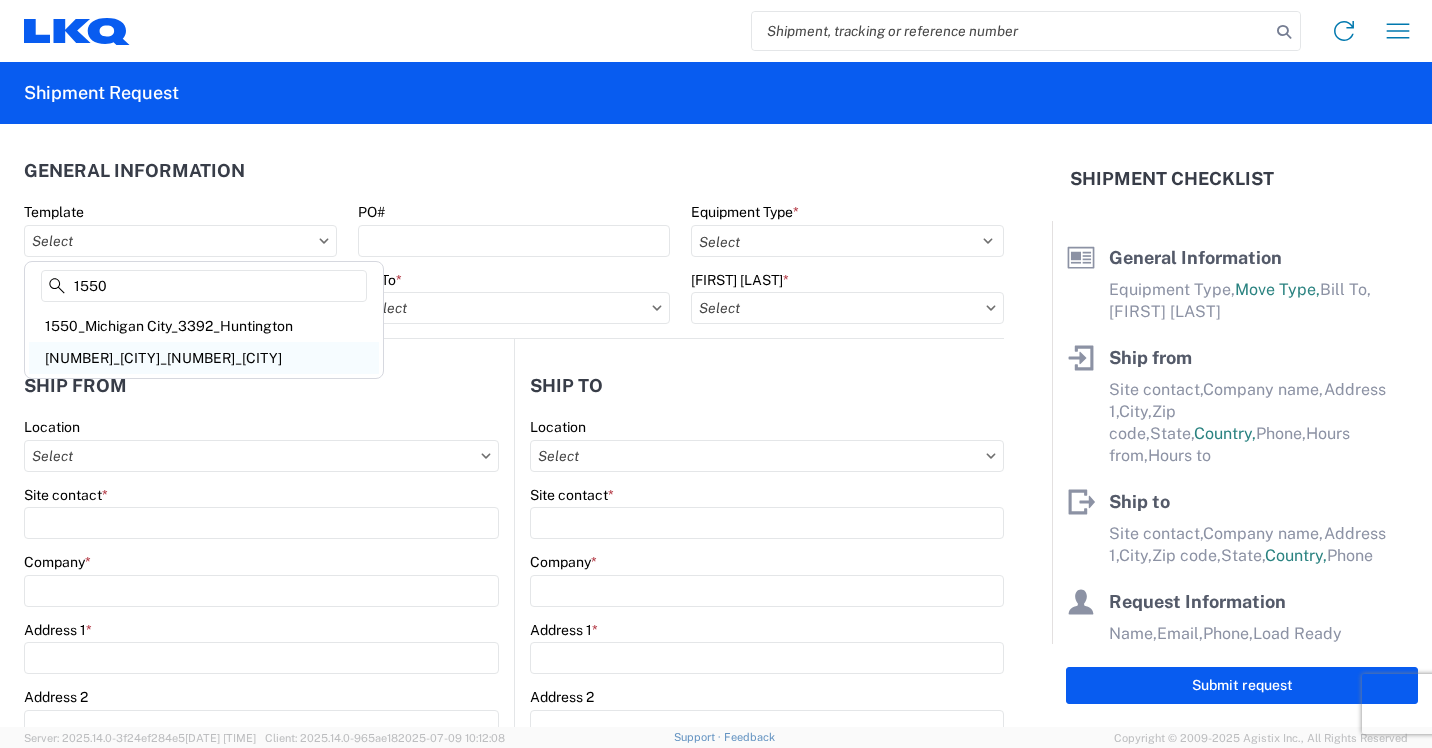 type on "1550" 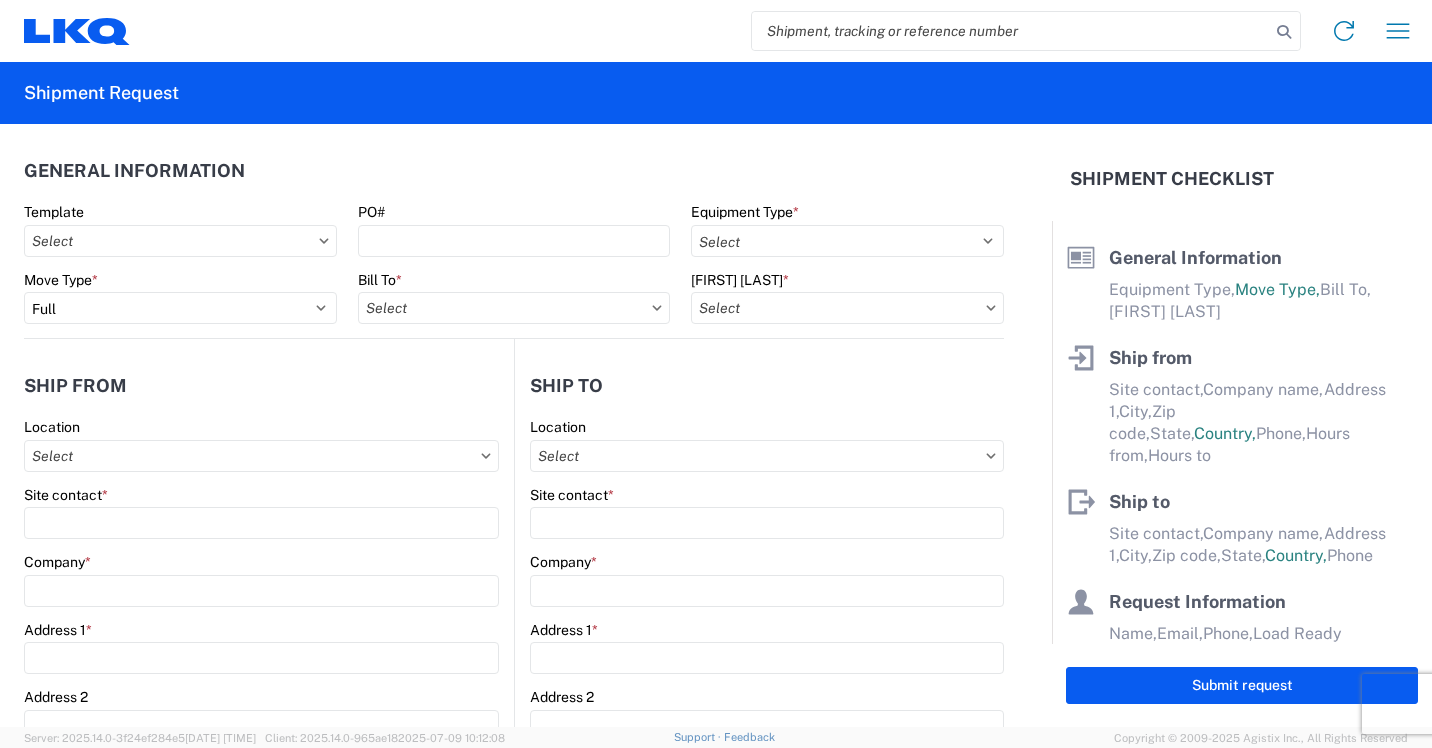 type on "[NUMBER]_[CITY]_[NUMBER]_[CITY]" 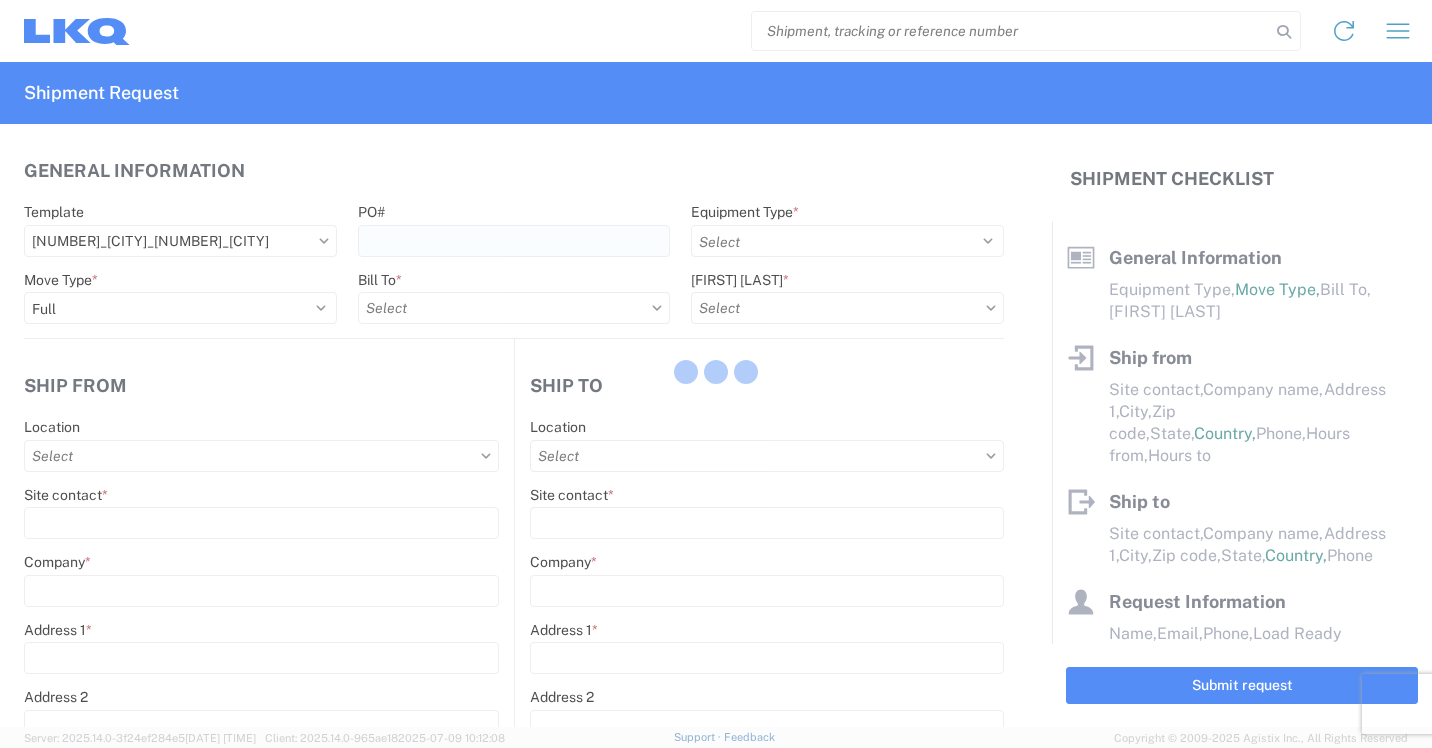 type 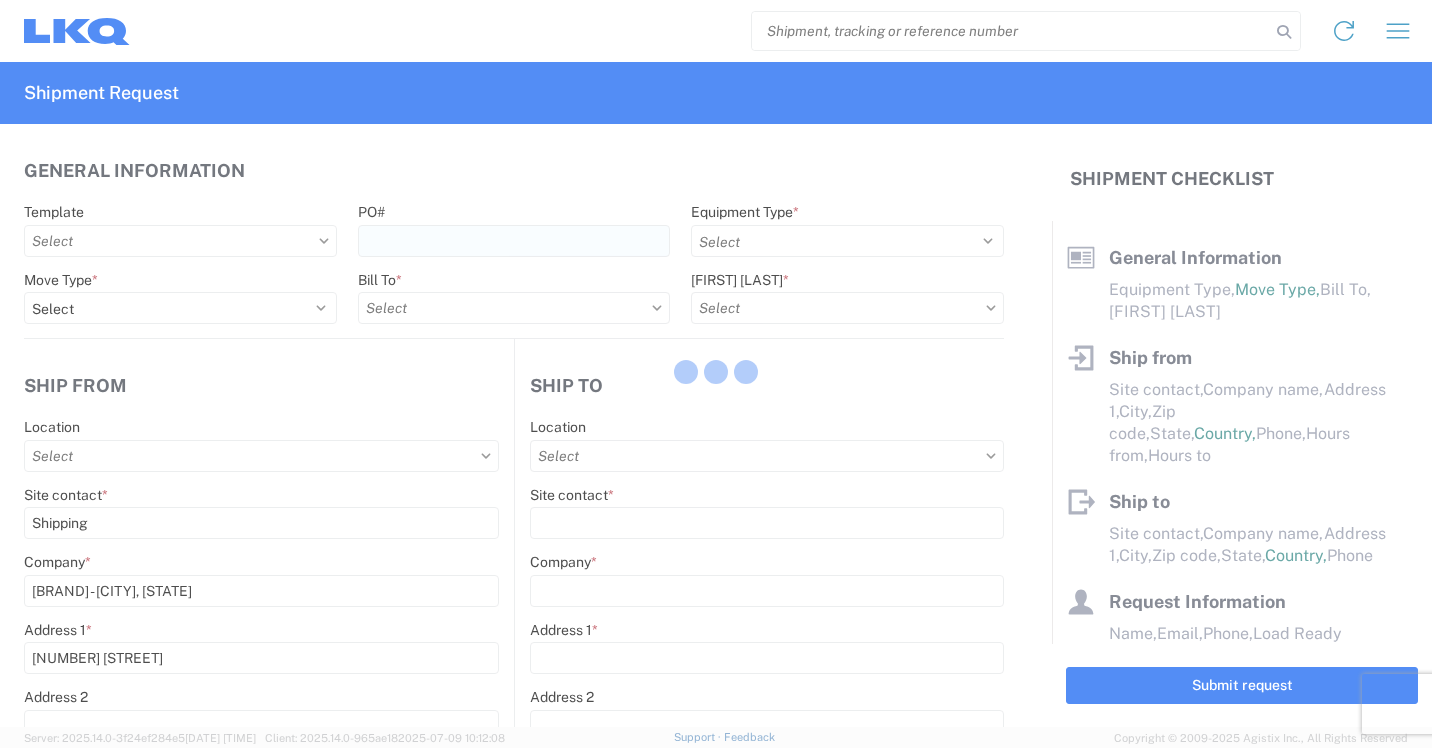 type on "Receiving" 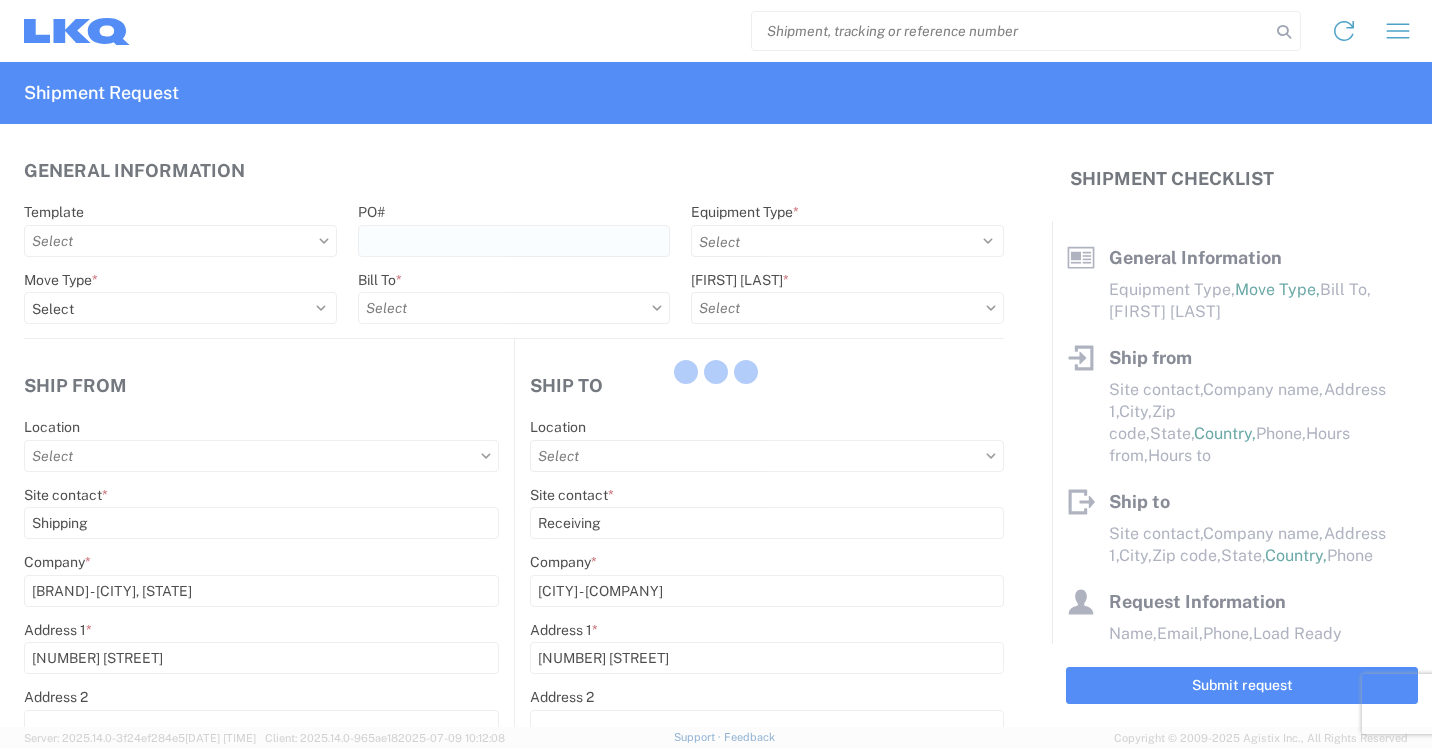 select on "IN" 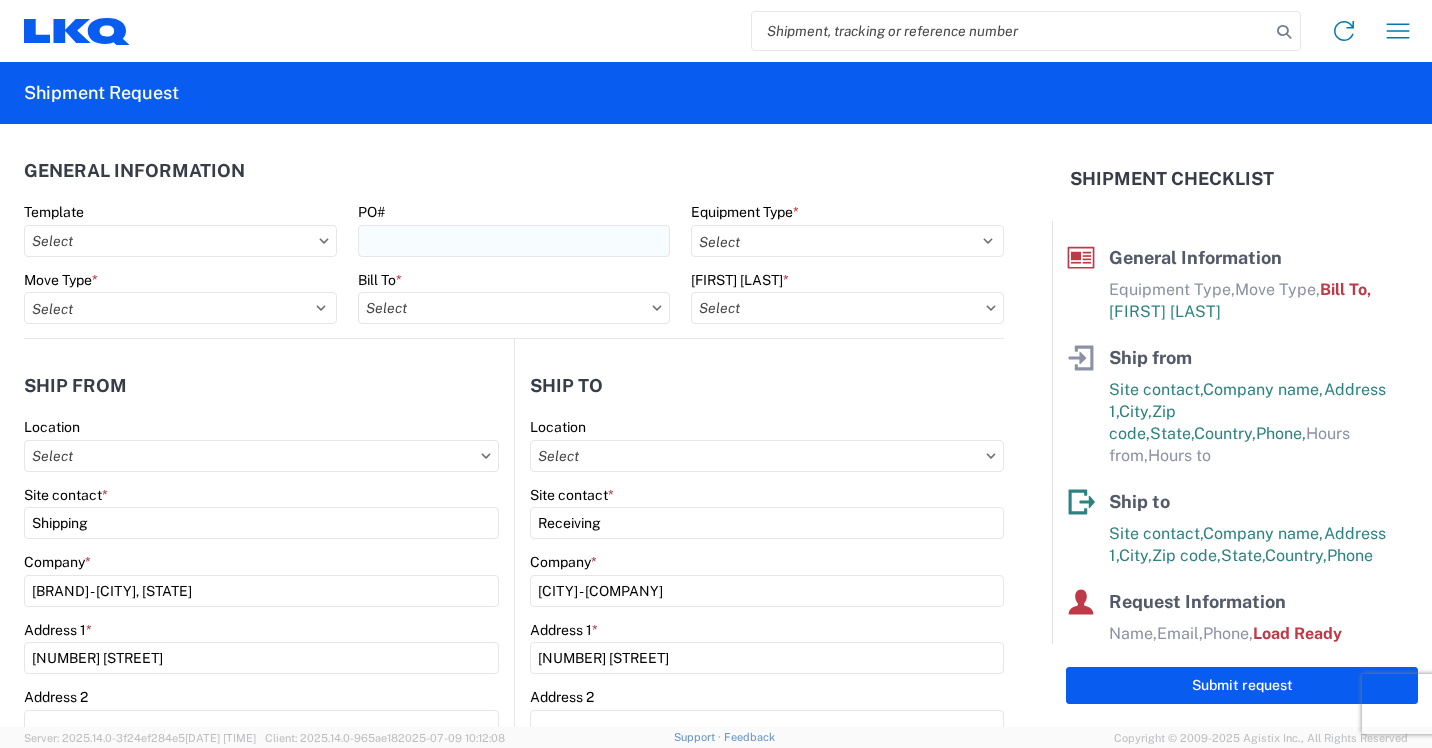 type on "[NUMBER] - [COMPANY] - [CITY] [STATE]" 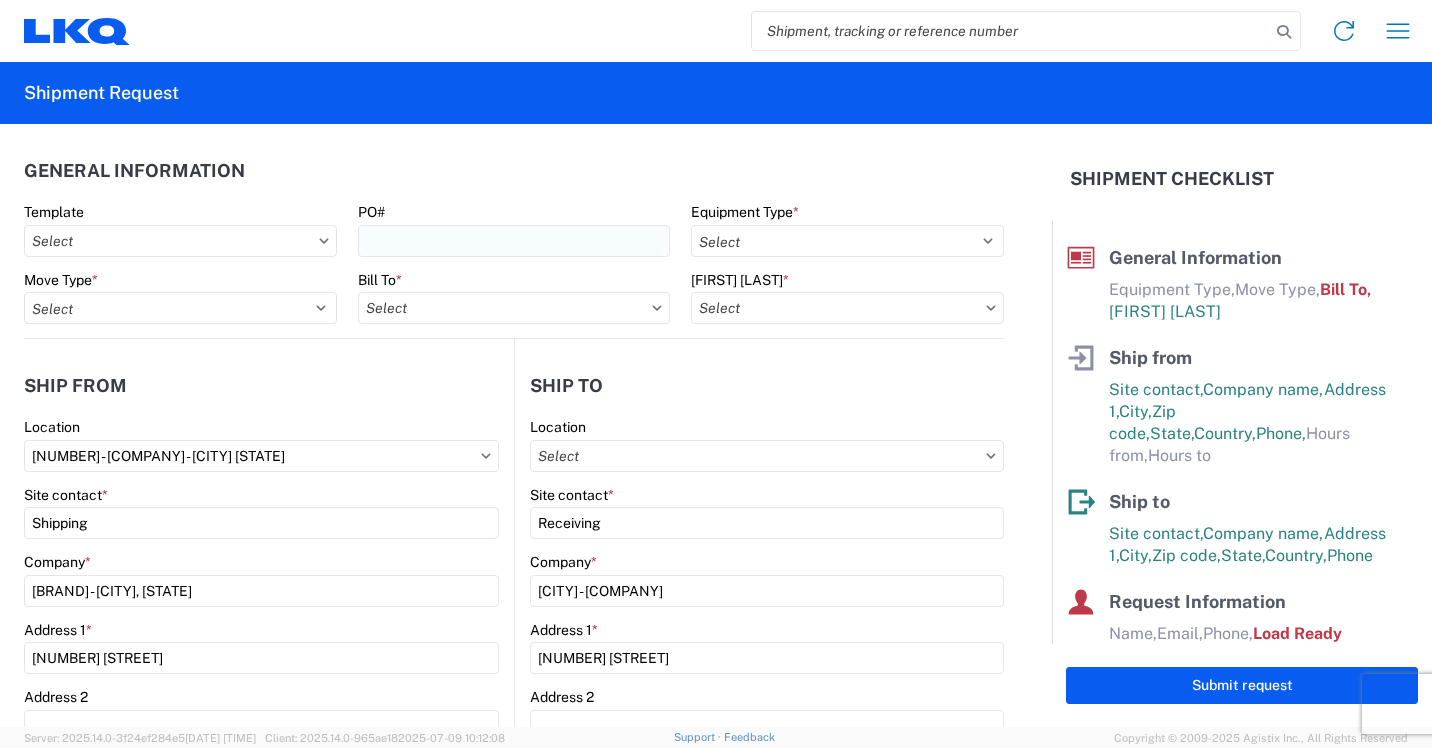 type on "1635 - Alsip - Knopf" 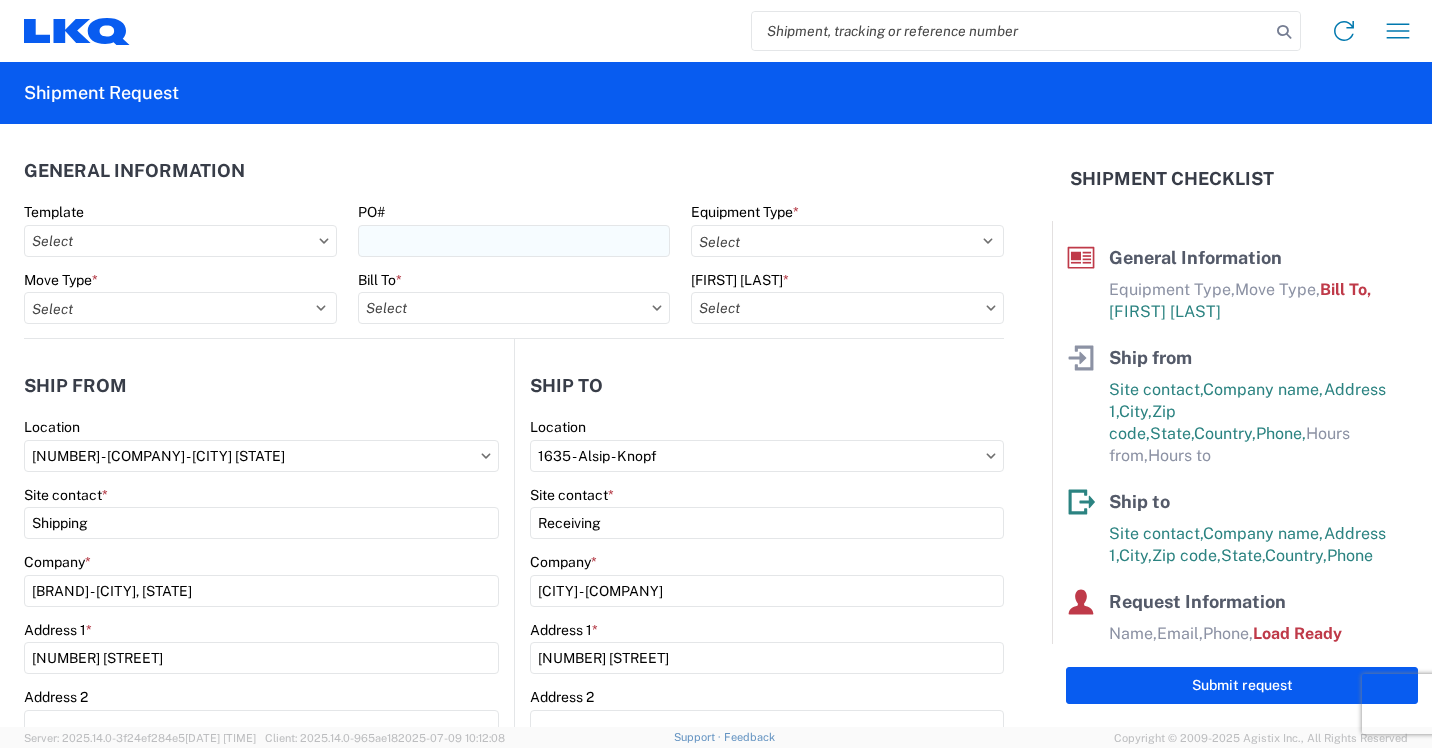 type on "[NUMBER]-[NUMBER]-[NUMBER]-[NUMBER] - [NUMBER] [TEXT] - [TEXT]" 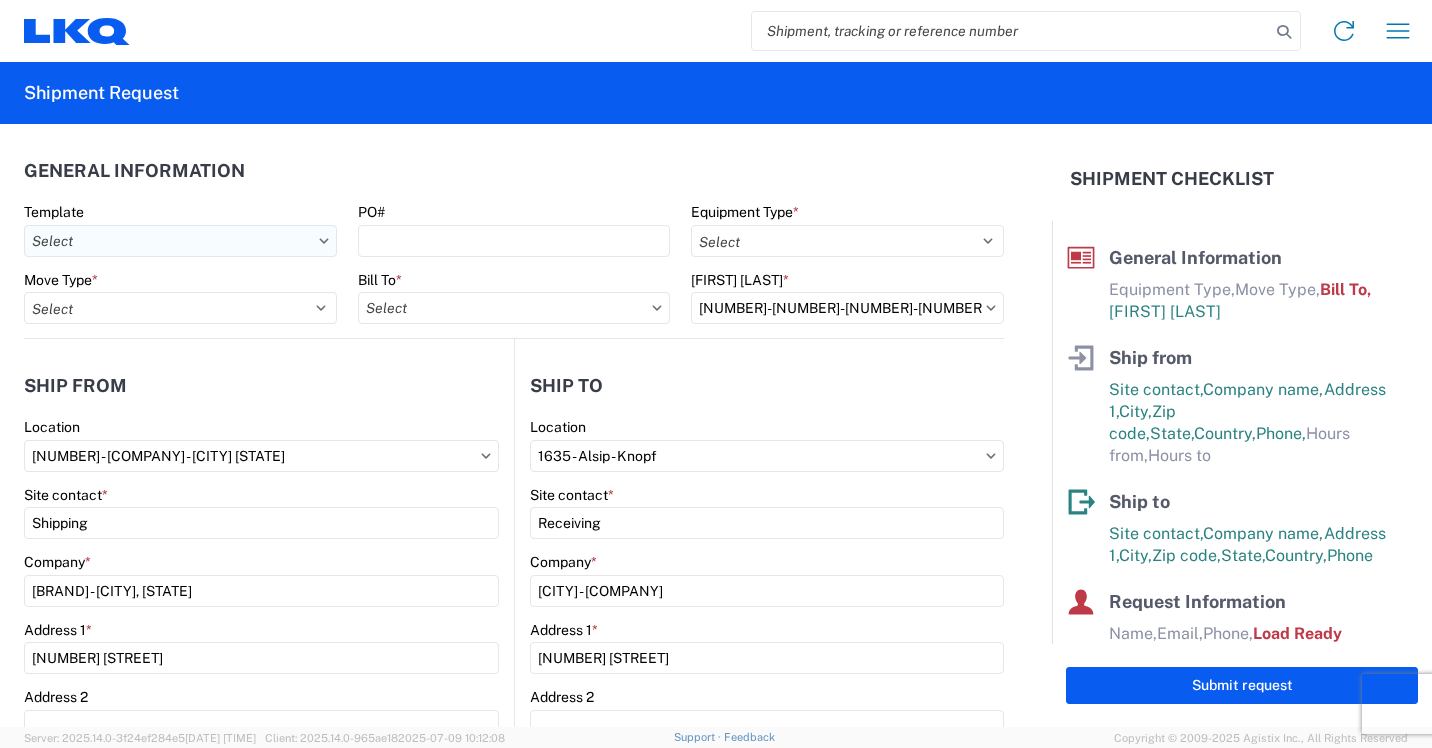 click on "Template" at bounding box center [180, 241] 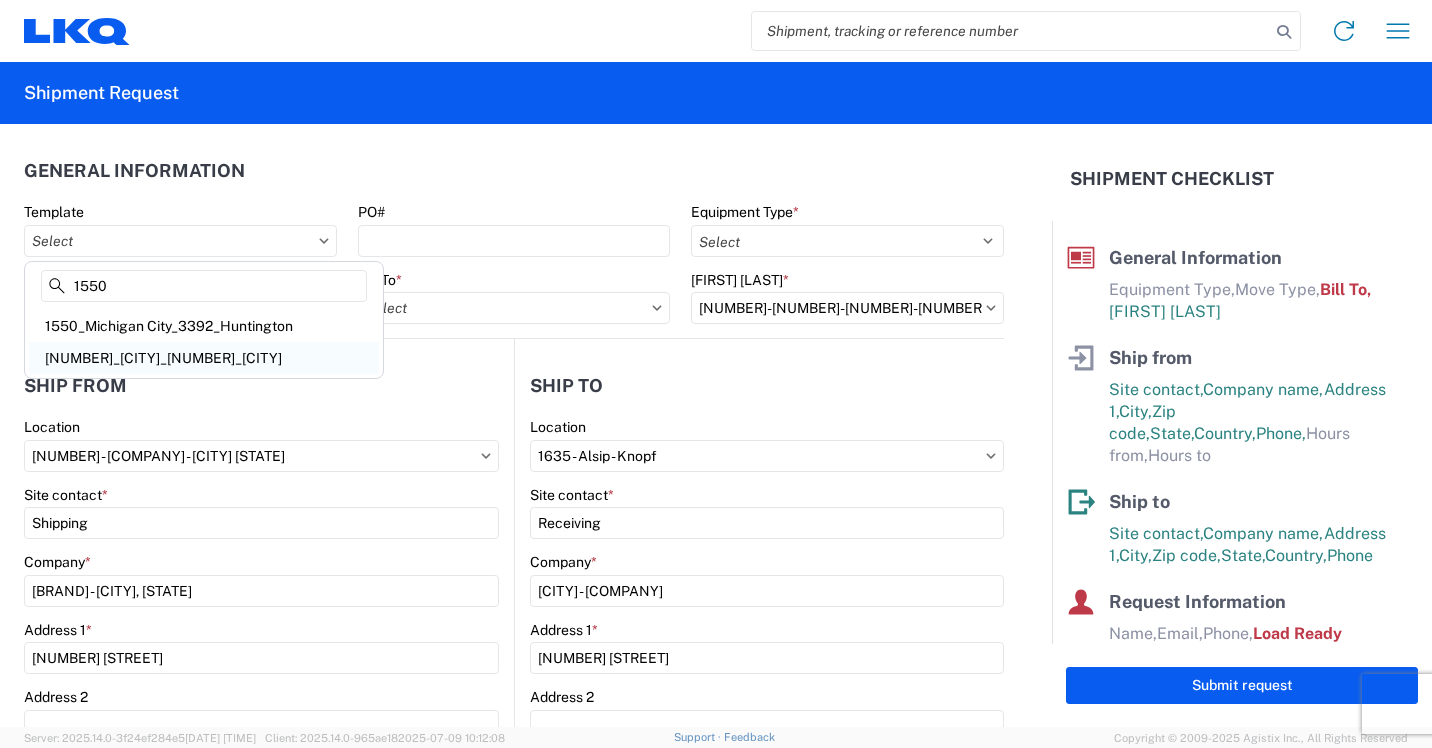 type on "1550" 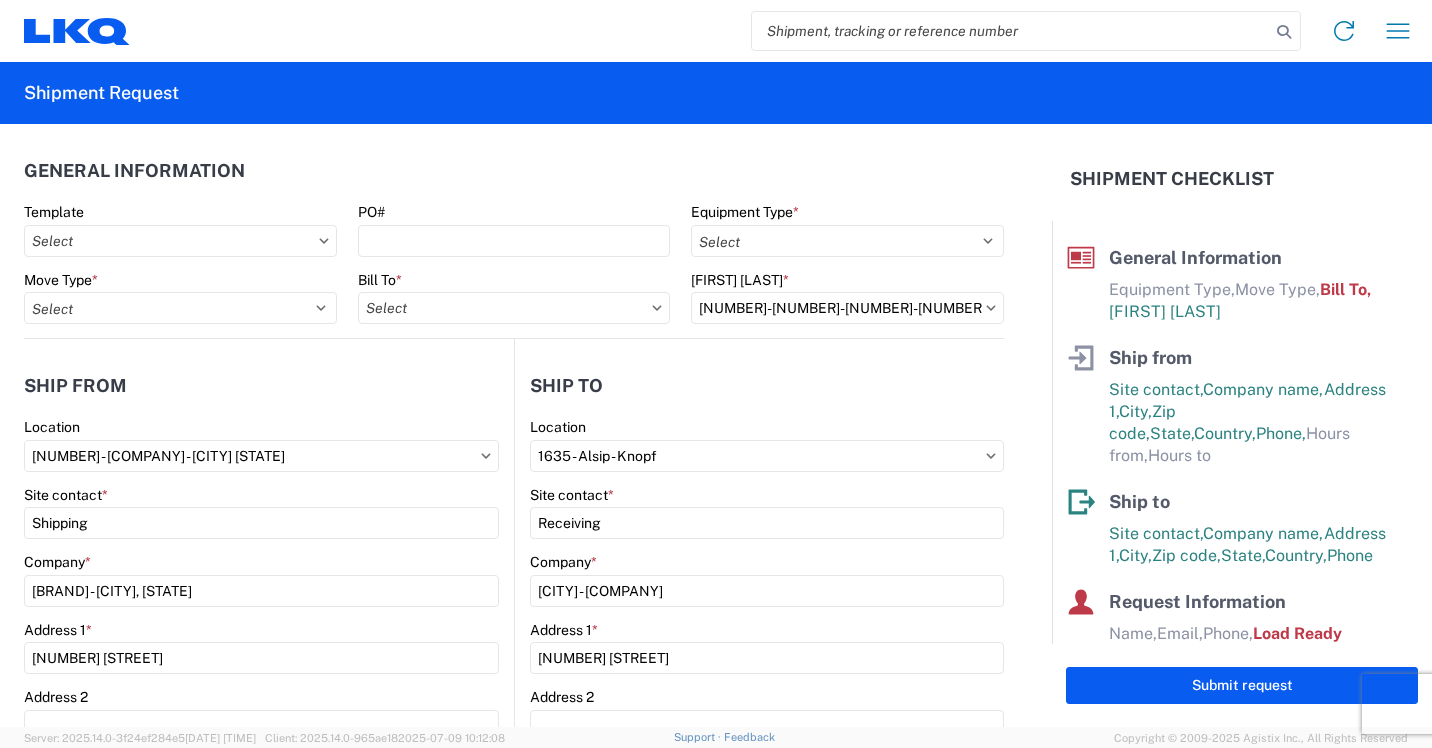 type on "[NUMBER]_[CITY]_[NUMBER]_[CITY]" 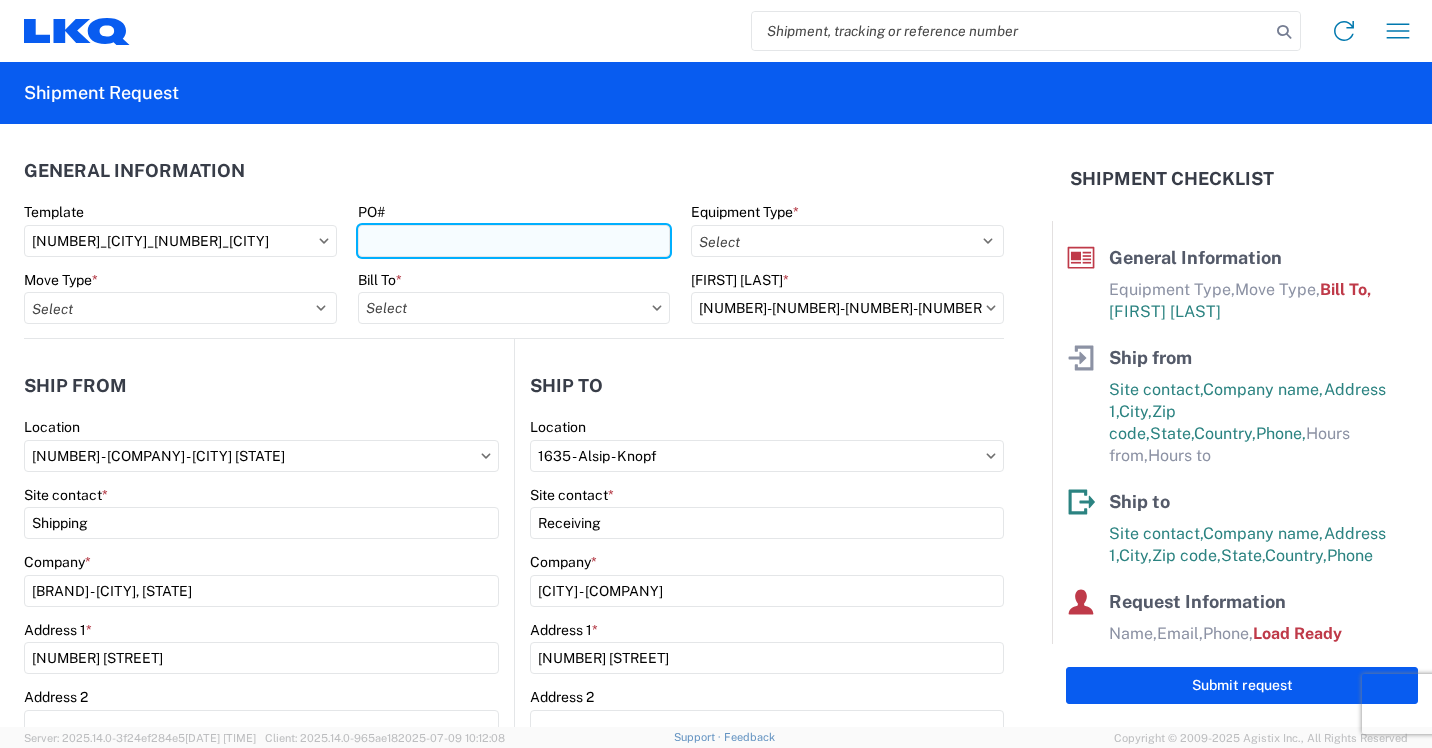 click on "PO#" at bounding box center (514, 241) 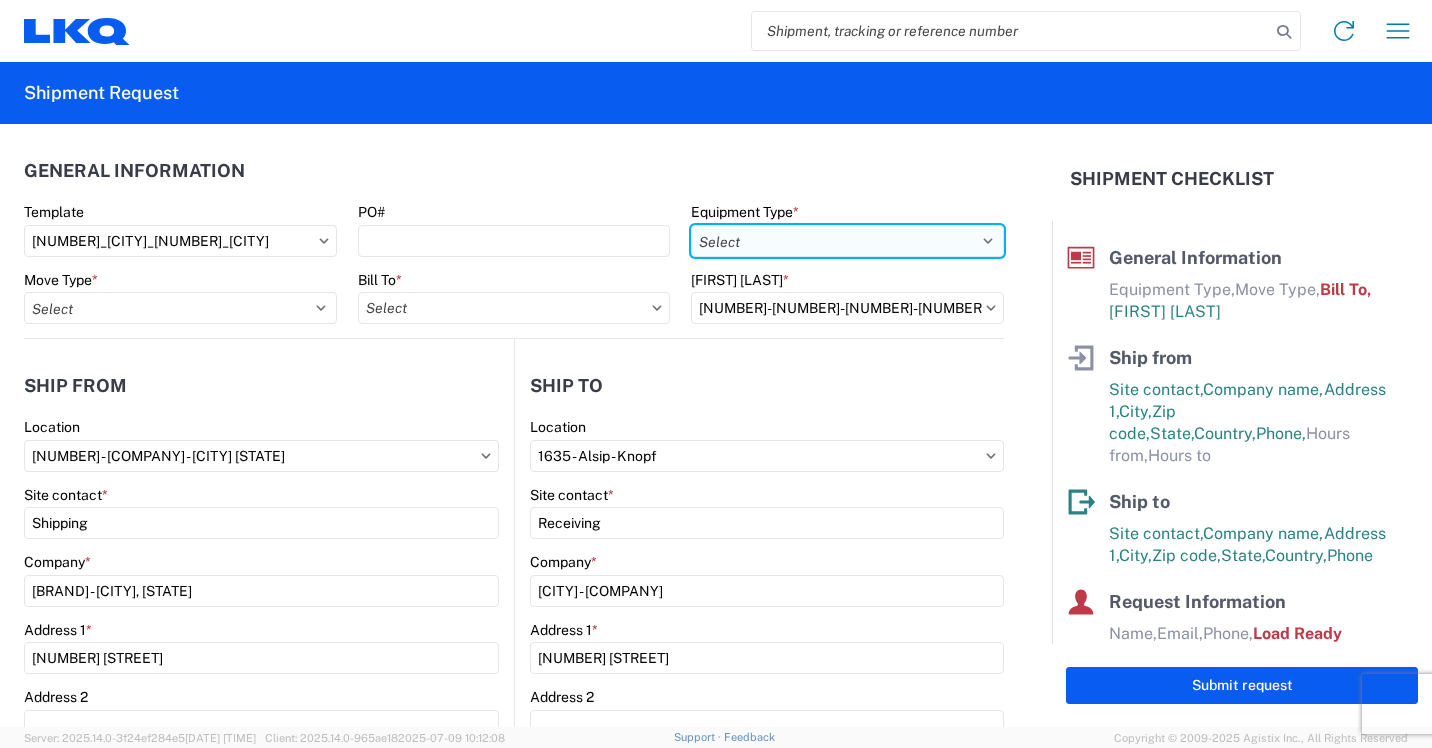 click on "Select 53’ Dry Van Flatbed Dropdeck (van) Lowboy (flatbed) Rail" at bounding box center (847, 241) 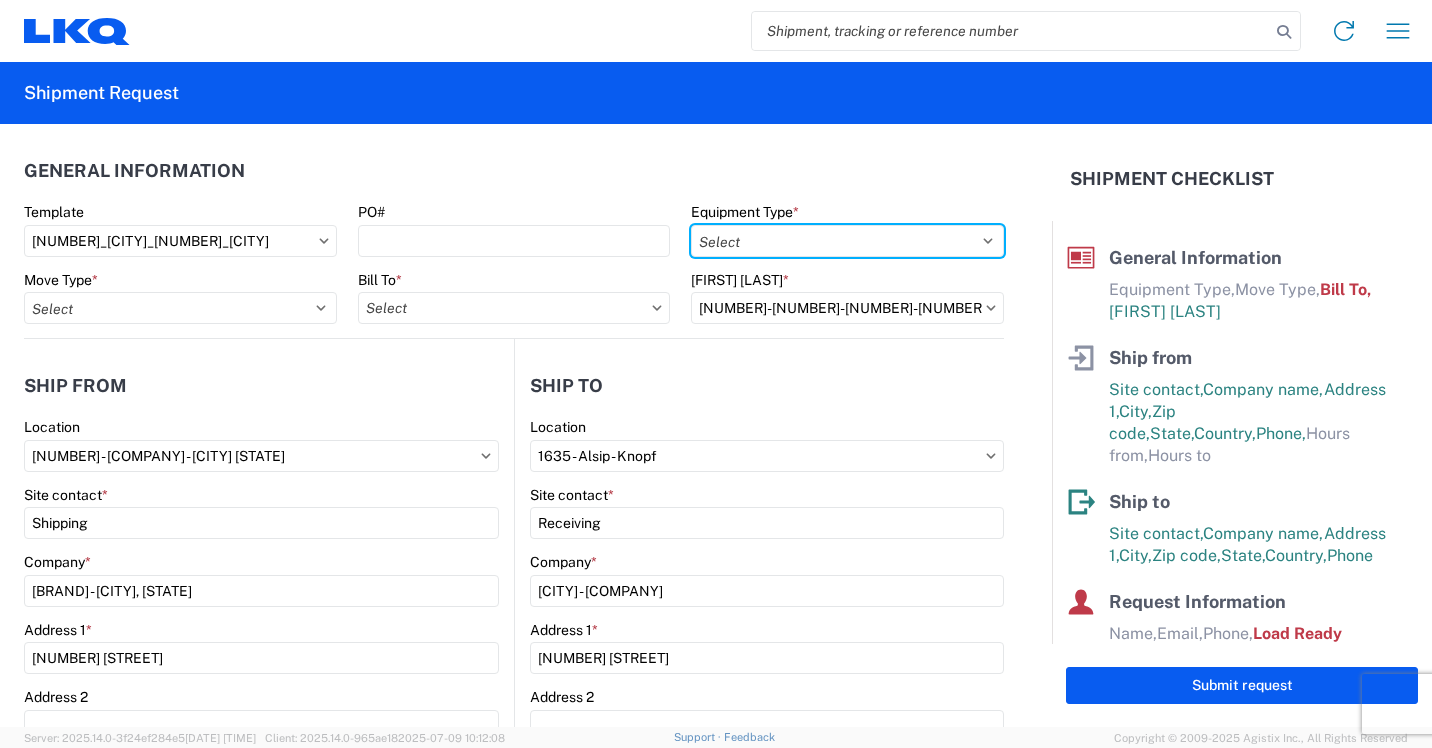 select on "STDV" 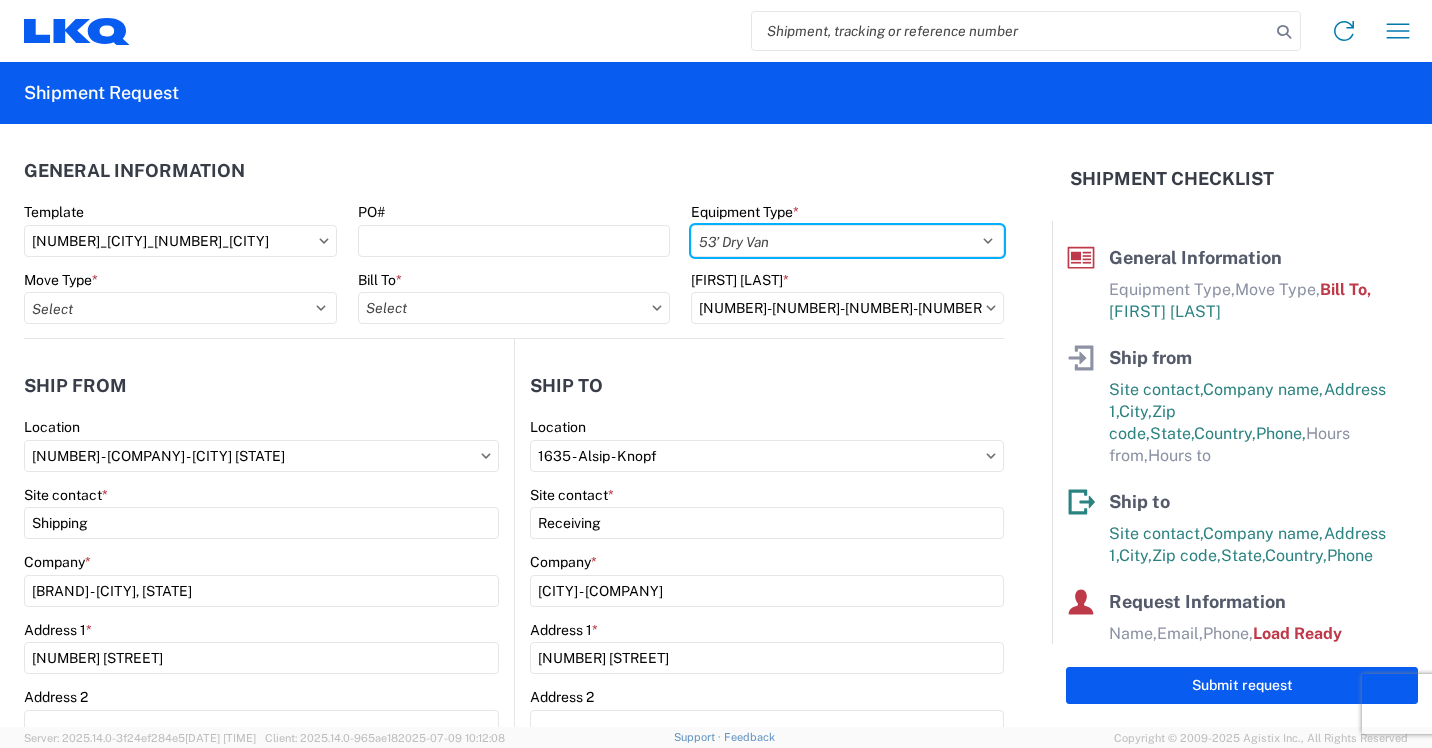 click on "Select 53’ Dry Van Flatbed Dropdeck (van) Lowboy (flatbed) Rail" at bounding box center [847, 241] 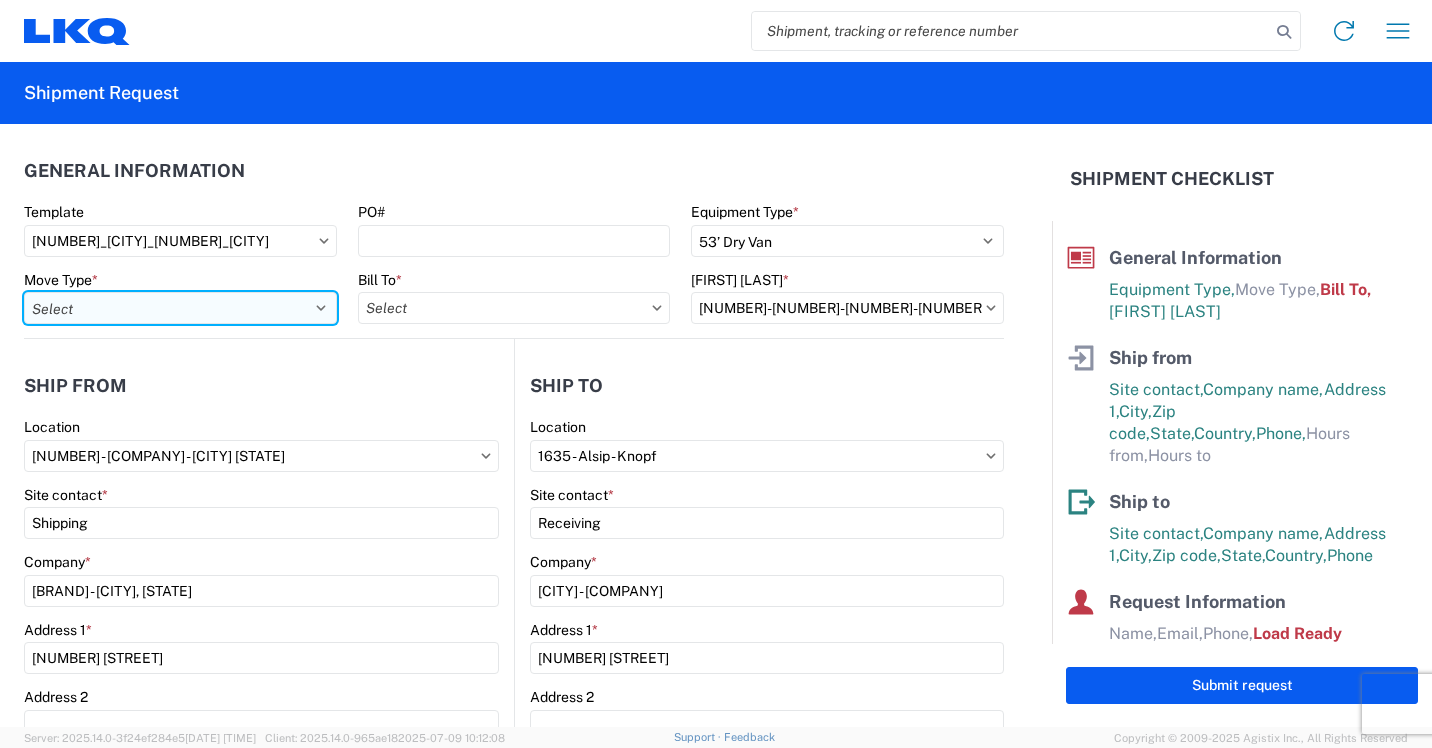 click on "Select Full Partial TL" at bounding box center [180, 308] 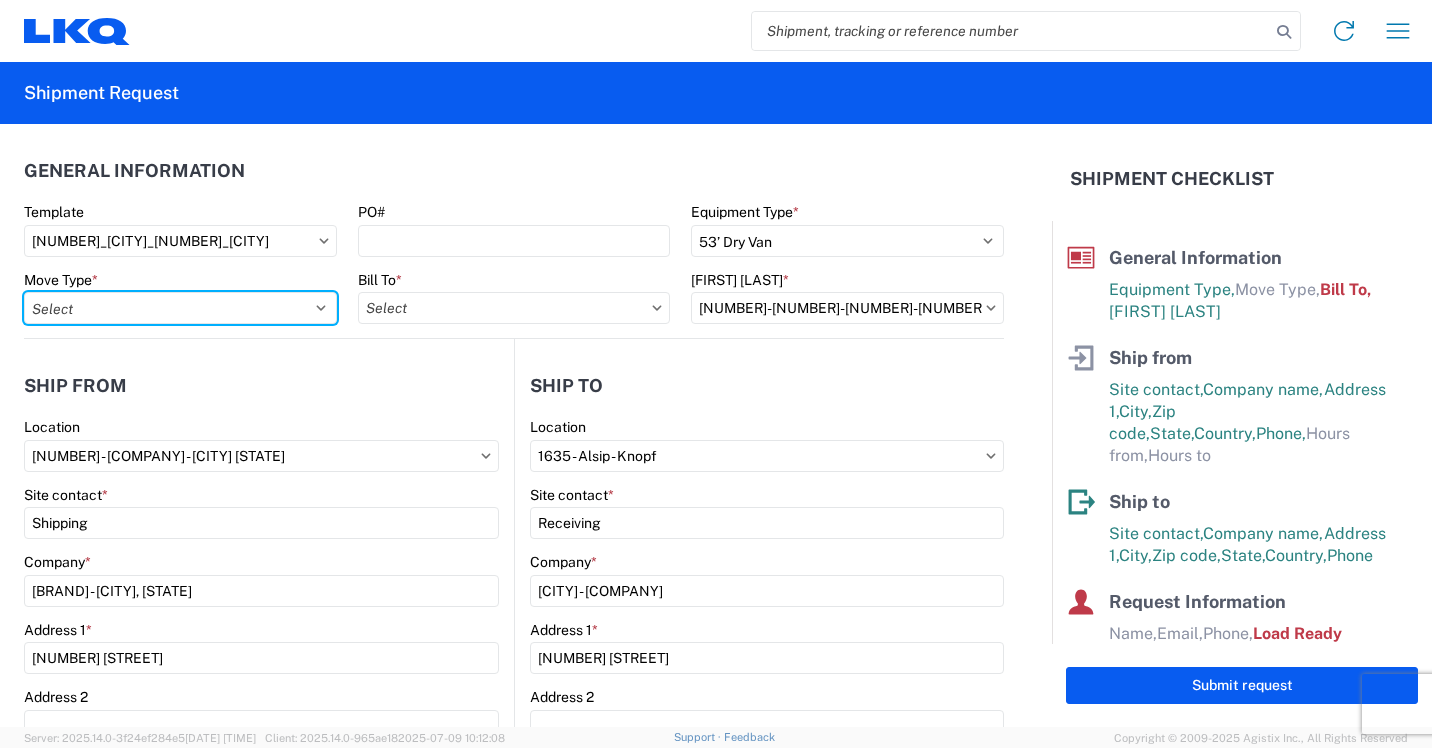 select on "FULL" 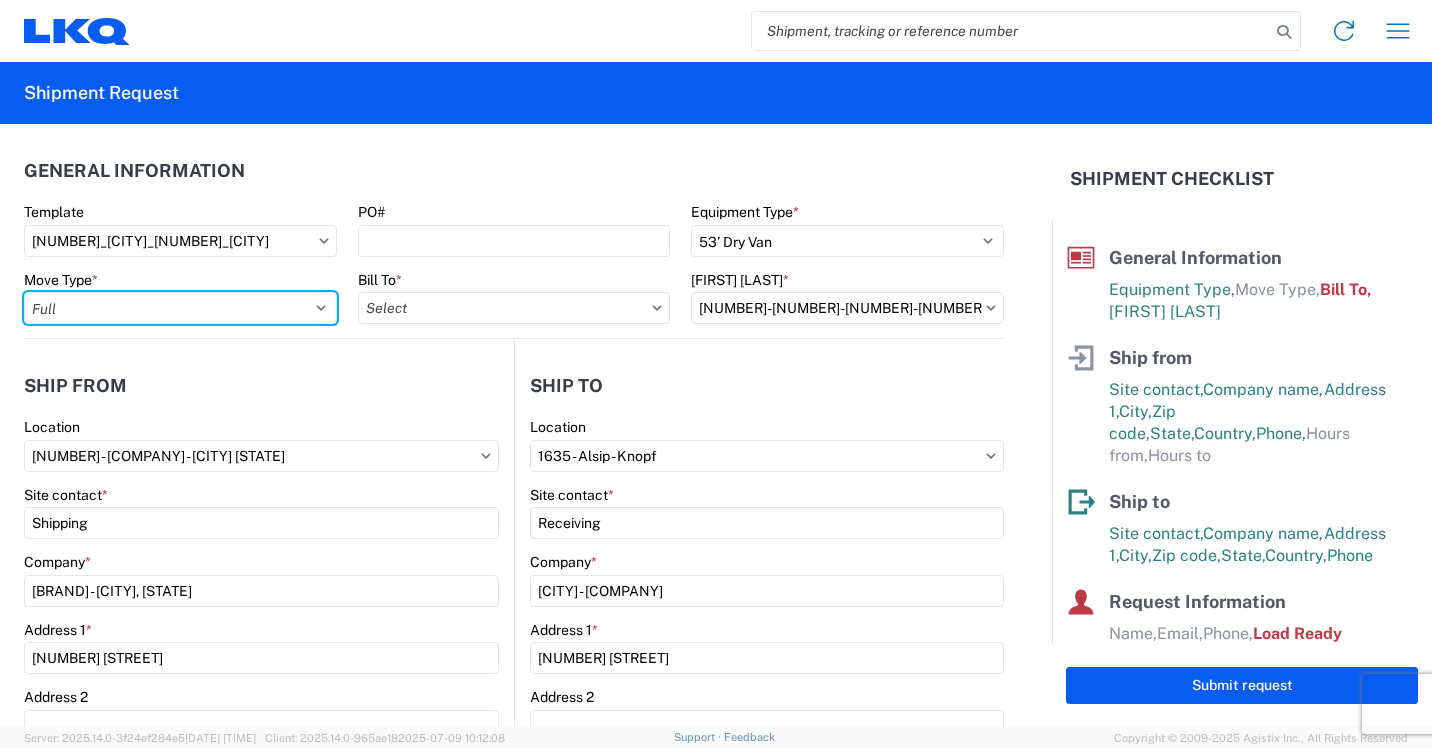click on "Select Full Partial TL" at bounding box center [180, 308] 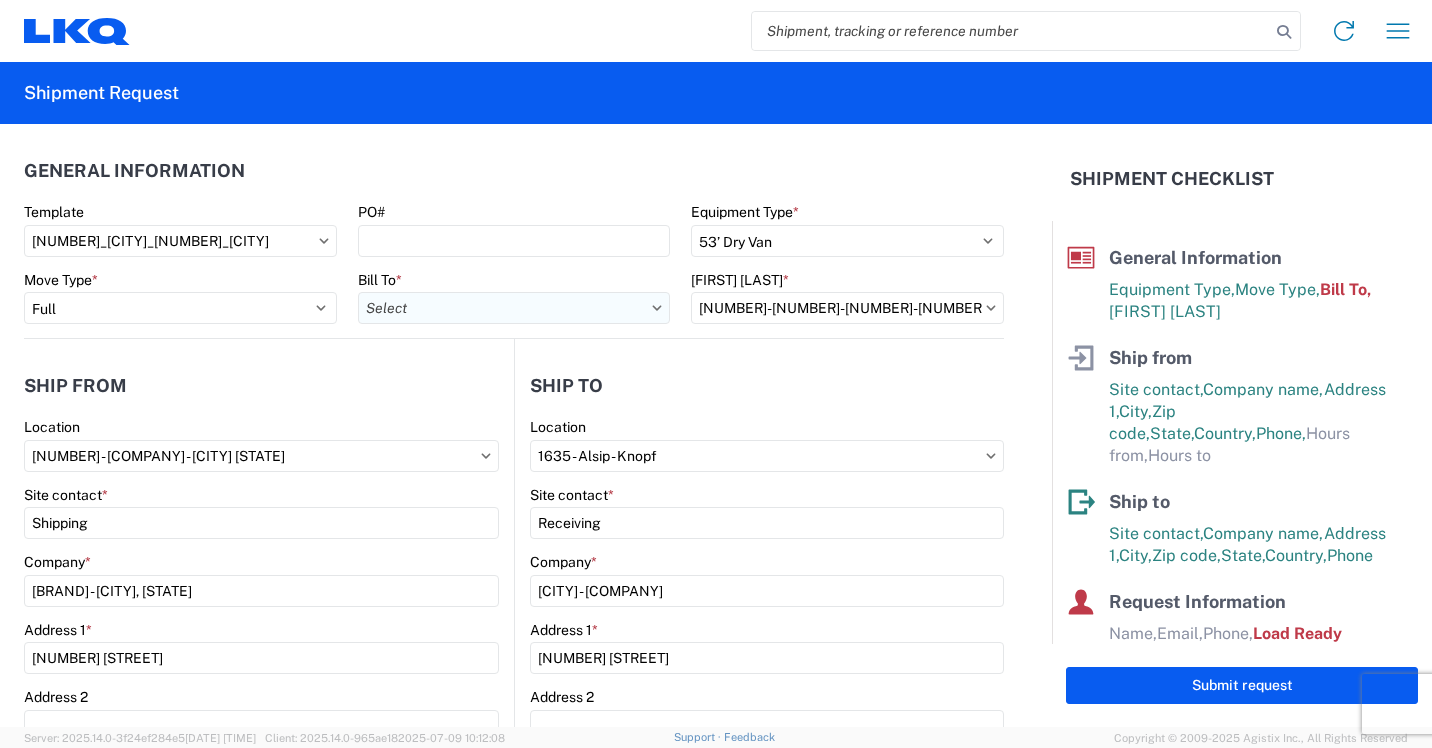 click on "Bill To  *" at bounding box center (514, 308) 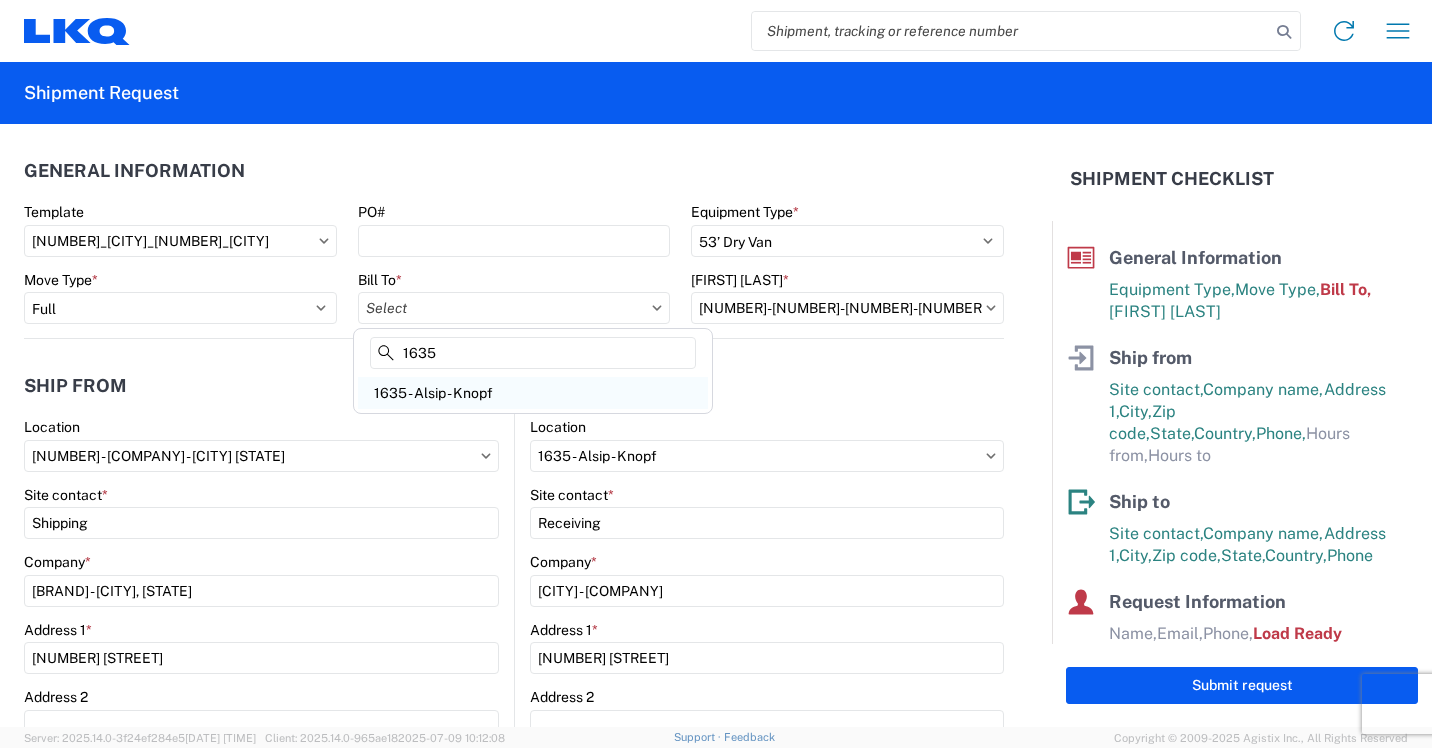 type on "1635" 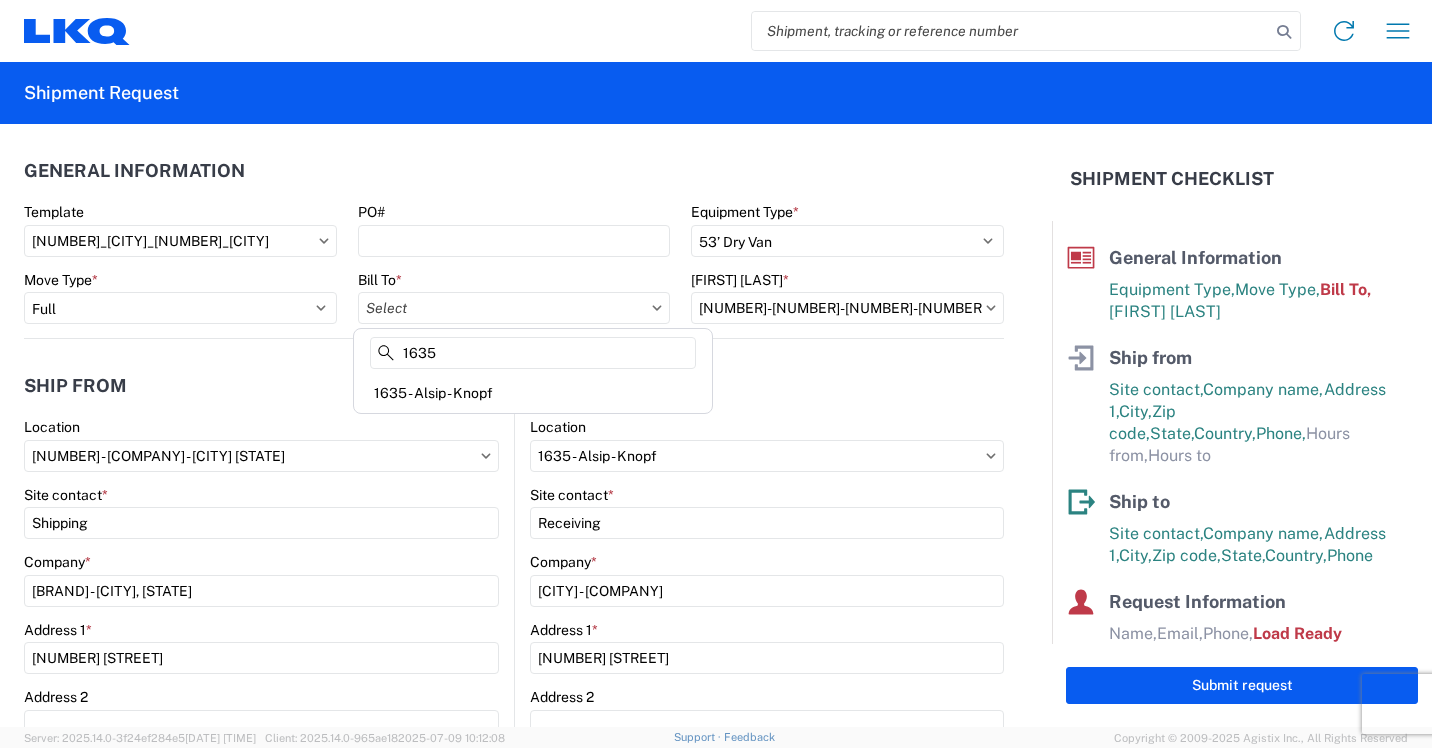 type on "1635 - Alsip - Knopf" 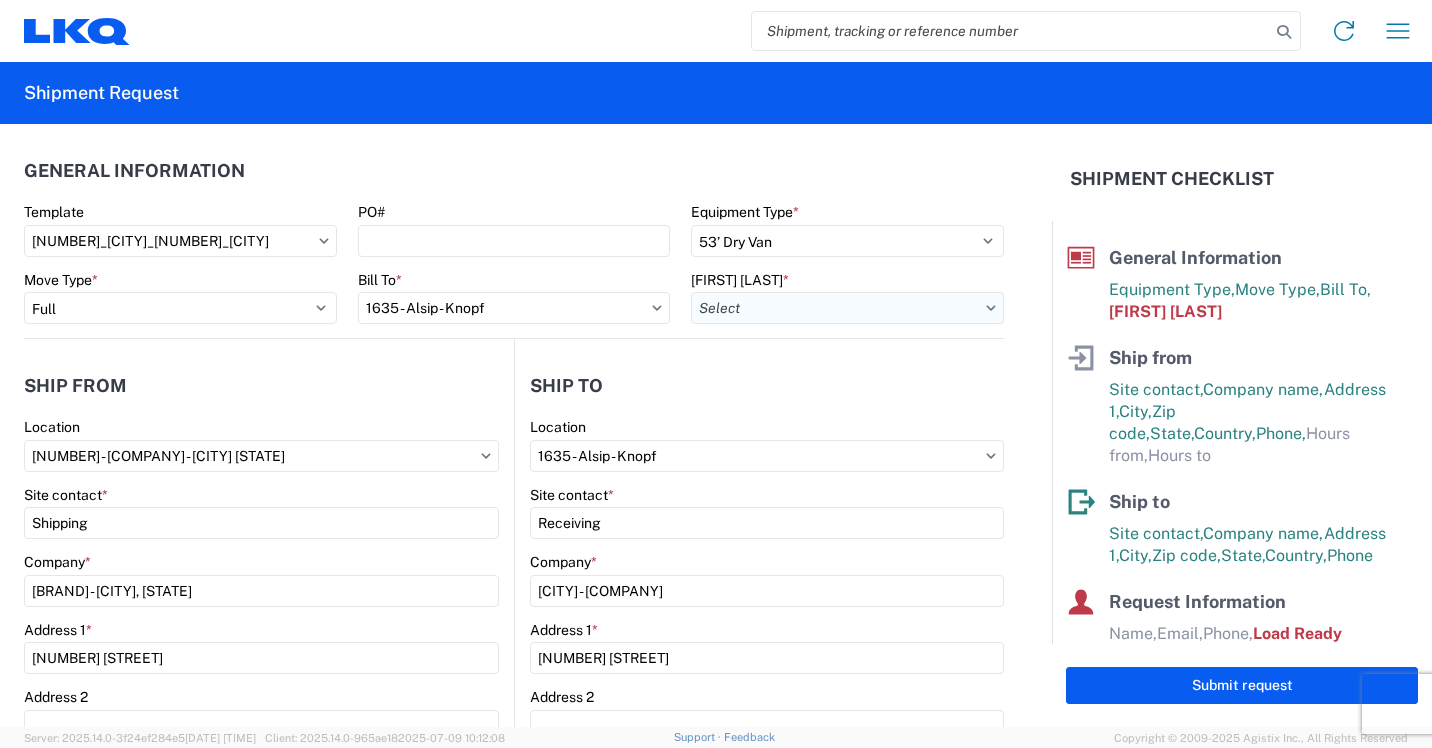 click on "Bill Code  *" at bounding box center [847, 308] 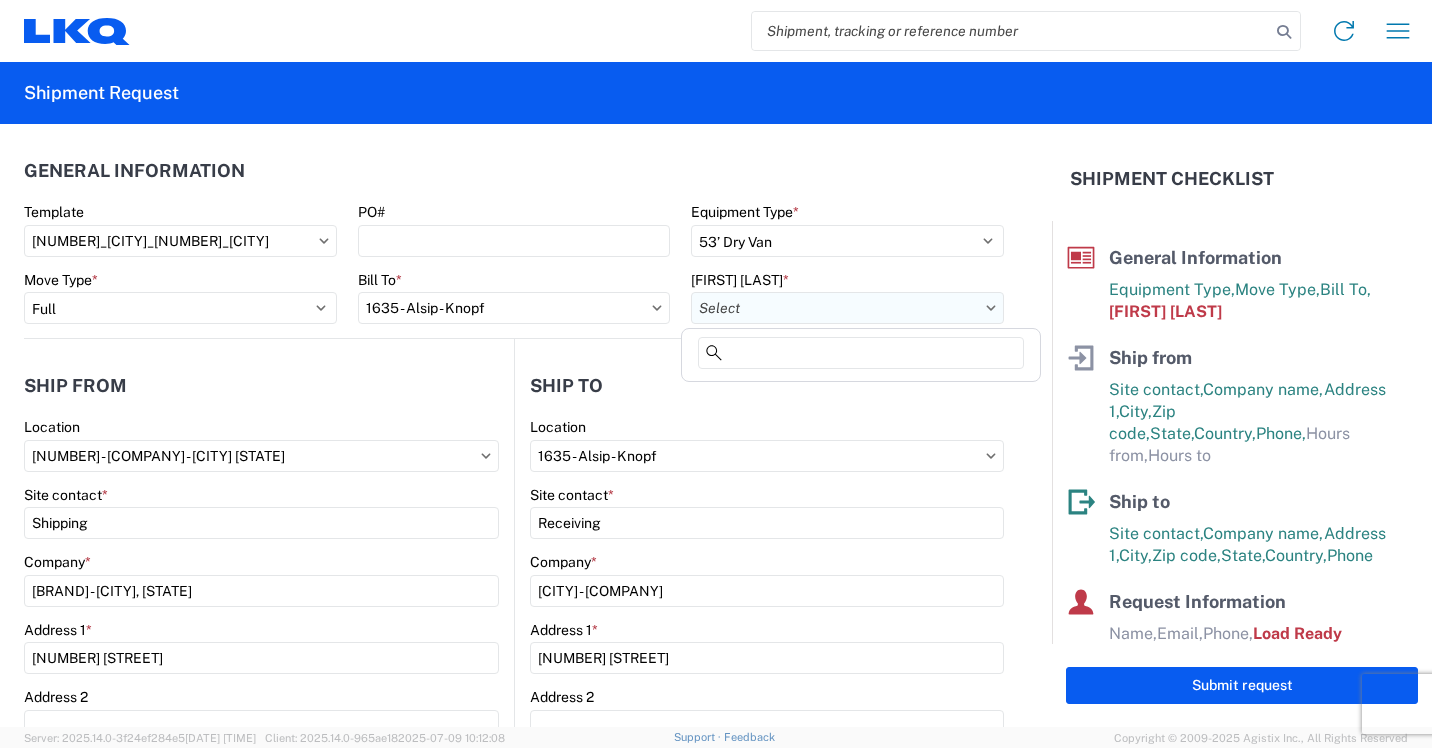 click on "Bill Code  *" at bounding box center (847, 308) 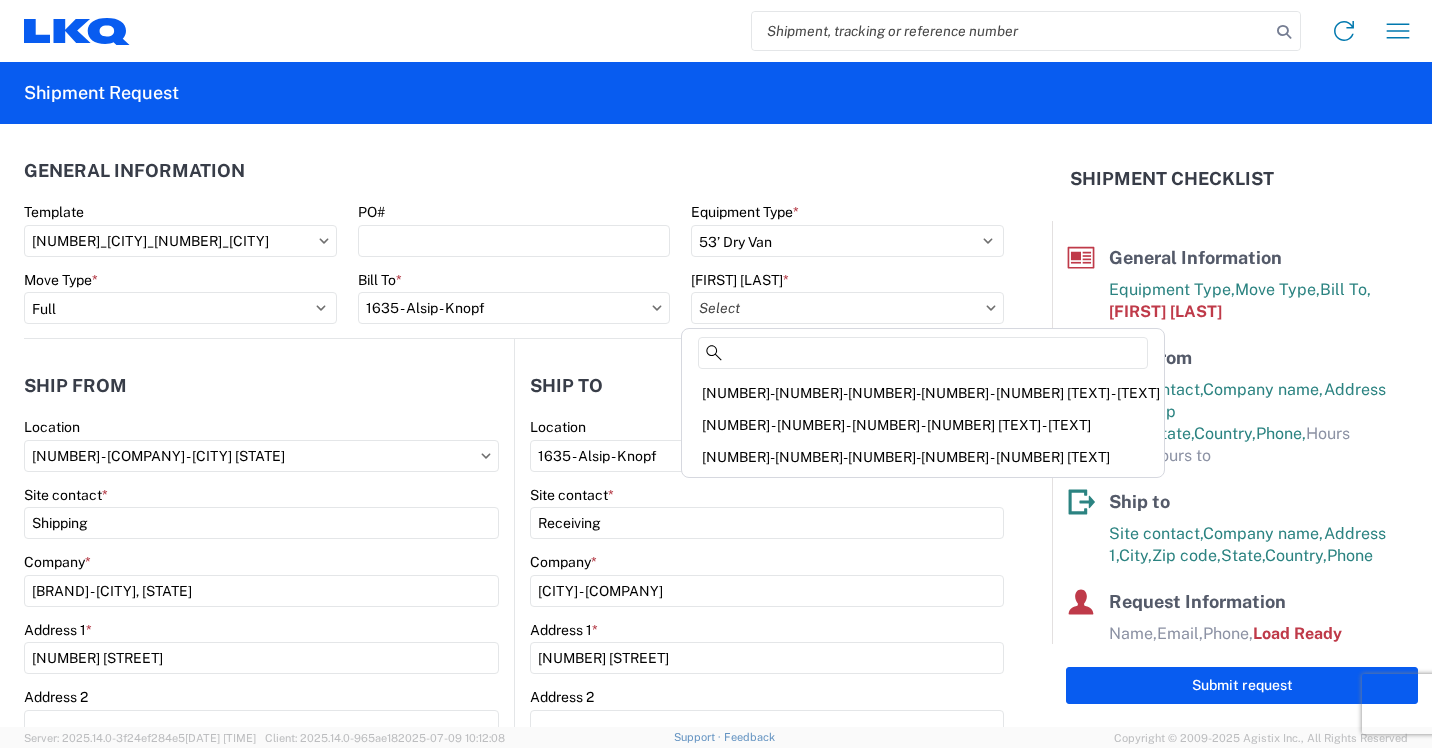 click 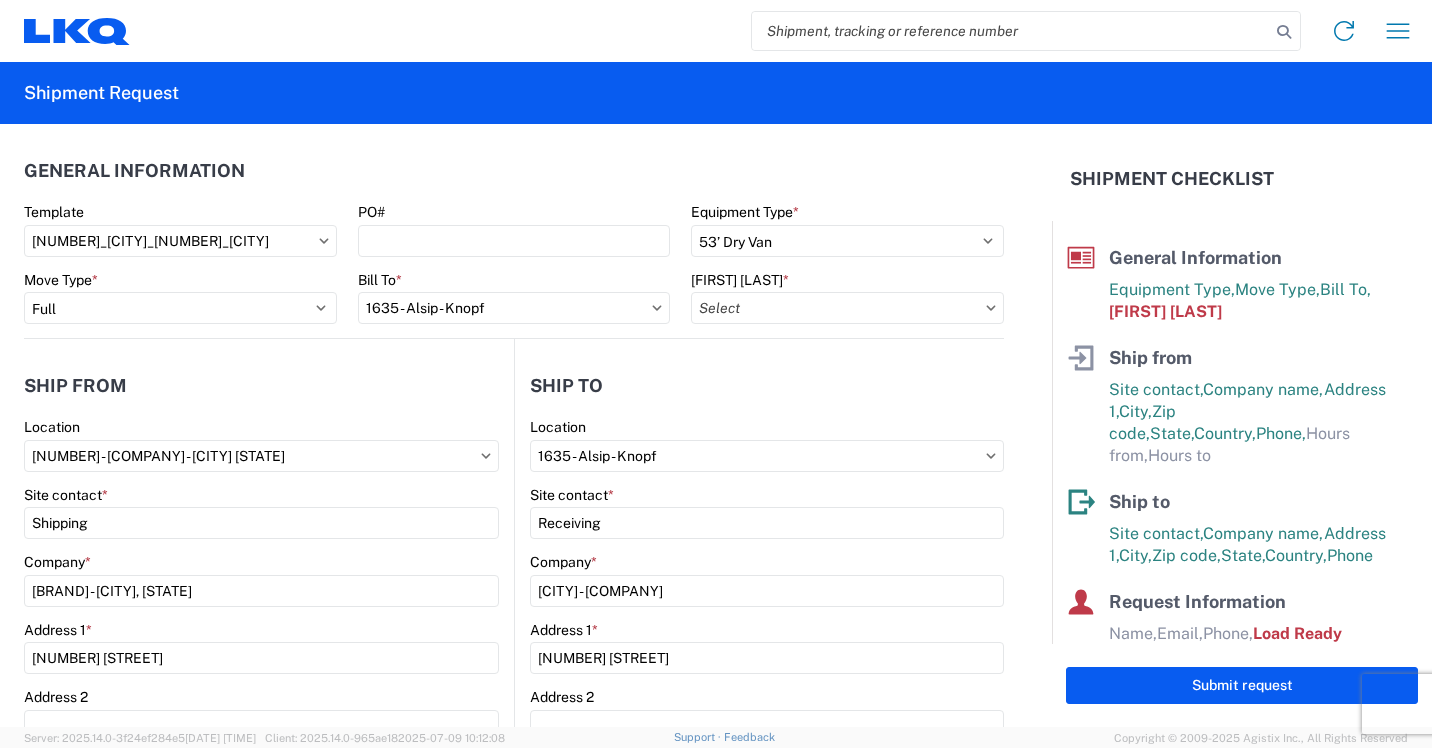 click 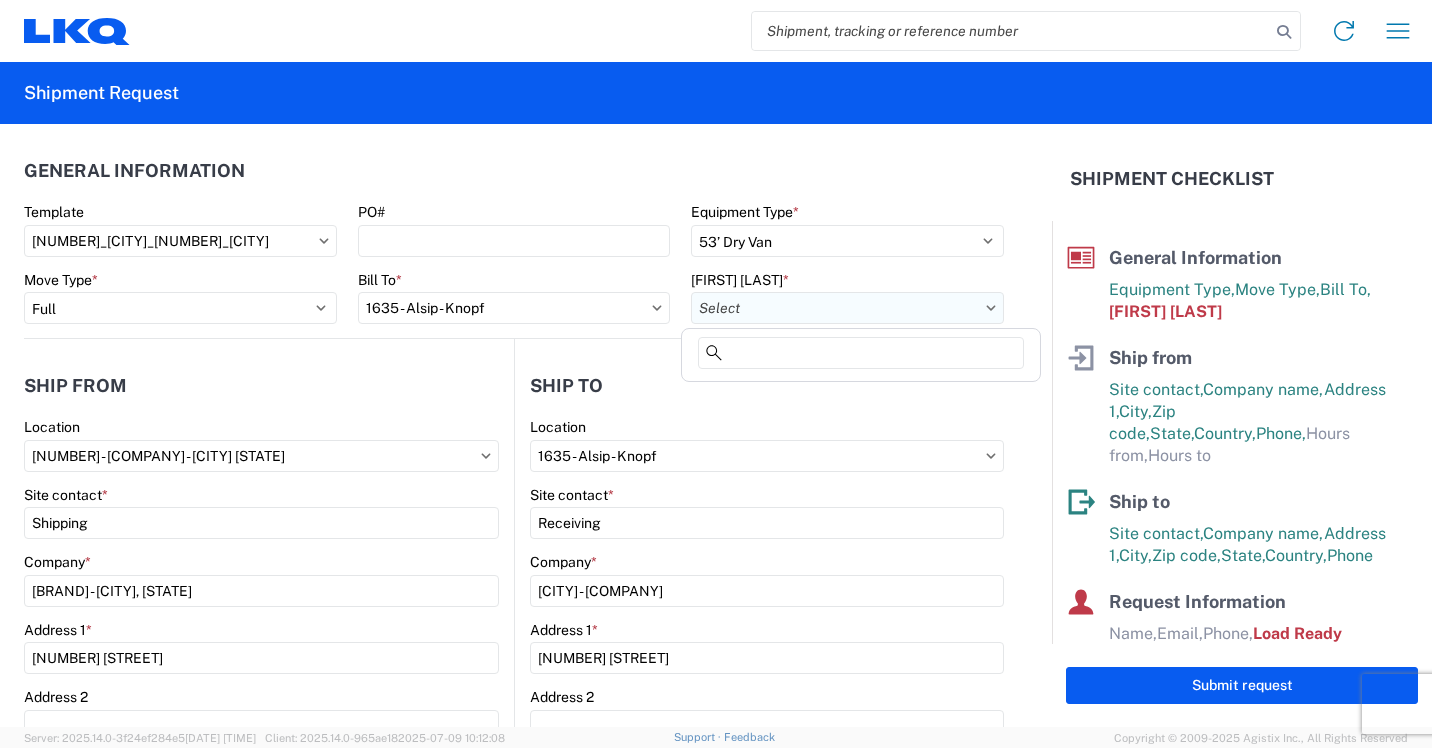 click on "Bill Code  *" at bounding box center [847, 308] 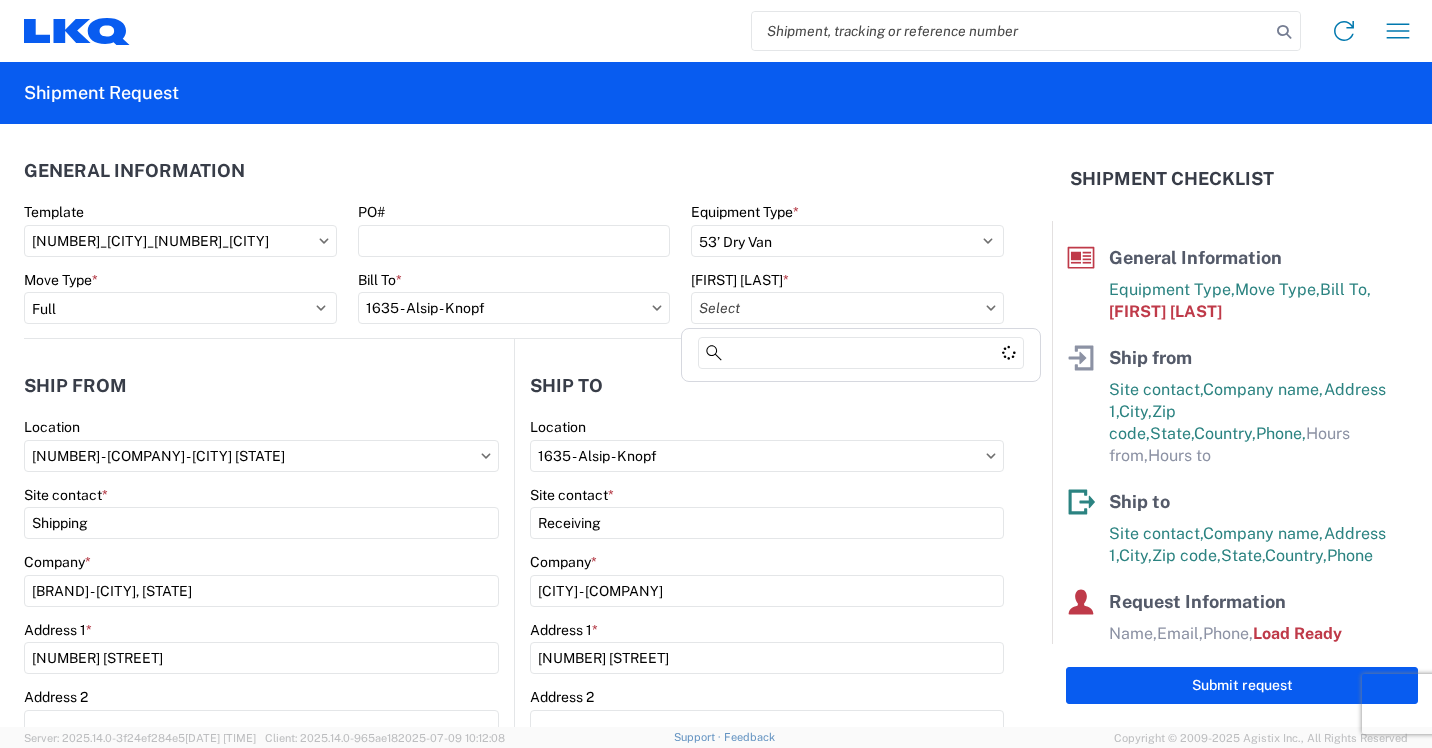 click 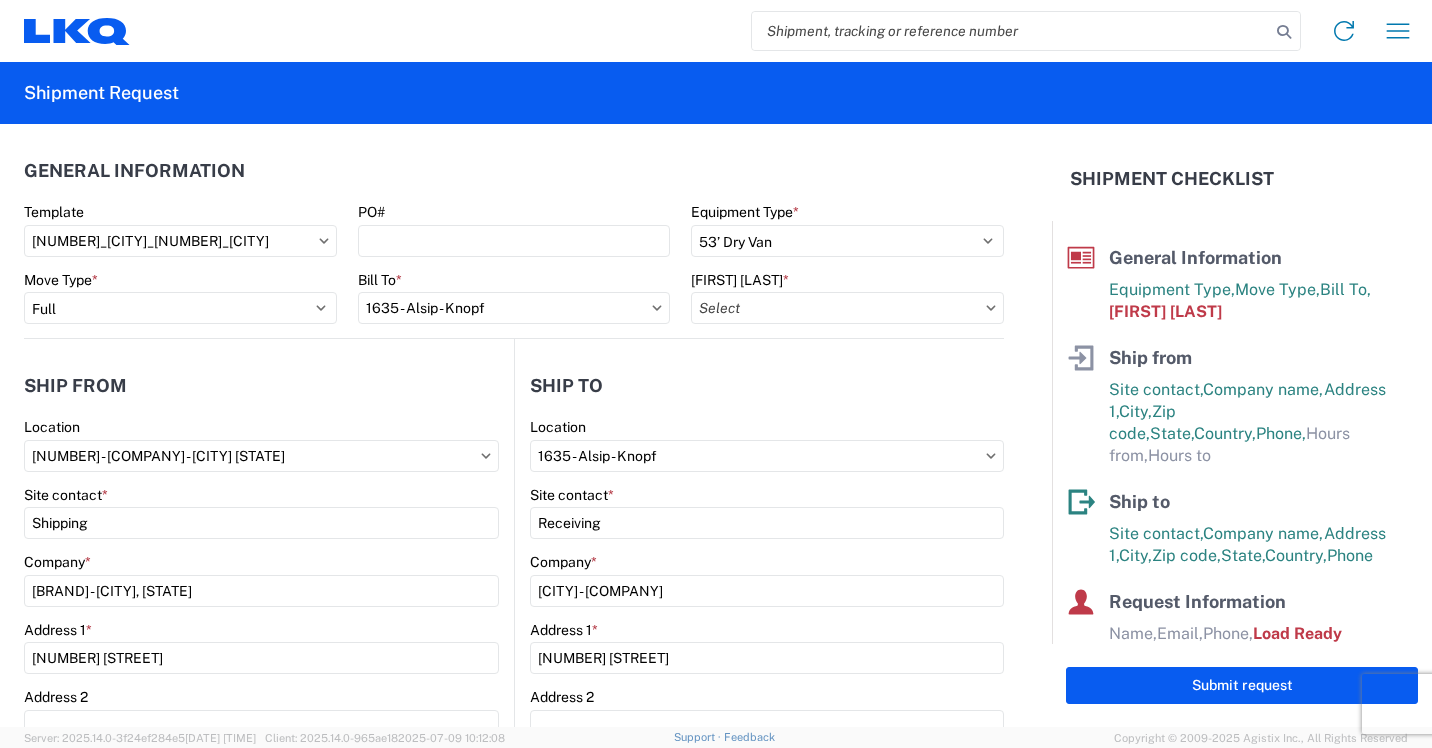click 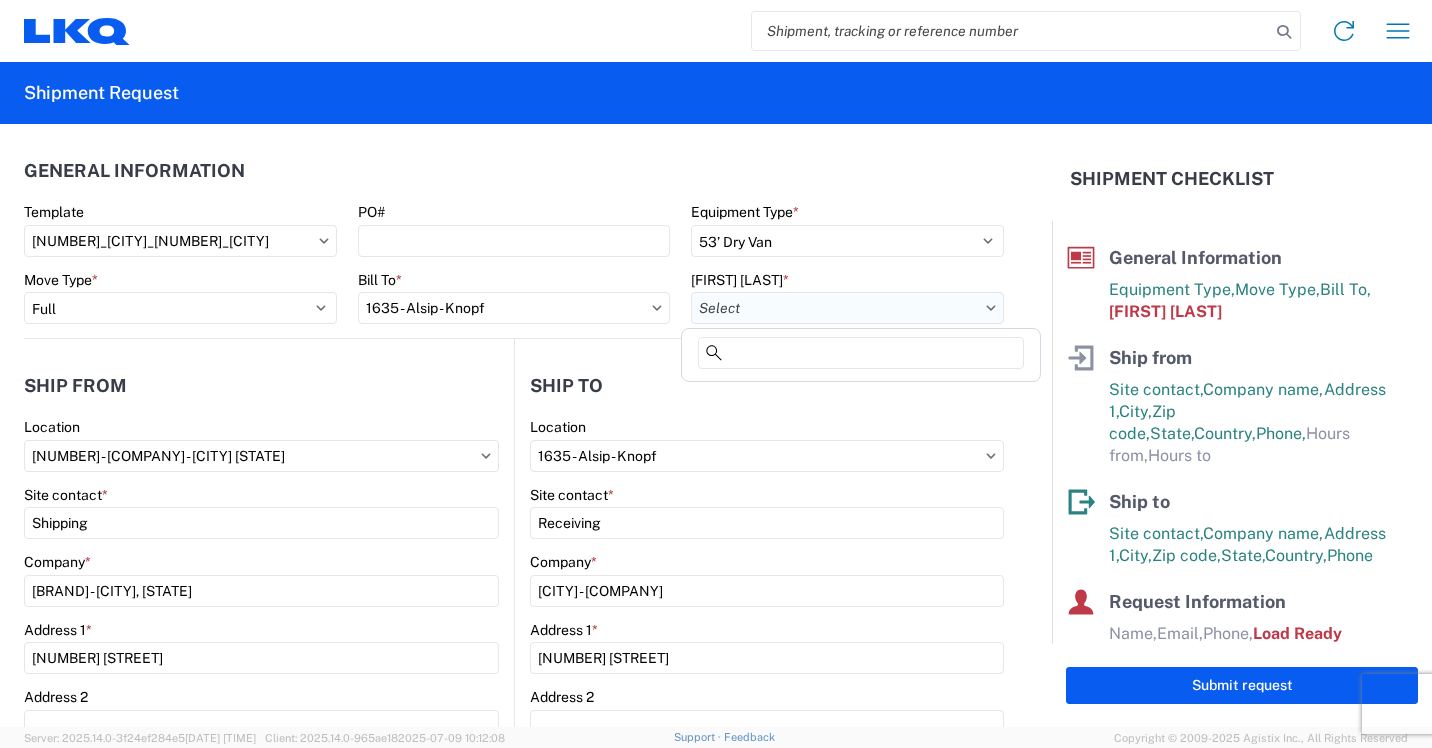 click on "Bill Code  *" at bounding box center [847, 308] 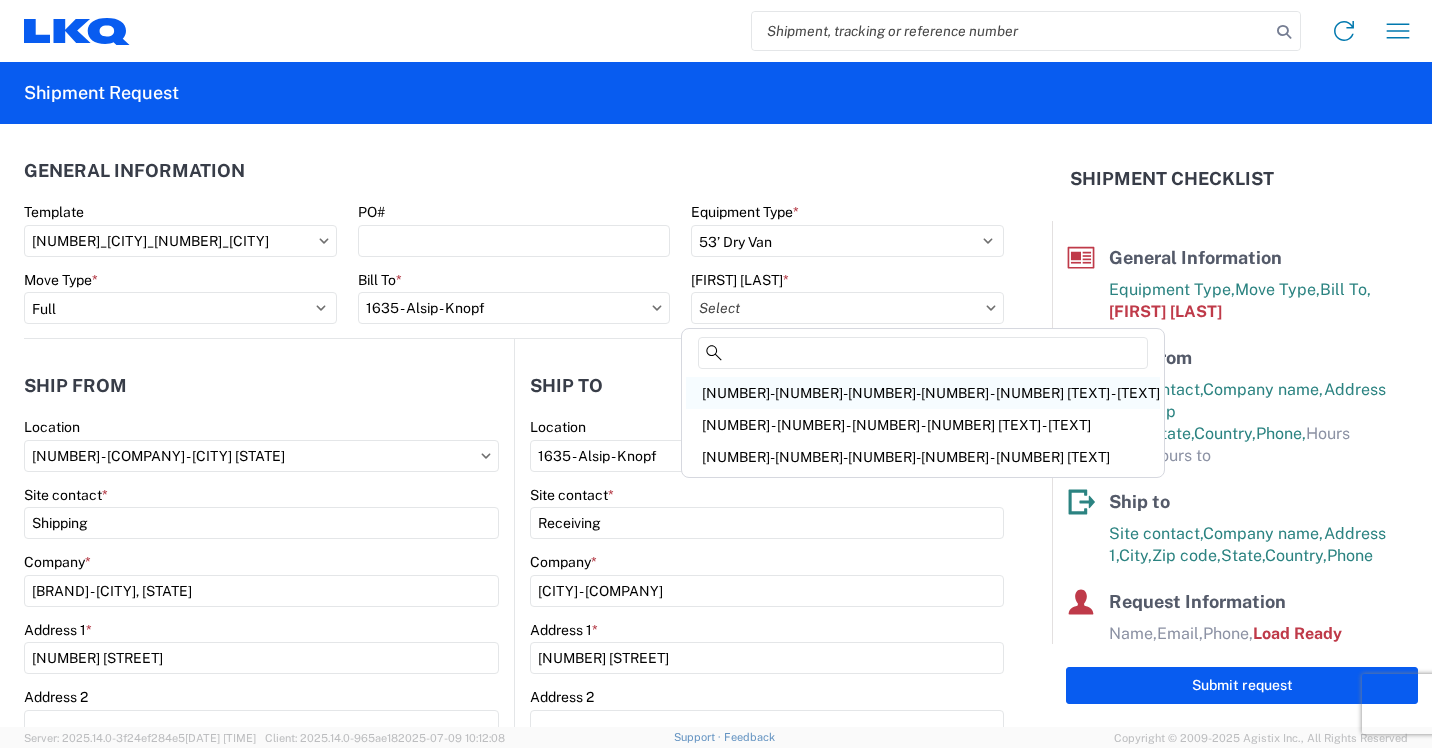 click on "[NUMBER]-[NUMBER]-[NUMBER]-[NUMBER] - [NUMBER] [TEXT] - [TEXT]" 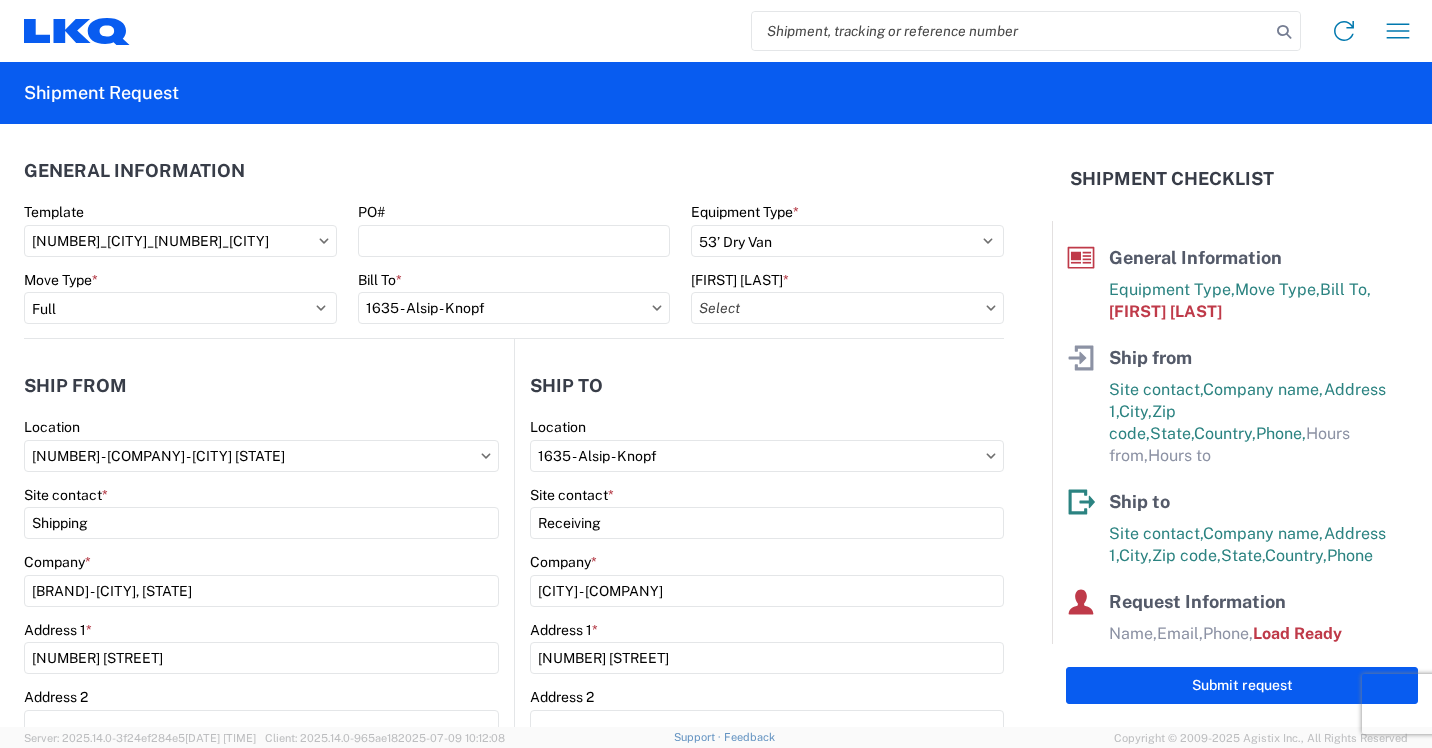 type on "[NUMBER]-[NUMBER]-[NUMBER]-[NUMBER] - [NUMBER] [TEXT] - [TEXT]" 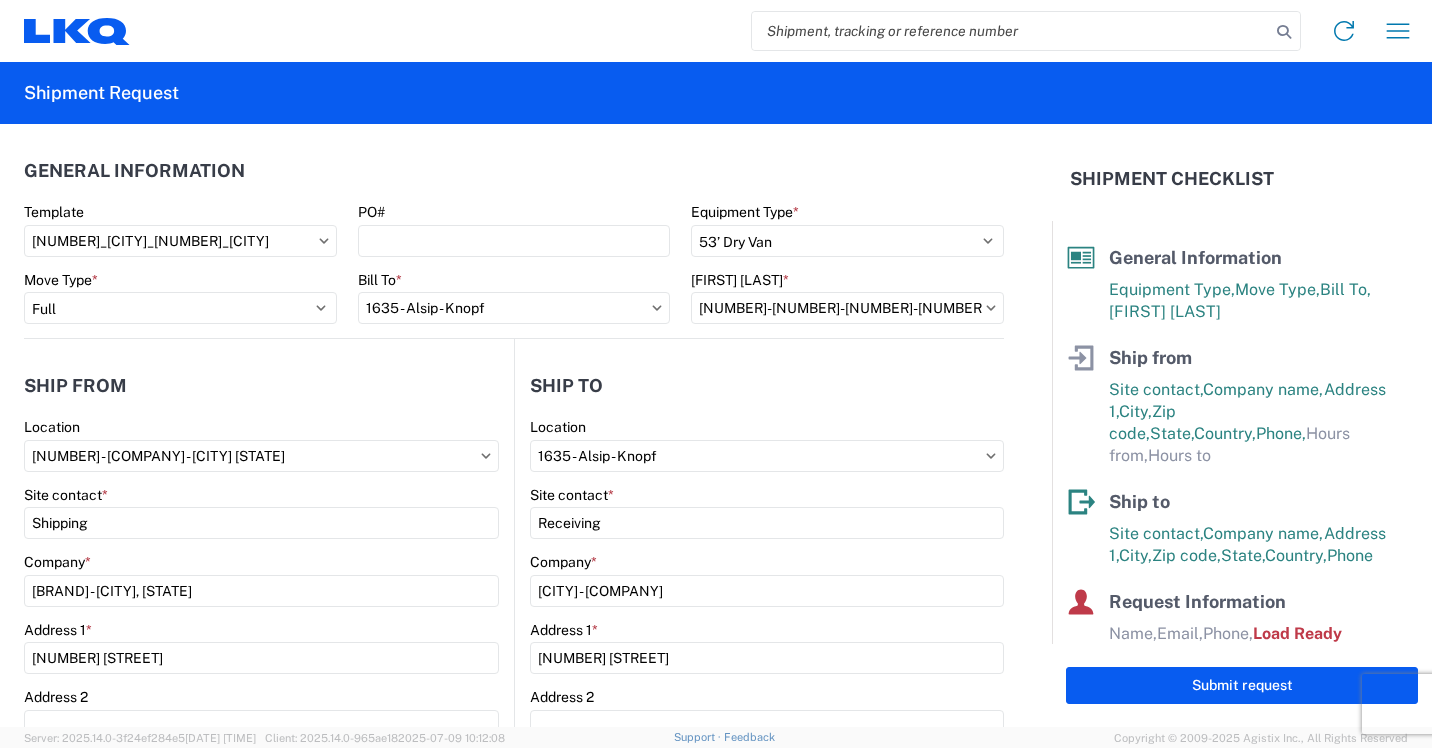 scroll, scrollTop: 100, scrollLeft: 0, axis: vertical 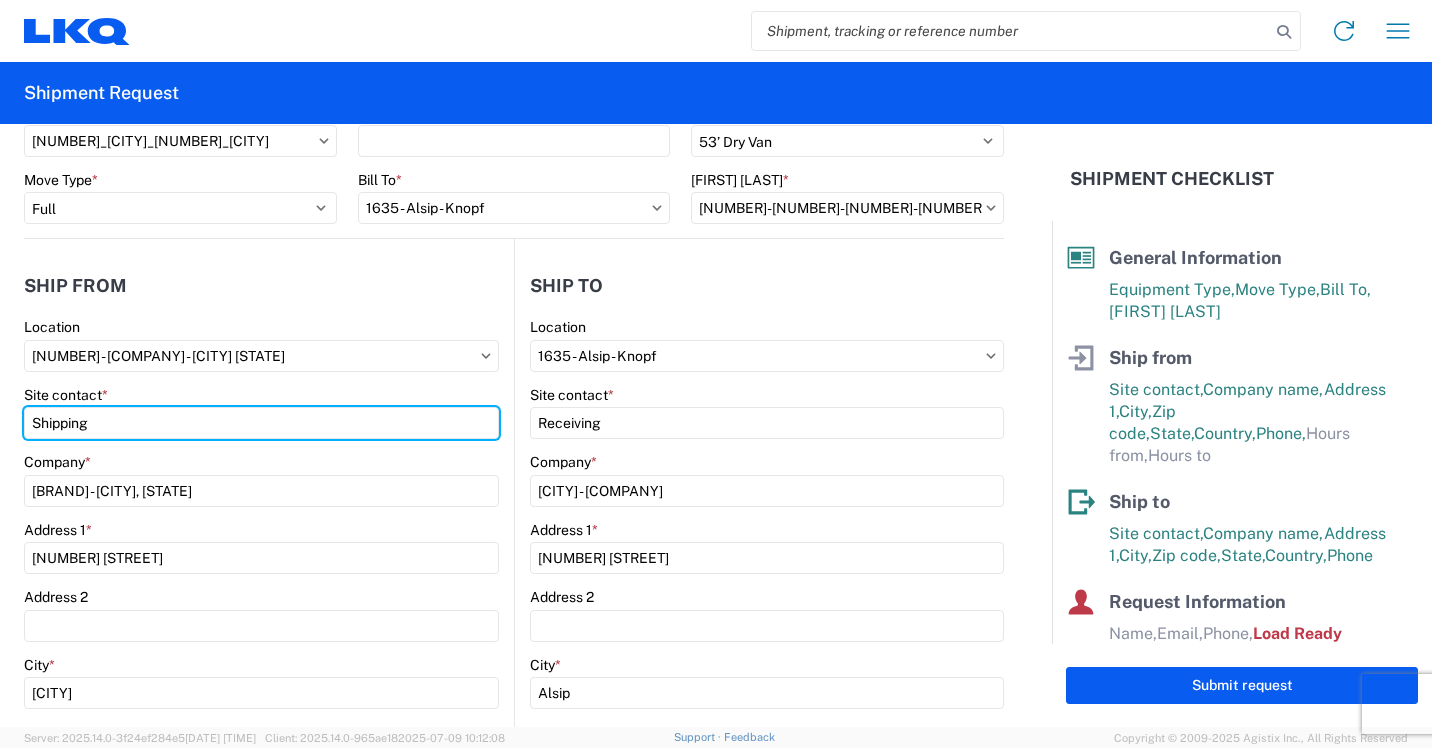 drag, startPoint x: 147, startPoint y: 428, endPoint x: 0, endPoint y: 429, distance: 147.0034 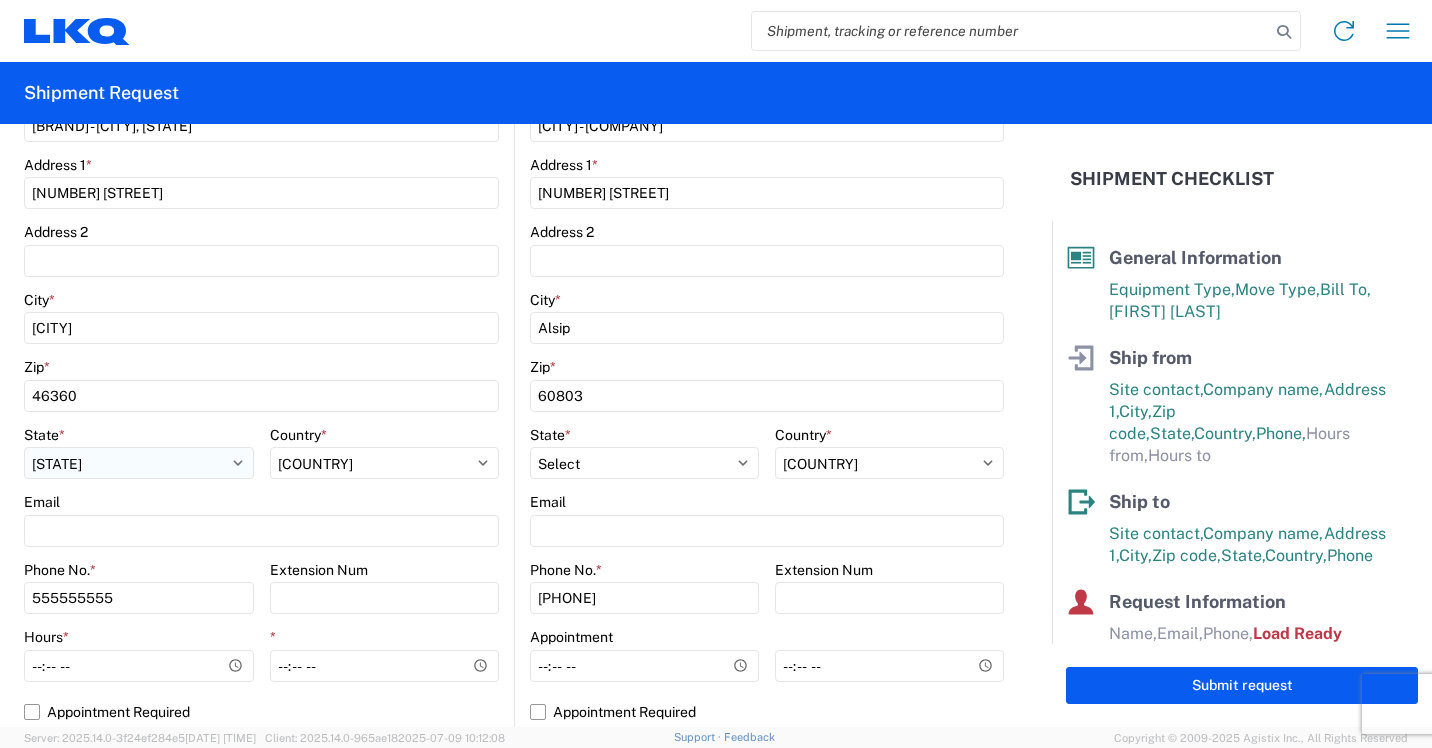 scroll, scrollTop: 500, scrollLeft: 0, axis: vertical 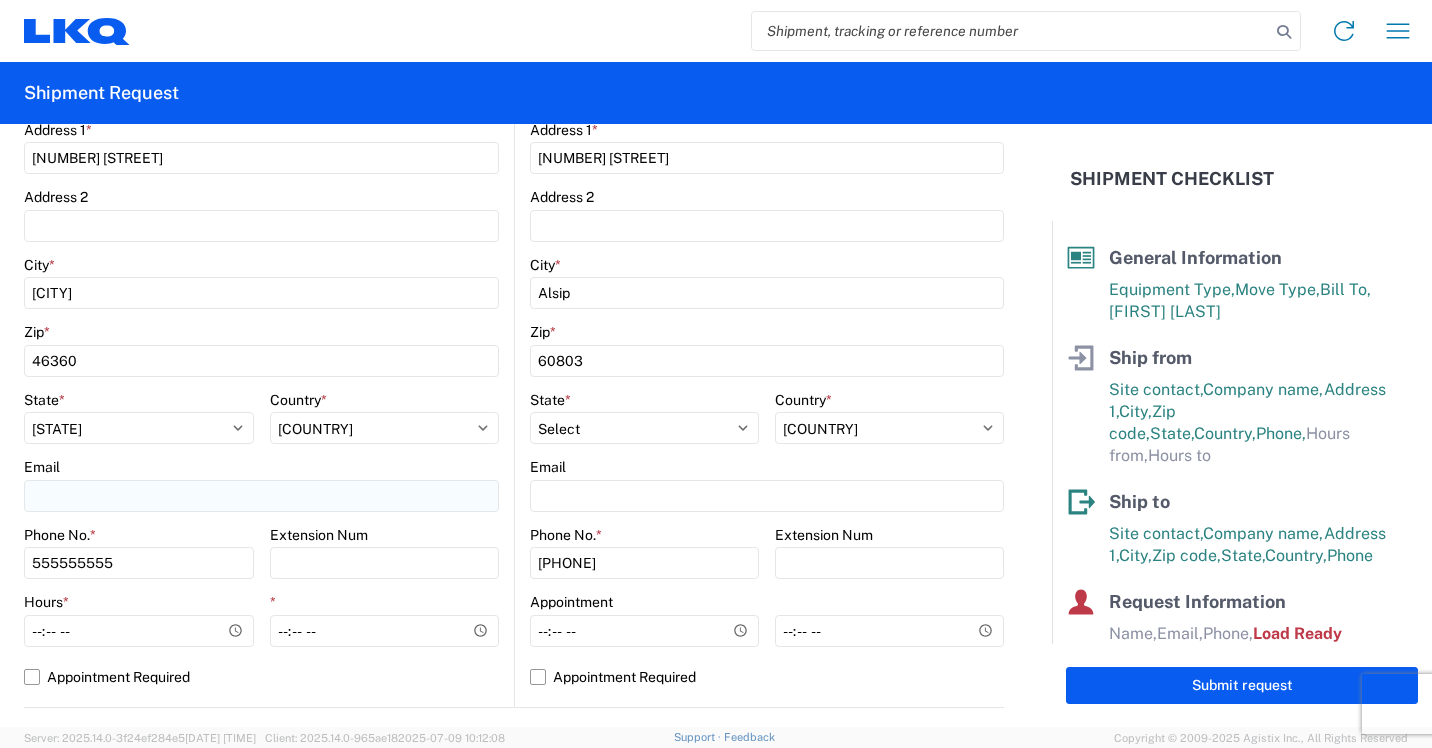 type on "[FIRST] [LAST]" 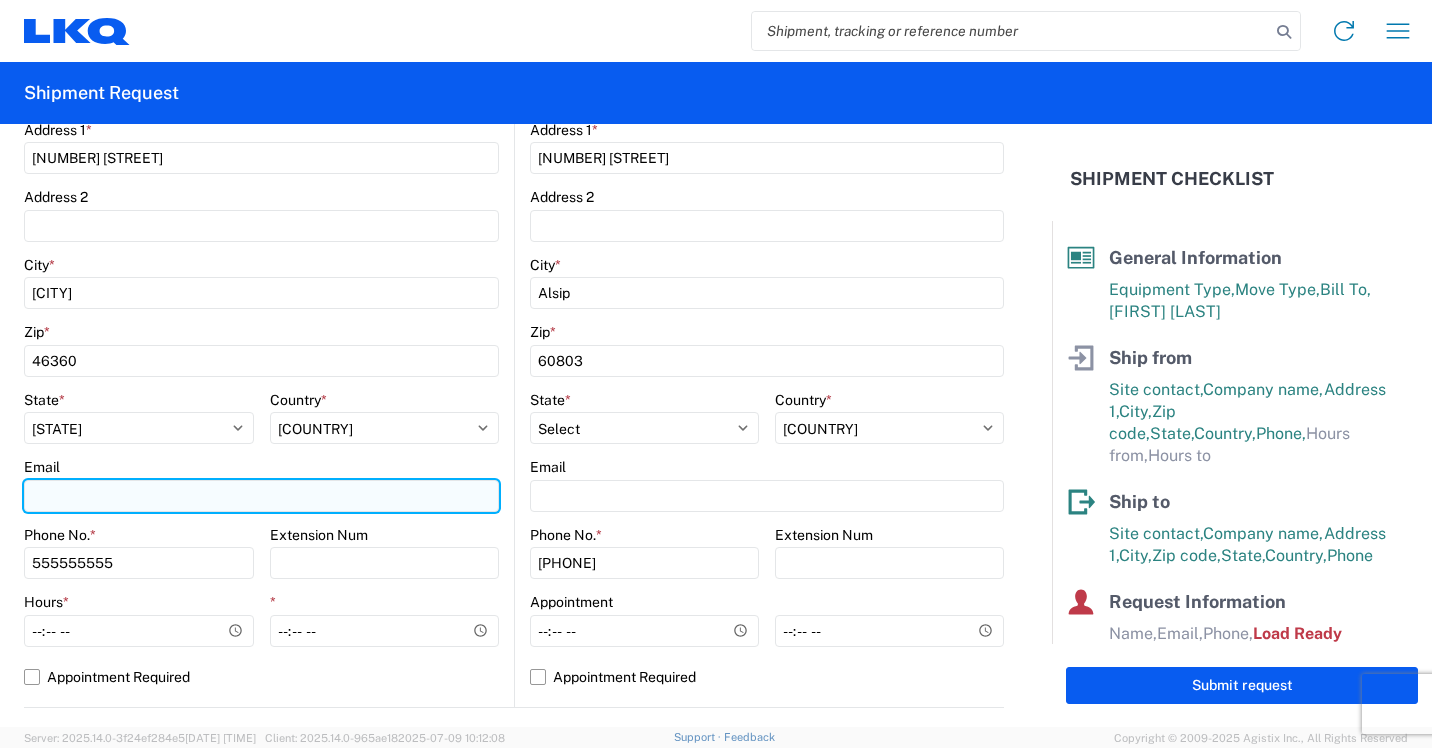click on "Email" at bounding box center (261, 496) 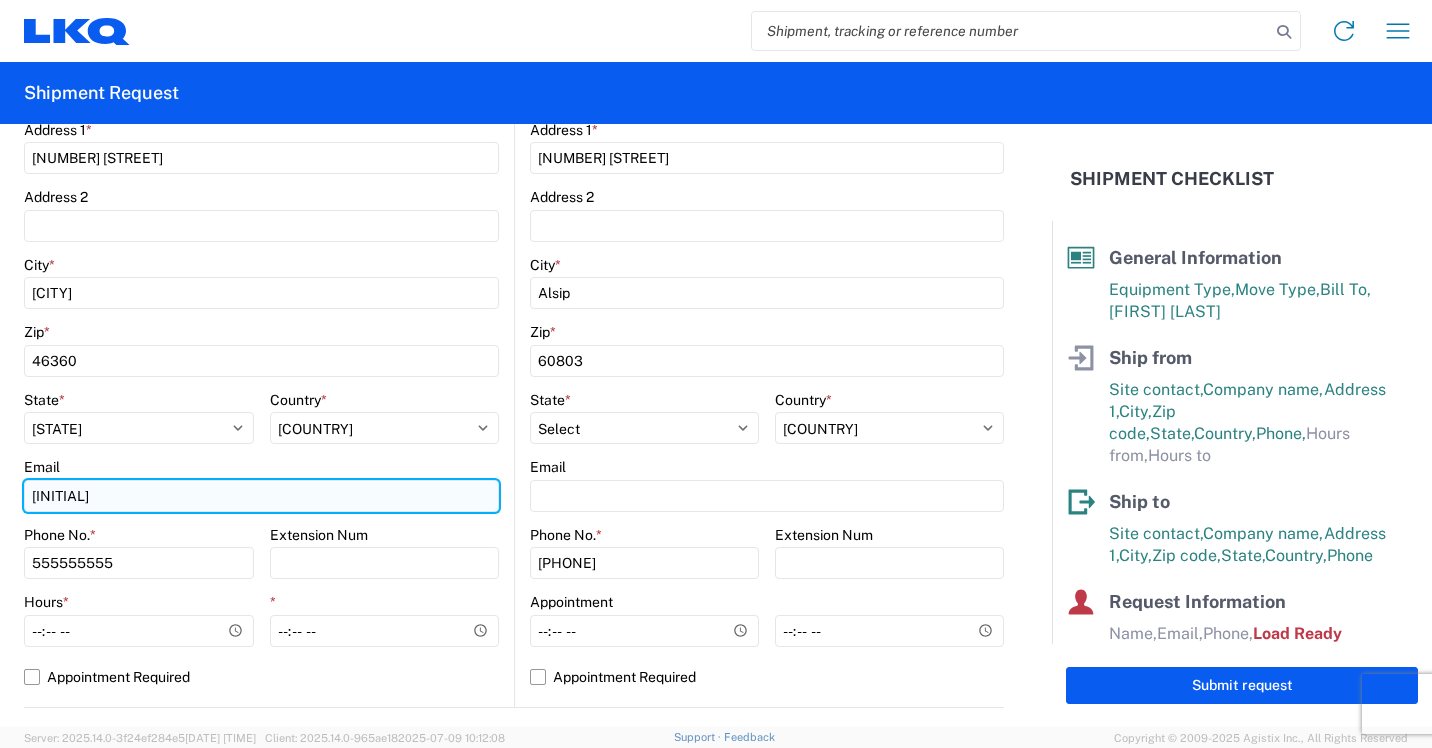 type on "[EMAIL]" 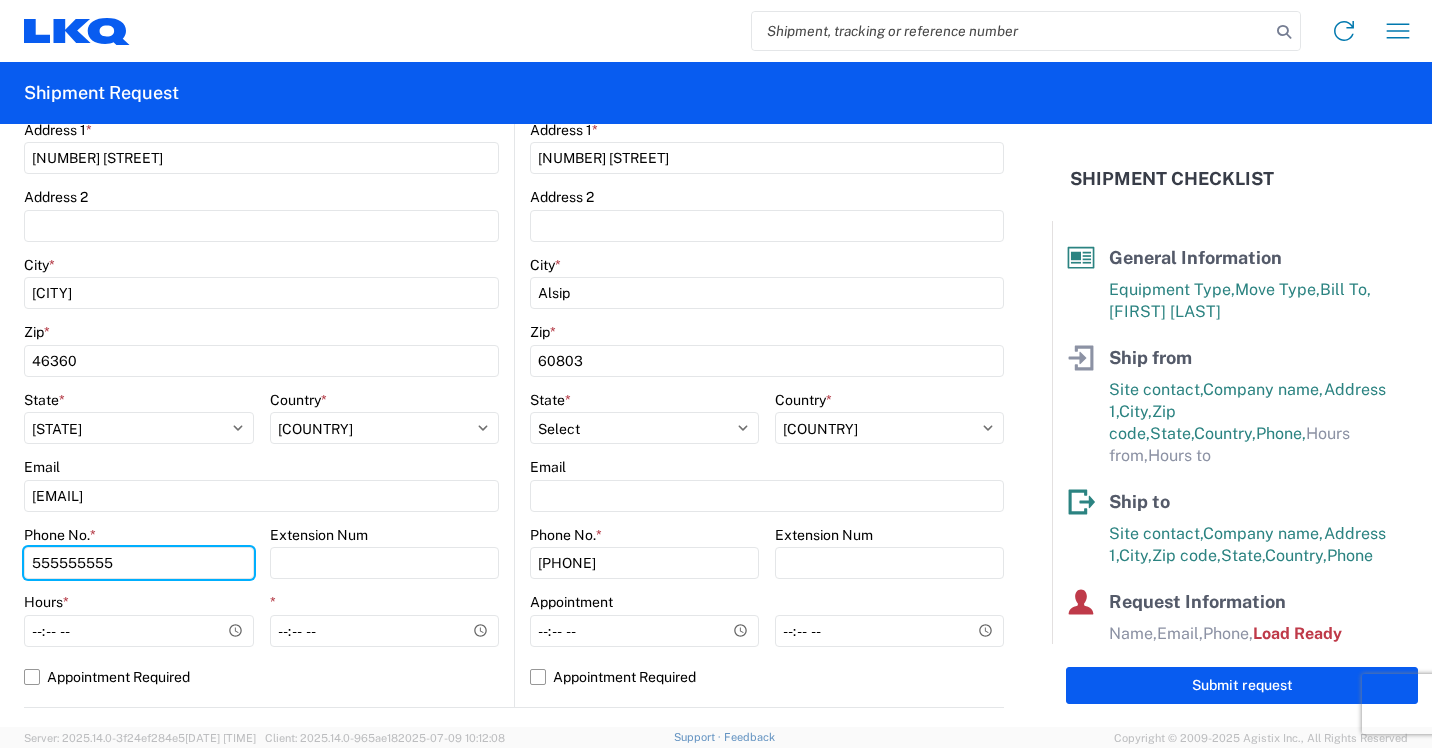 drag, startPoint x: 184, startPoint y: 566, endPoint x: -4, endPoint y: 566, distance: 188 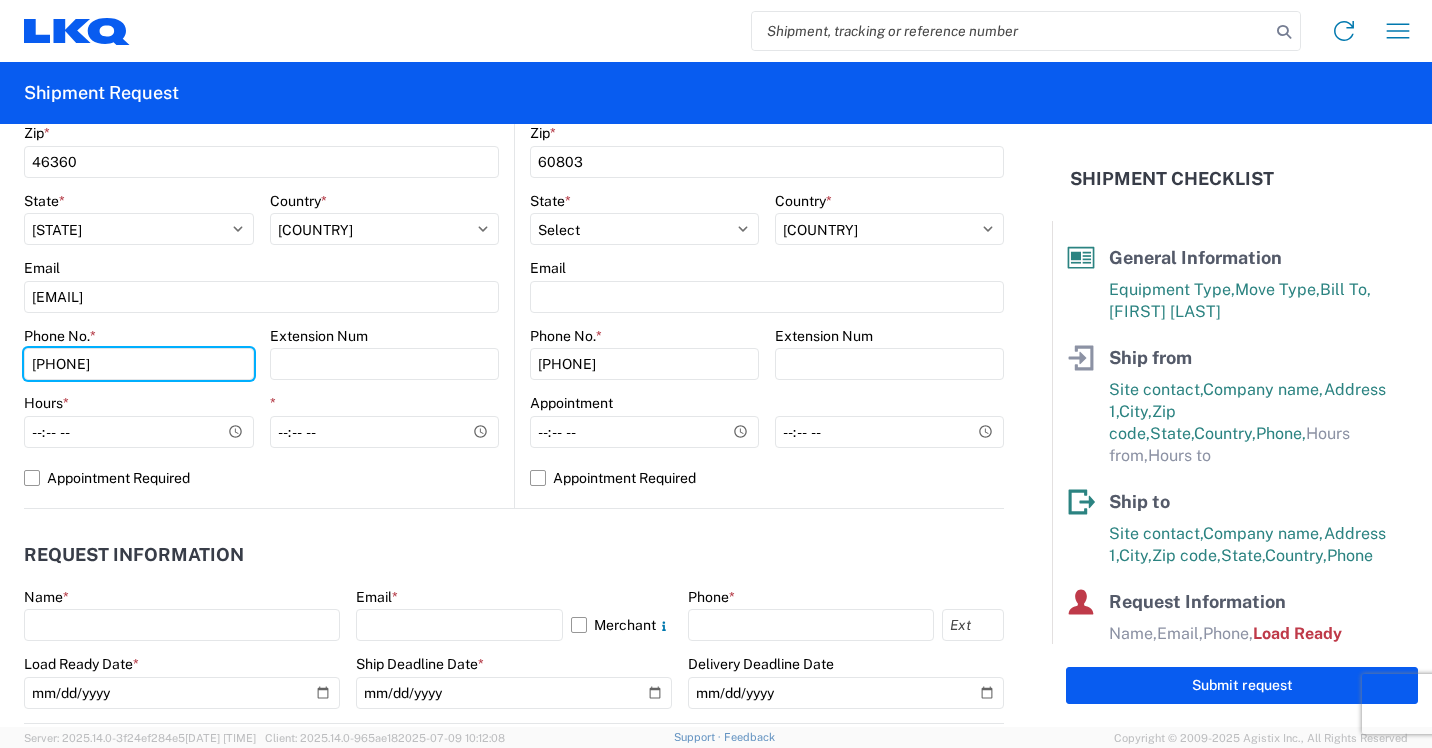 scroll, scrollTop: 700, scrollLeft: 0, axis: vertical 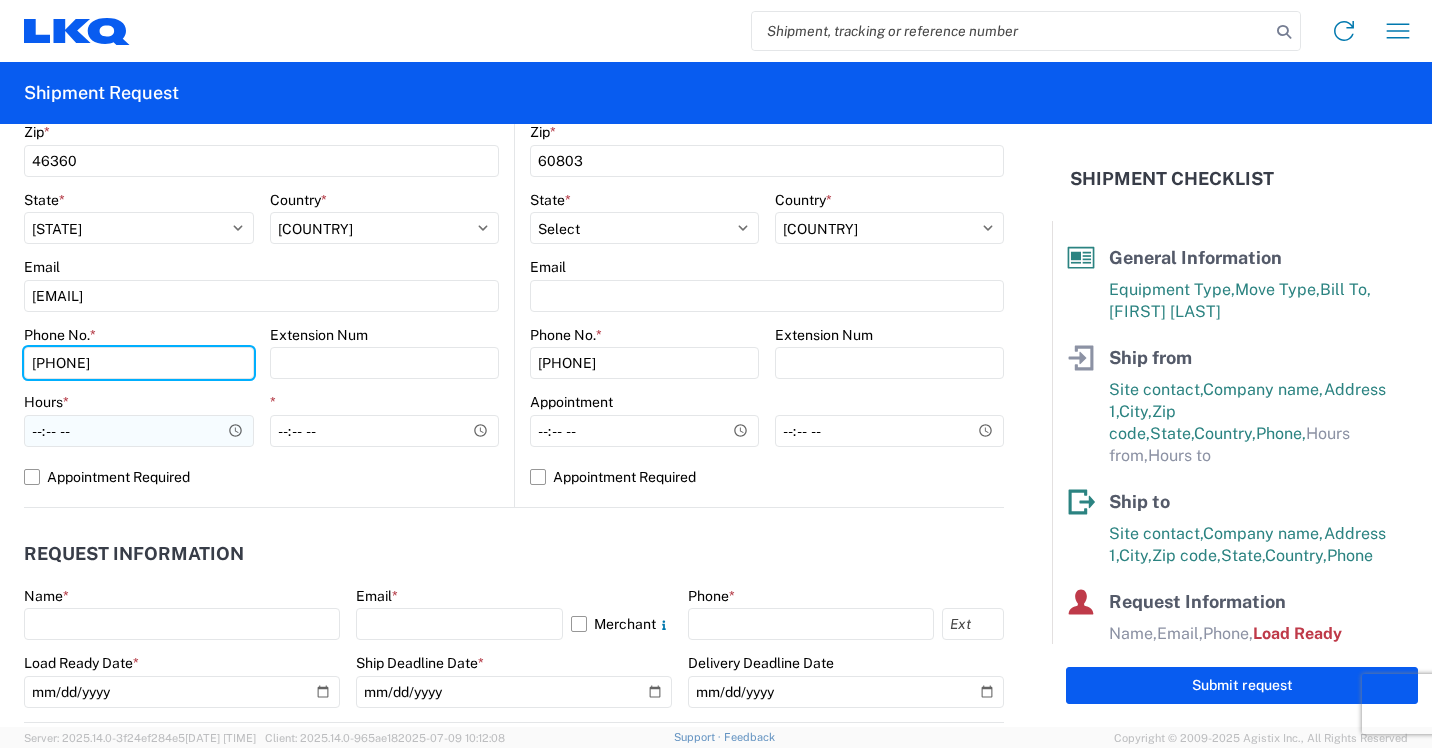 type on "[PHONE]" 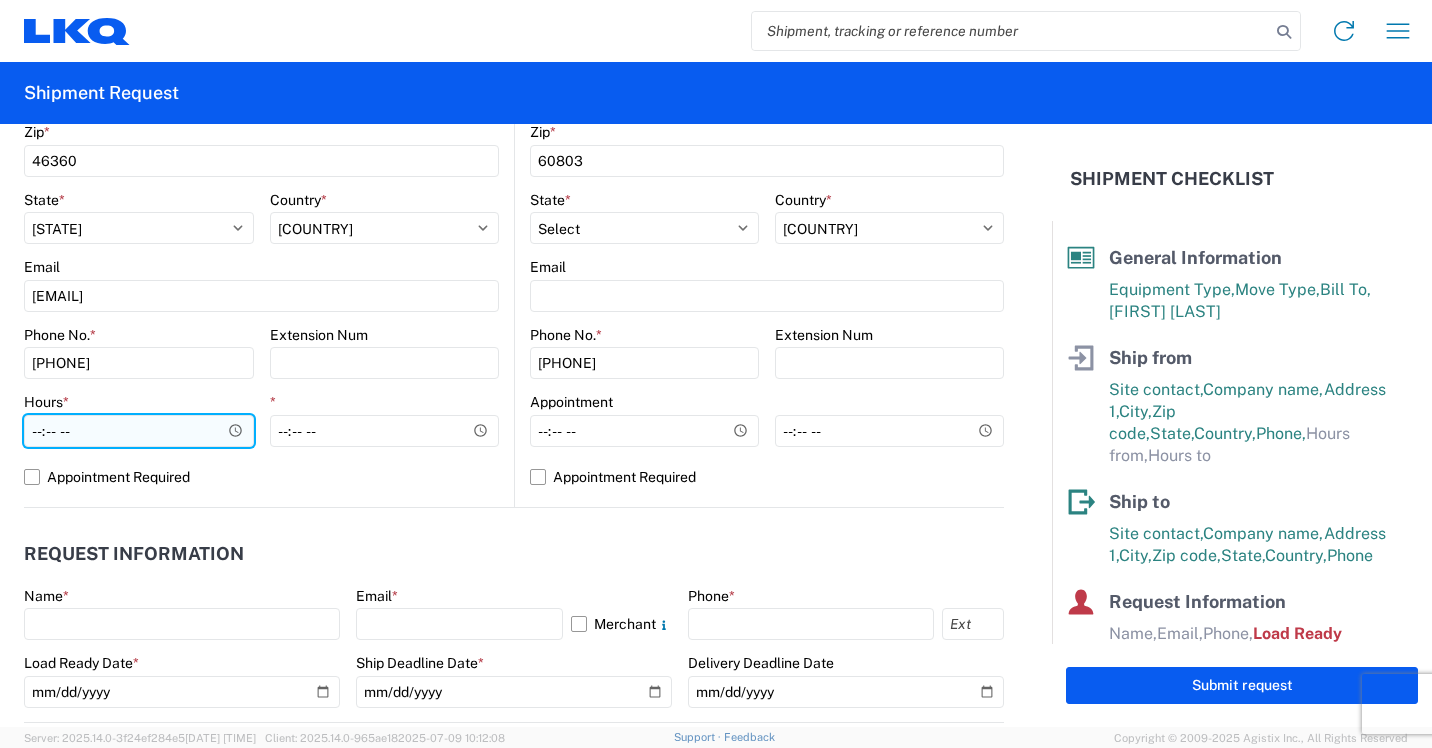click on "Hours  *" at bounding box center (139, 431) 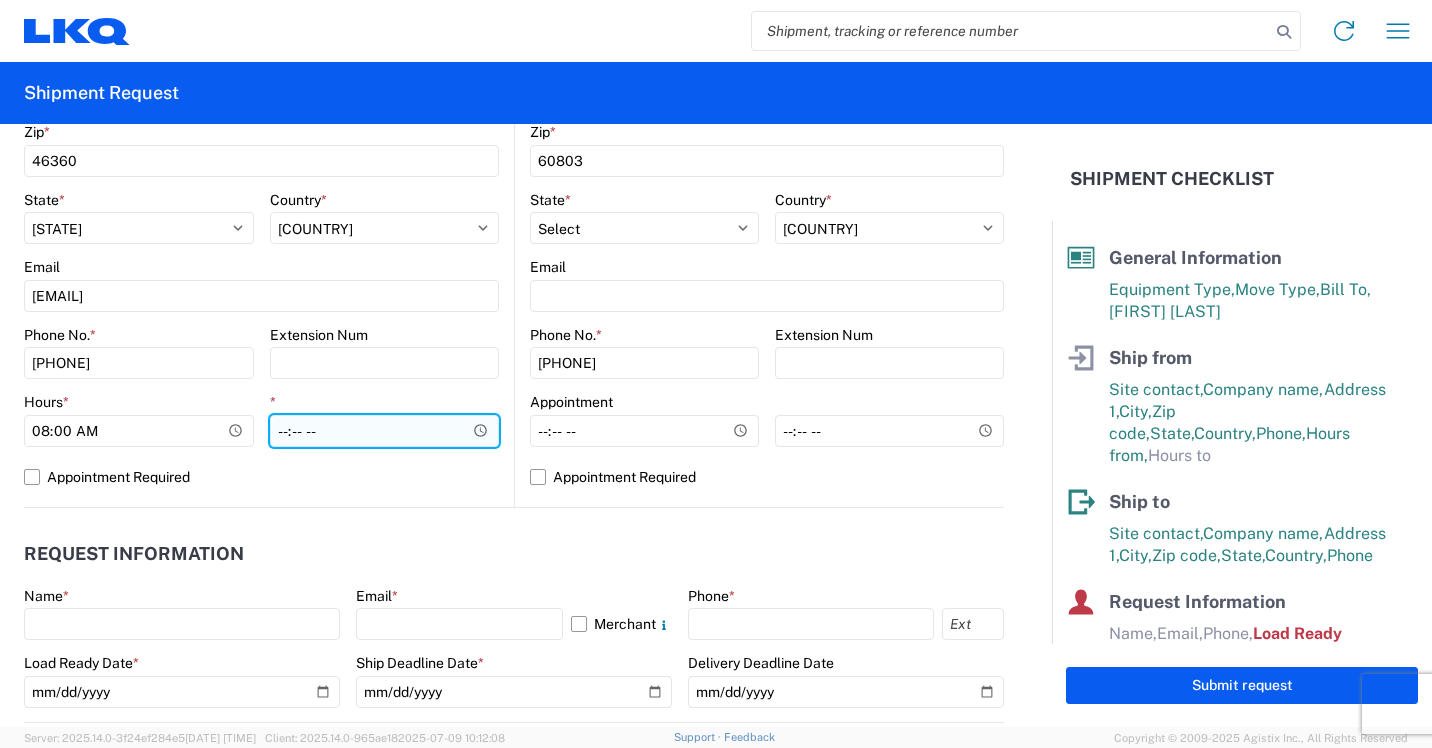type on "08:00" 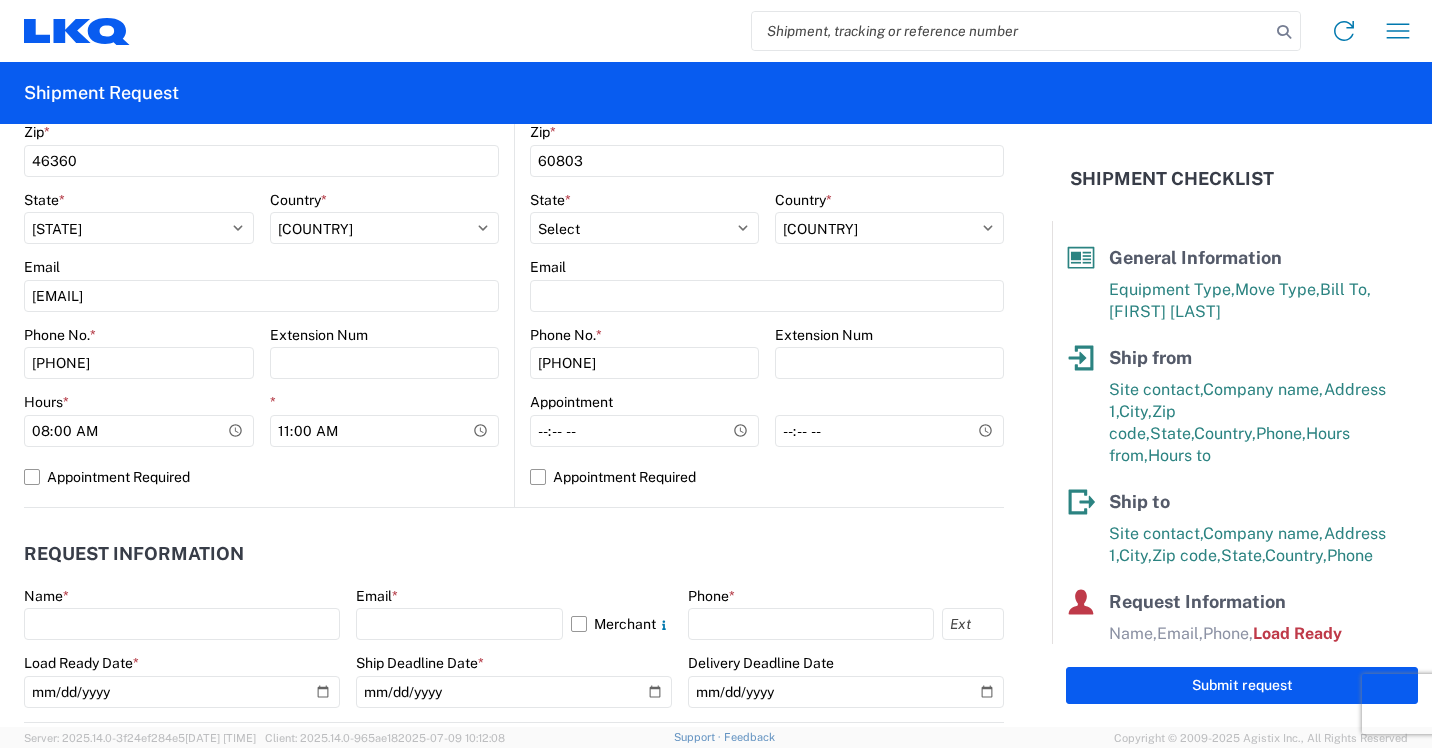 type on "11:00" 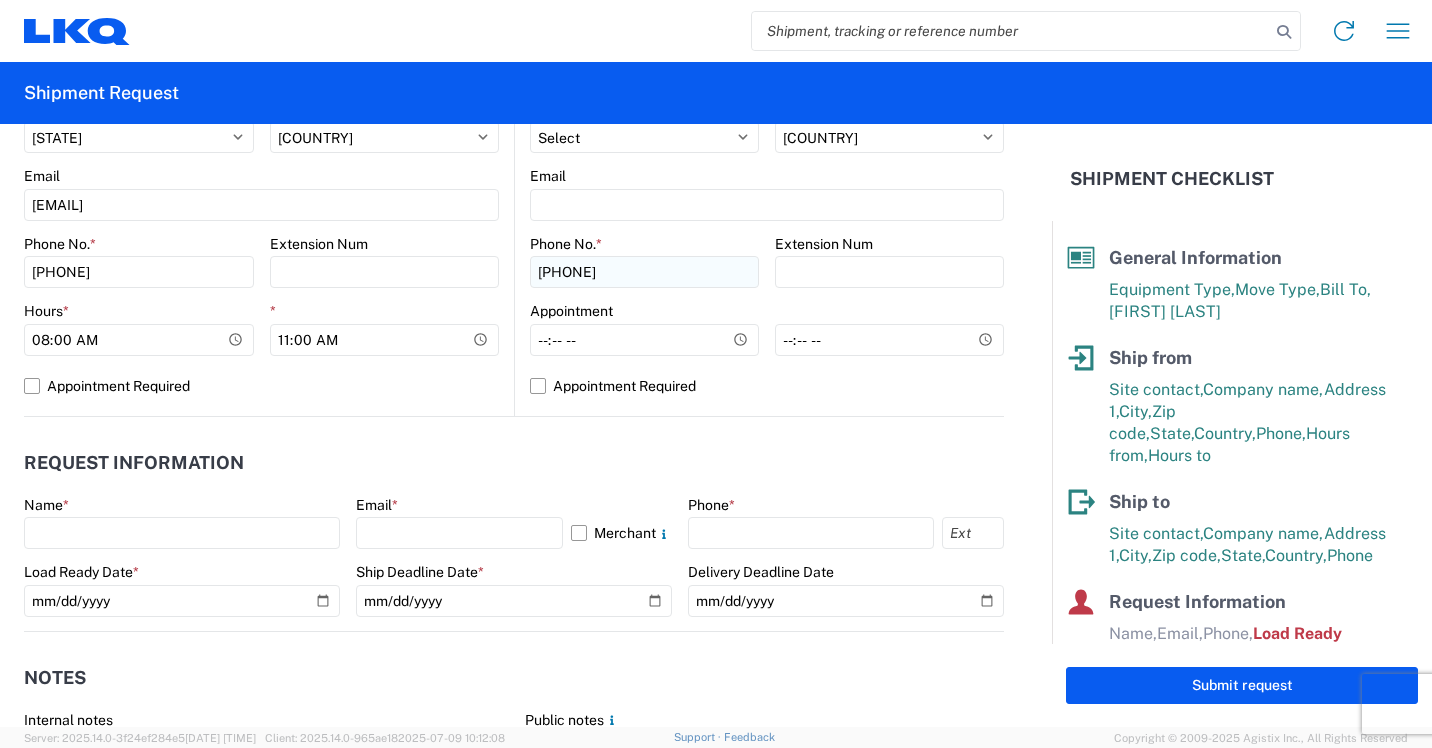 scroll, scrollTop: 800, scrollLeft: 0, axis: vertical 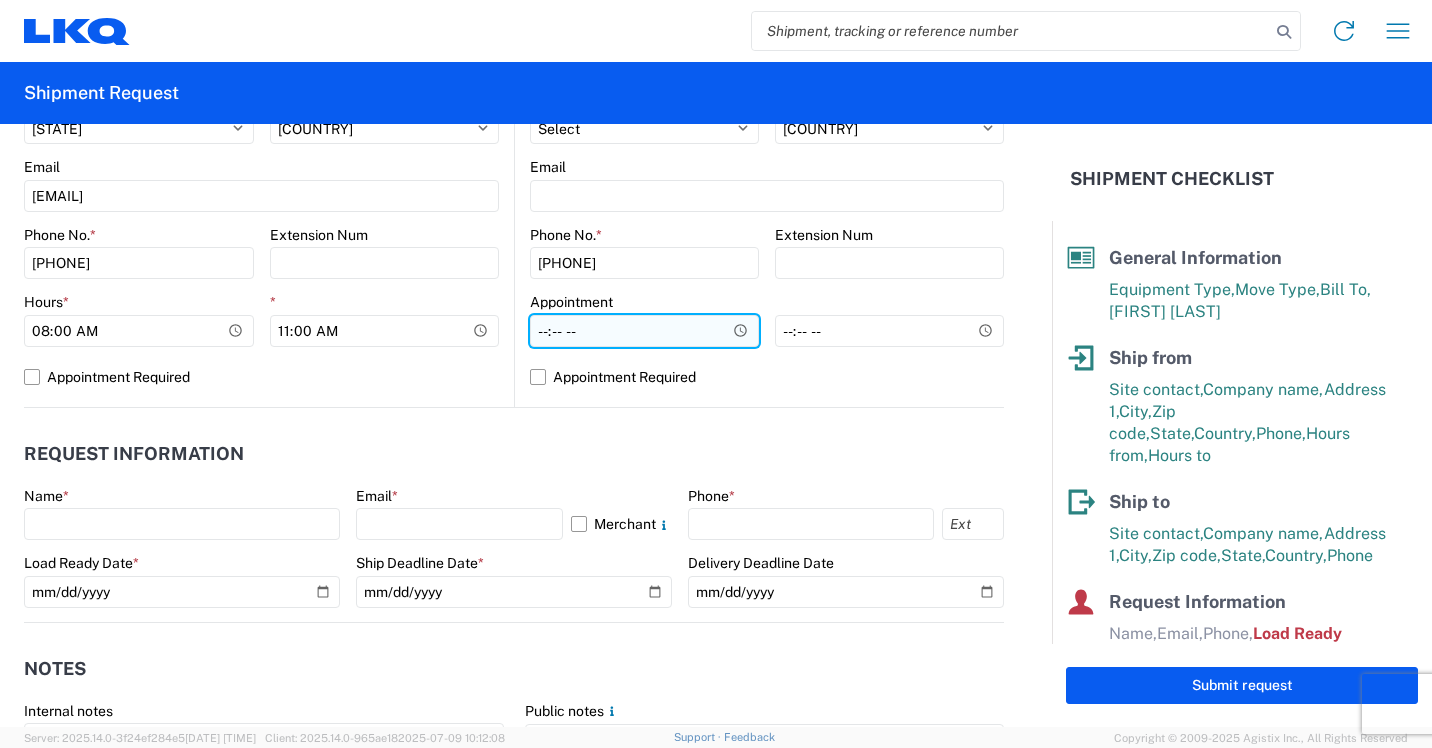 click on "Hours  *" at bounding box center (644, 331) 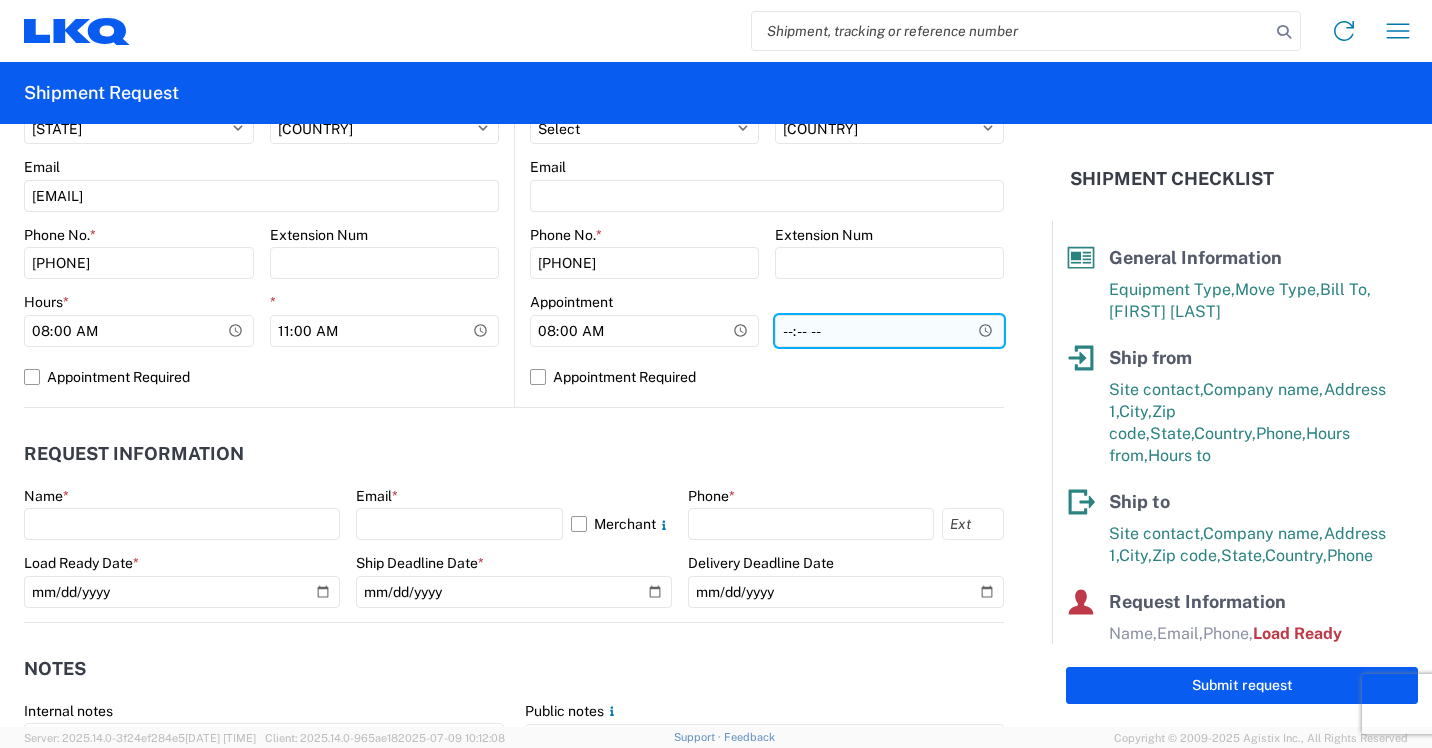 type on "08:00" 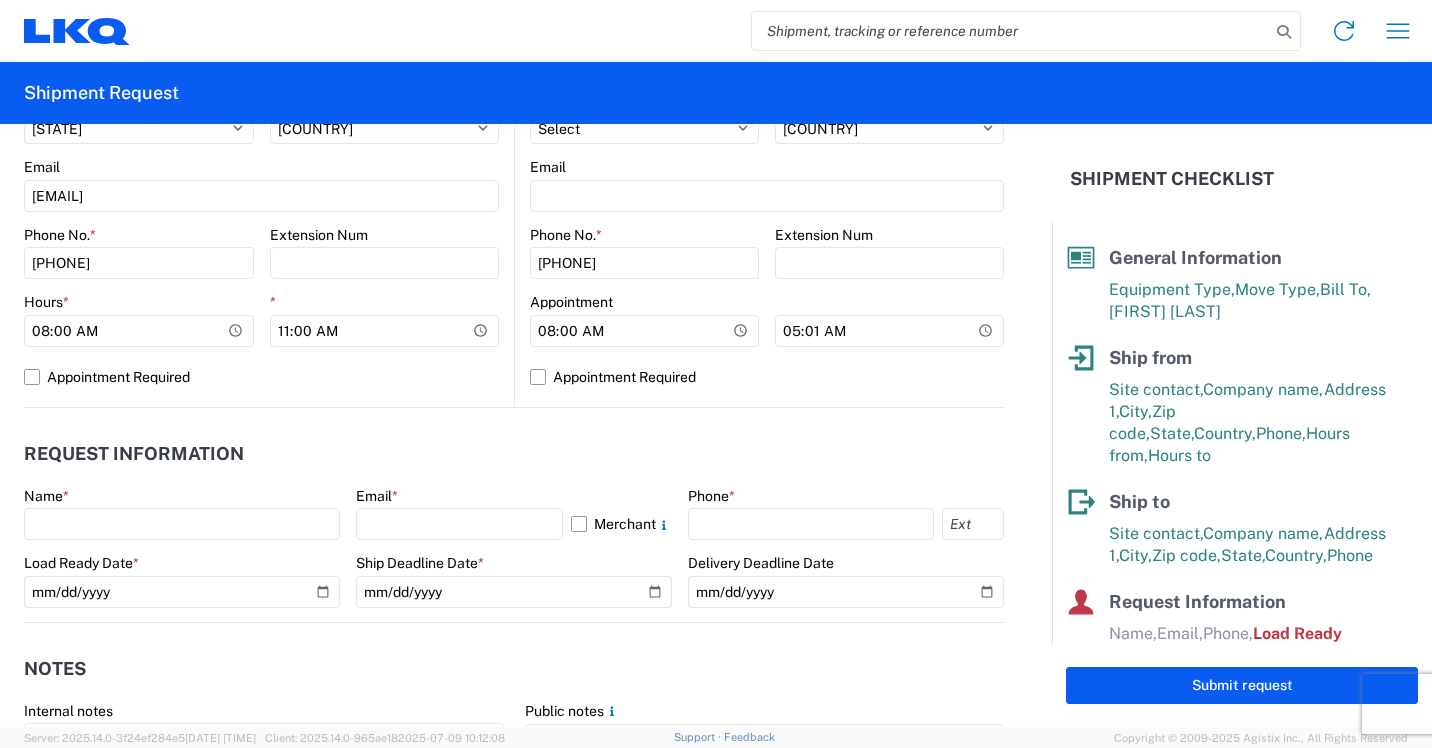 click on "Request Information   Name  *  Email  *  Merchant
Phone  *  Load Ready Date  * [DATE]  Ship Deadline Date  *  Delivery Deadline Date" 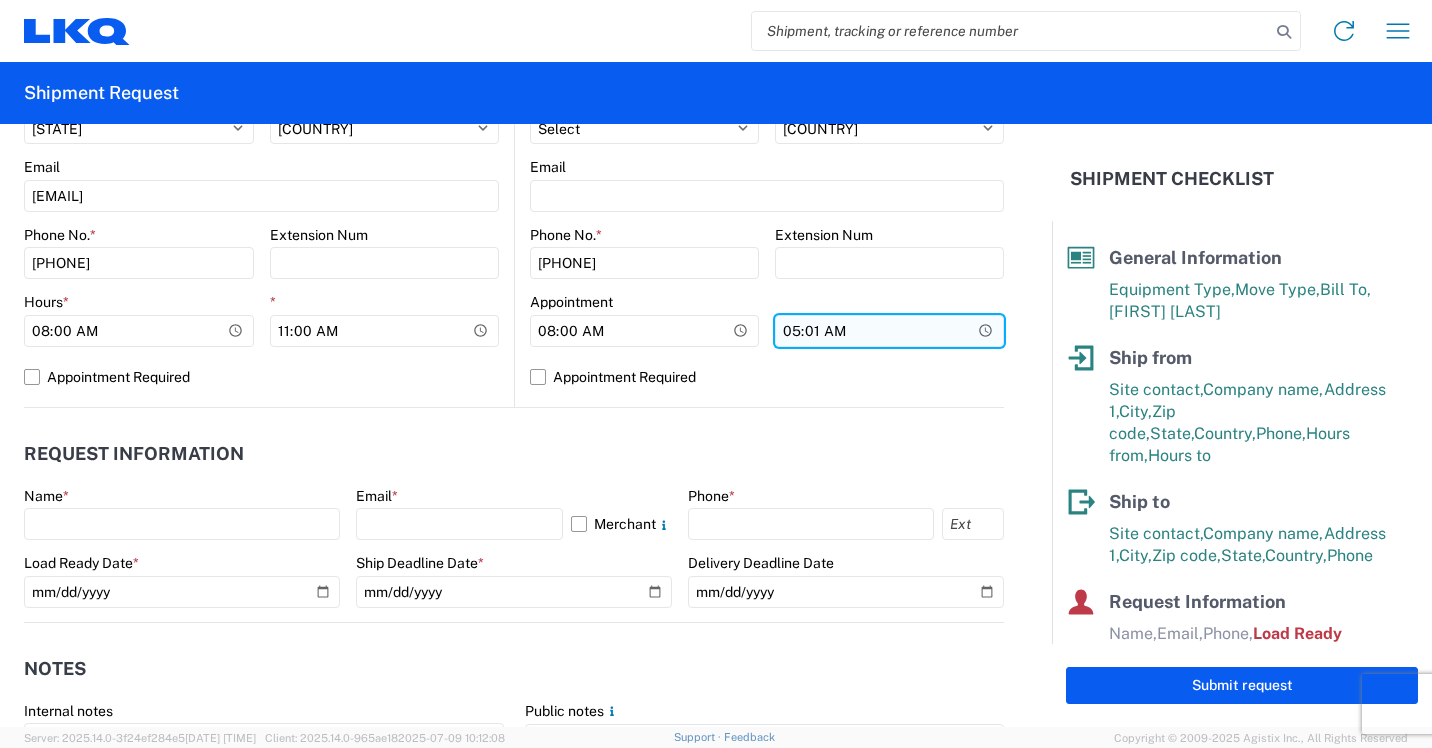 click on "05:01" at bounding box center (385, 331) 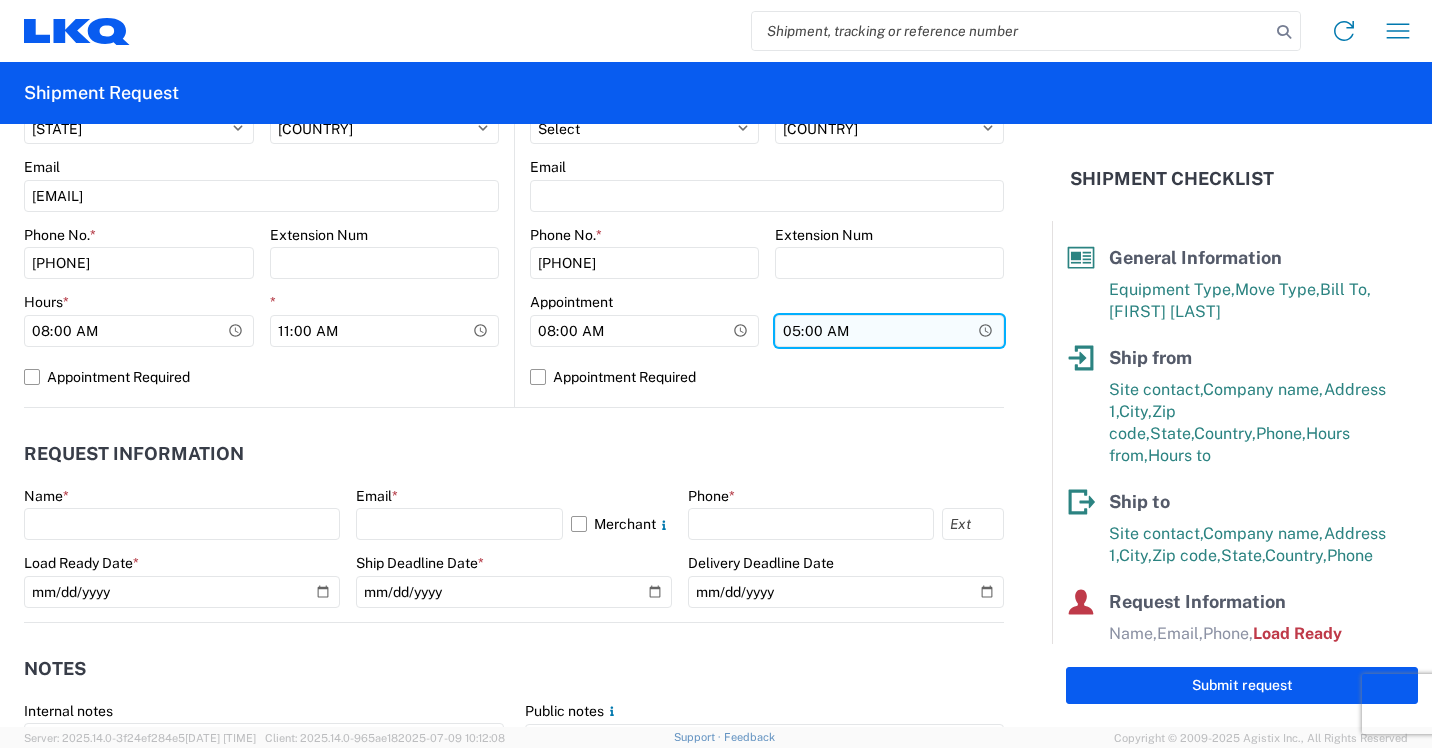 click on "05:00" at bounding box center [385, 331] 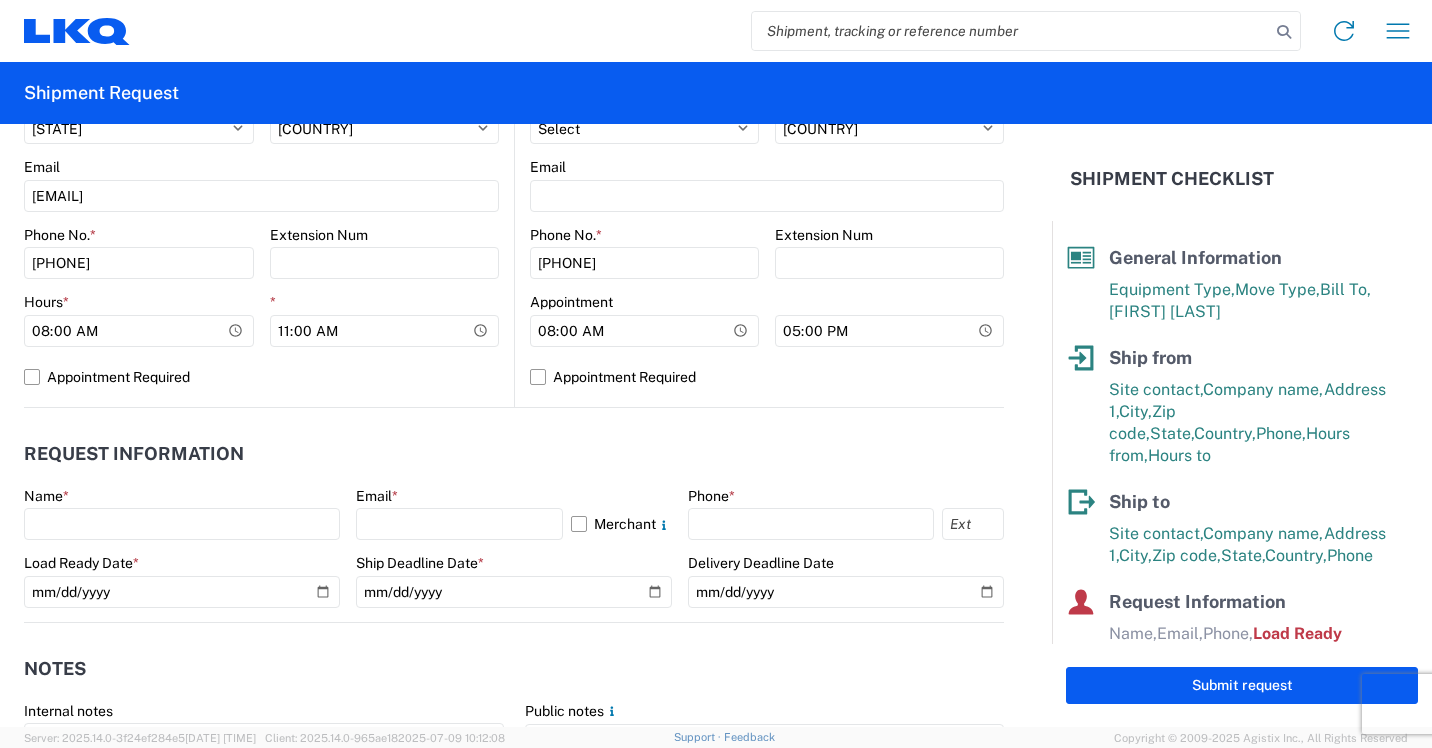 click on "Home
Shipment request
Shipment tracking  Shipment Request  General Information   Template  [NUMBER]_[CITY]_[NUMBER]_[CITY]  PO#   Equipment Type  * Select 53’ Dry Van Flatbed Dropdeck (van) Lowboy (flatbed) Rail  Move Type  * Select Full Partial TL  Bill To  * [NUMBER] - [CITY] - [COMPANY]  Bill Code  * [NUMBER]-[NUMBER]-[NUMBER]-[NUMBER] - [NUMBER] [TEXT] - [TEXT]  Ship from  [NUMBER]  Location  [NUMBER] - [COMPANY] - [CITY] [STATE]  Site contact  * [TEXT]  Company  * [COMPANY] - [CITY], [STATE]  Address 1  * [NUMBER] [TEXT] [NUMBER]  Address 2   City  * [CITY]  Zip  * [NUMBER]  State  * Select Alabama Alaska Arizona Arkansas Armed Forces Americas Armed Forces Europe Armed Forces Pacific California Colorado Connecticut Delaware District of Columbia Florida Georgia Hawaii Idaho Illinois Indiana Iowa Kansas Kentucky Louisiana Maine Maryland Massachusetts Michigan Minnesota Mississippi Missouri Montana Nebraska Nevada New Hampshire Ohio *" 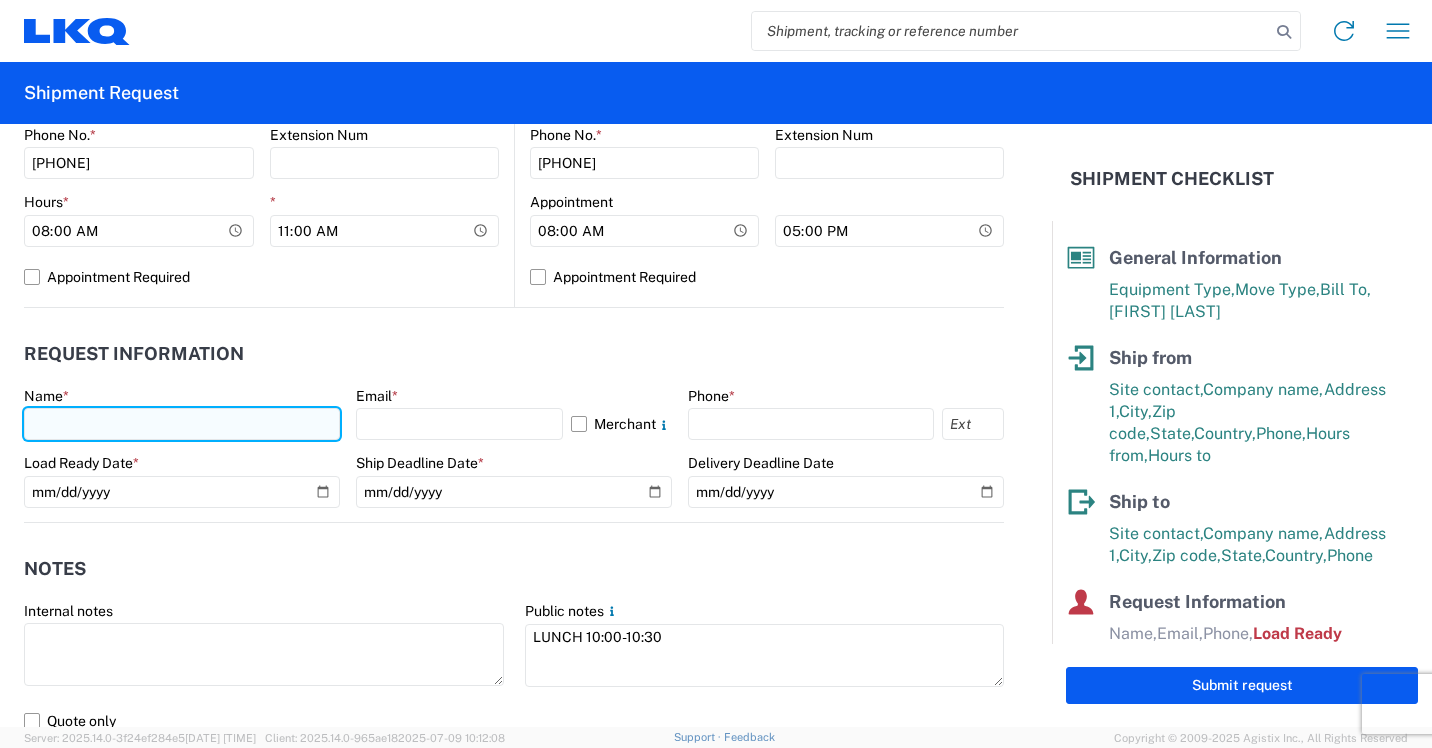 click 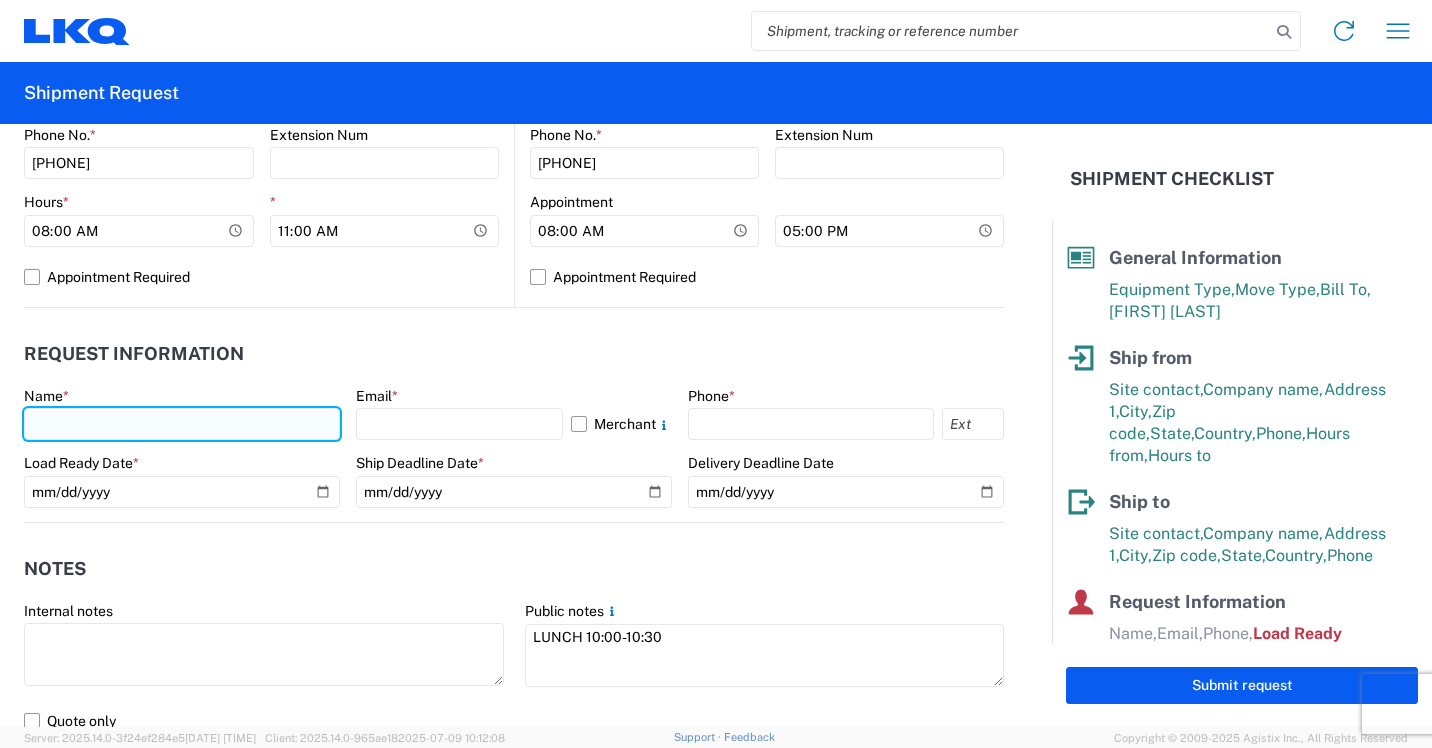type on "[FIRST] [LAST]" 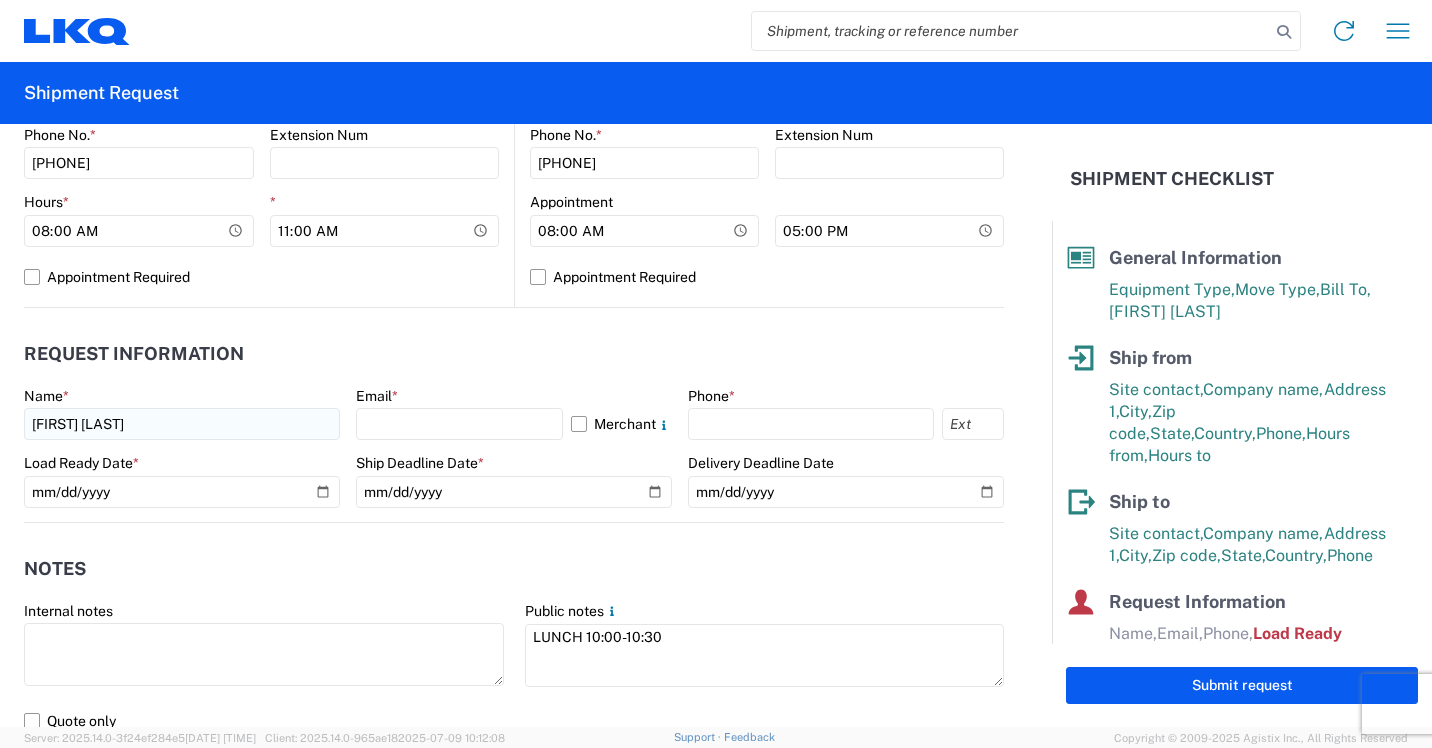 type on "[EMAIL]" 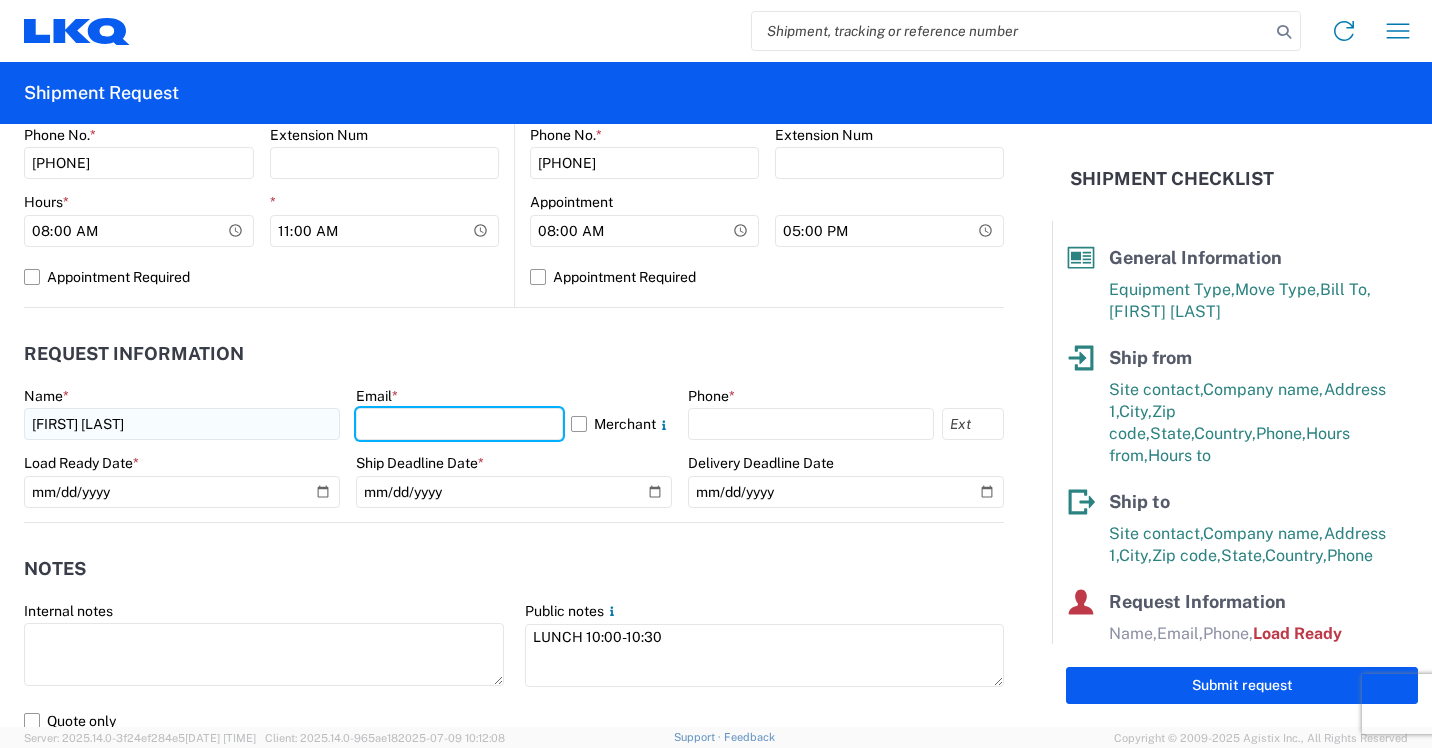 type on "[EMAIL]" 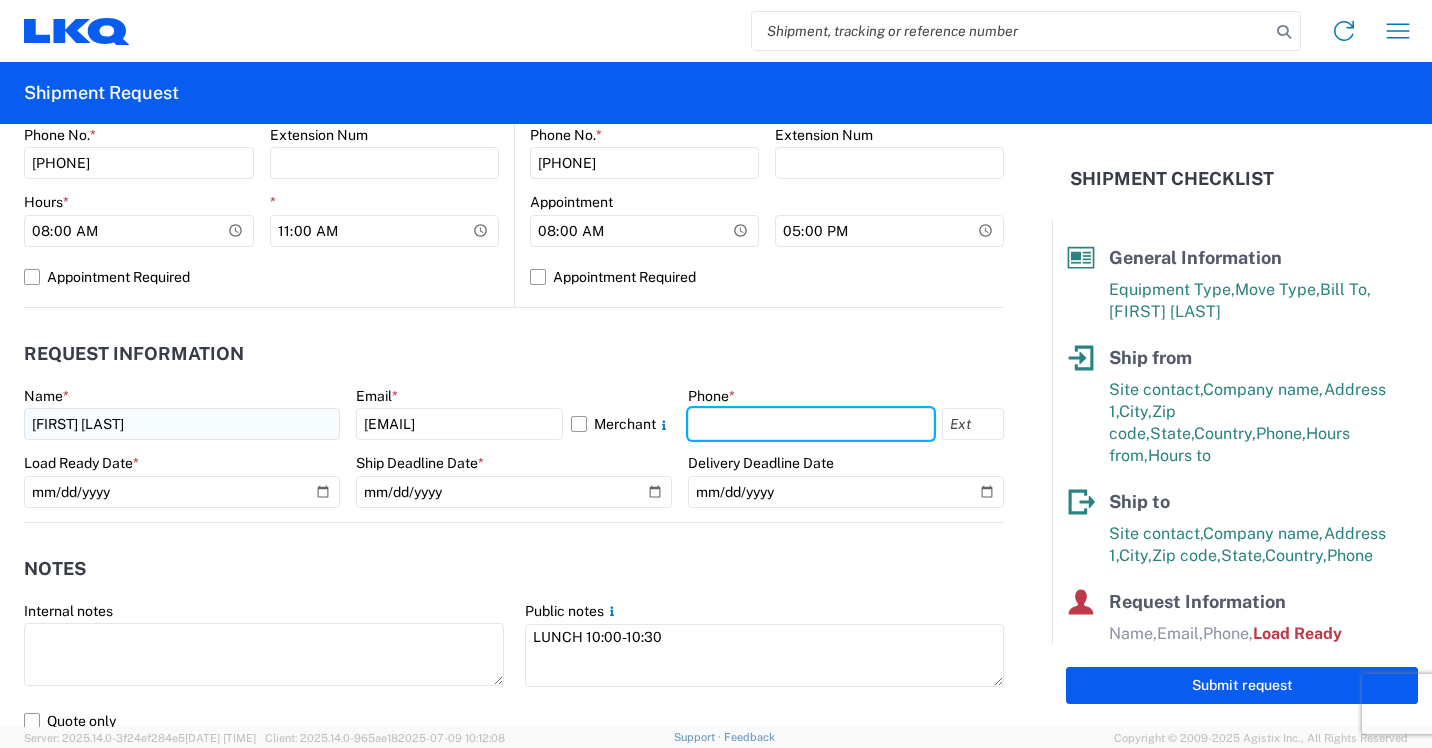 type on "[PHONE]" 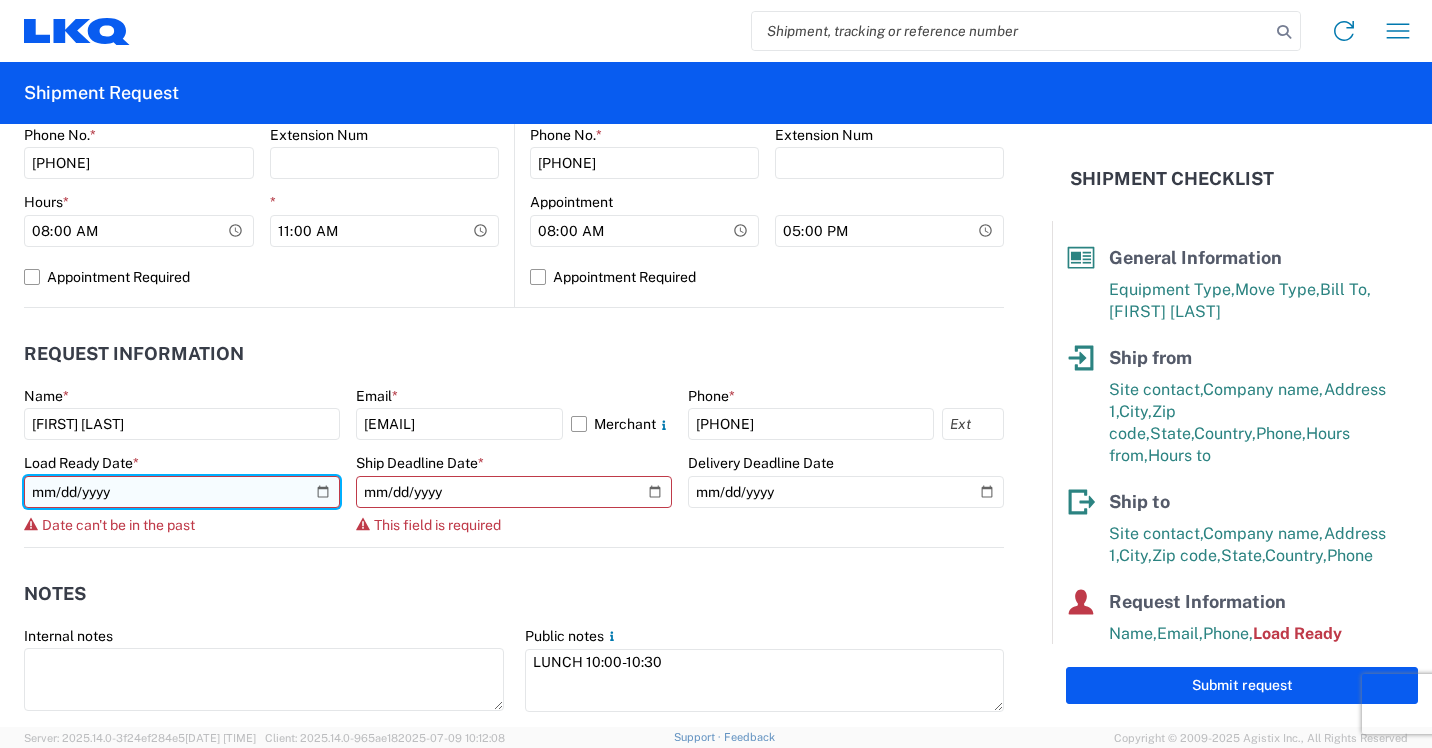 click on "[DATE]" 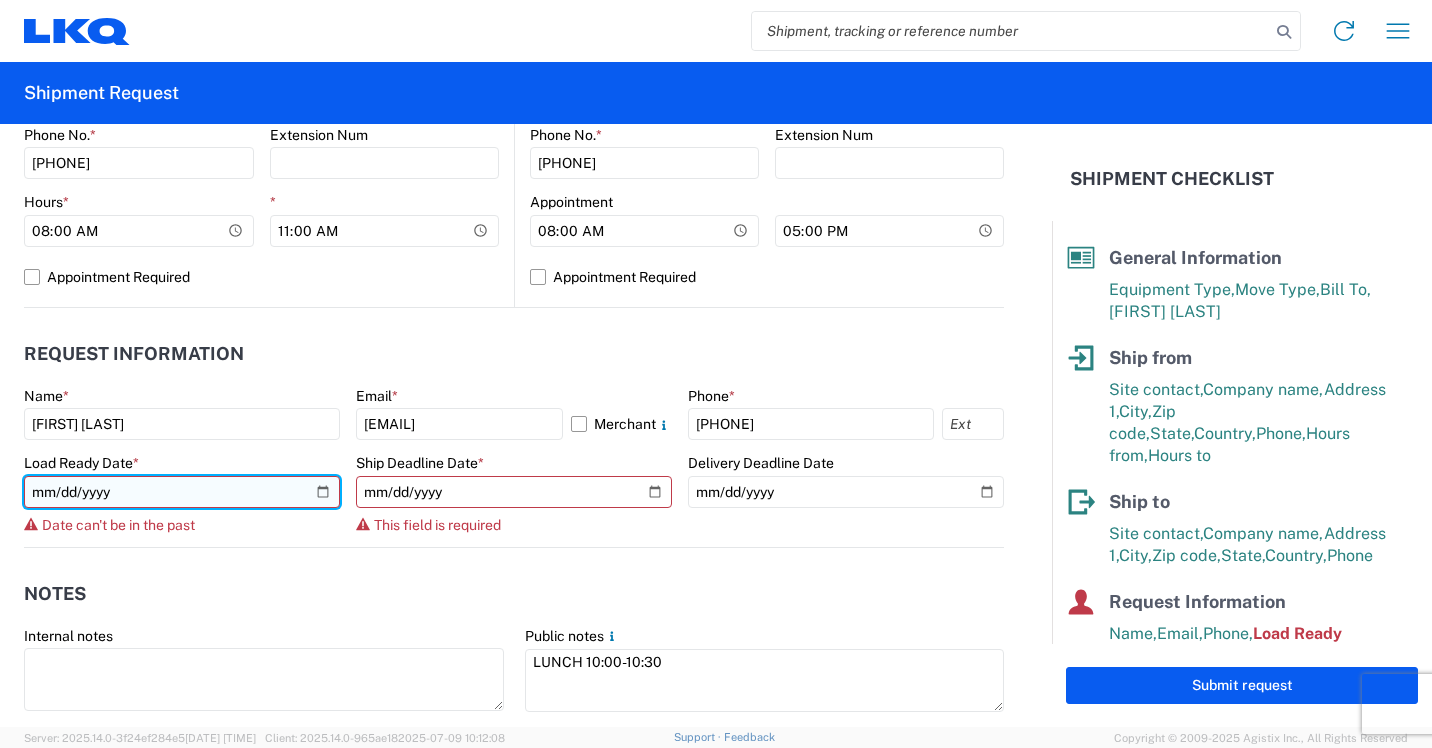 click on "[DATE]" 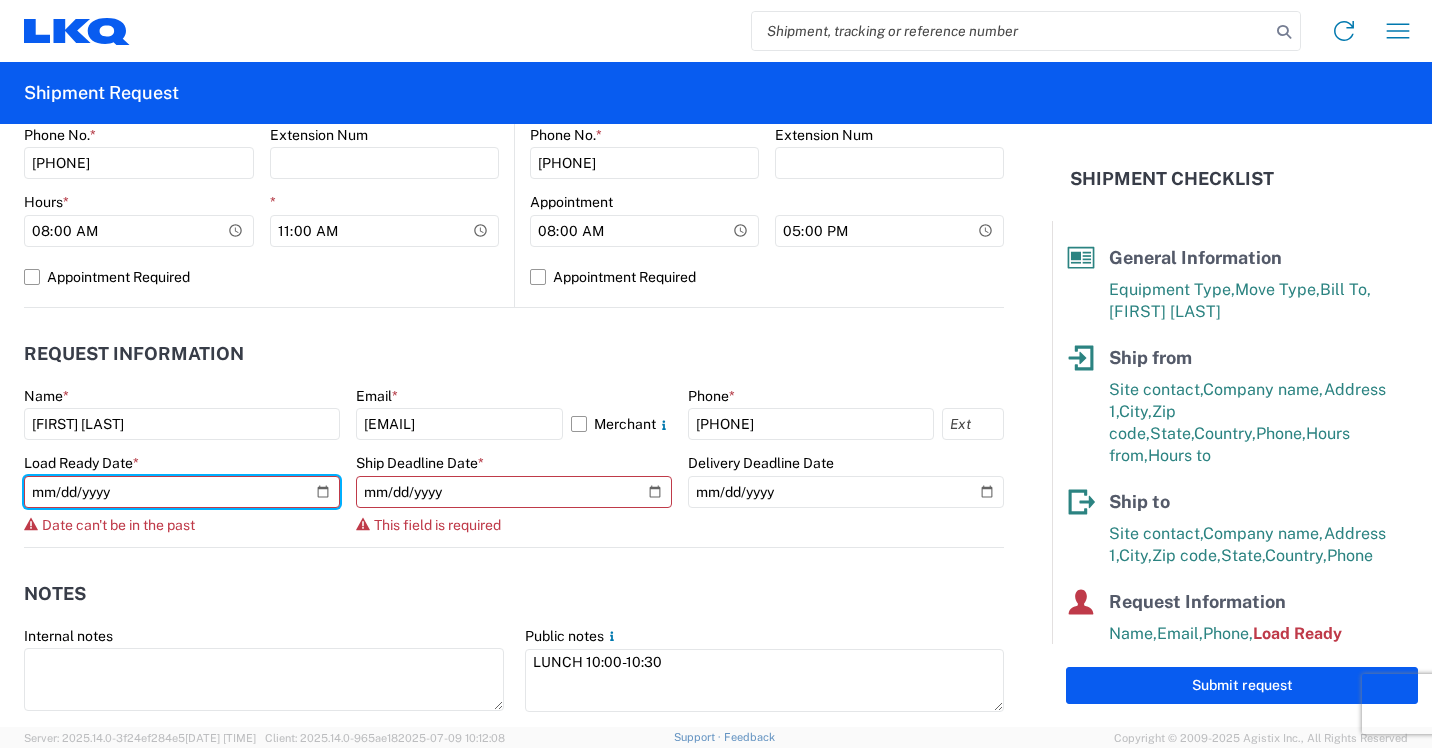 type on "[DATE]" 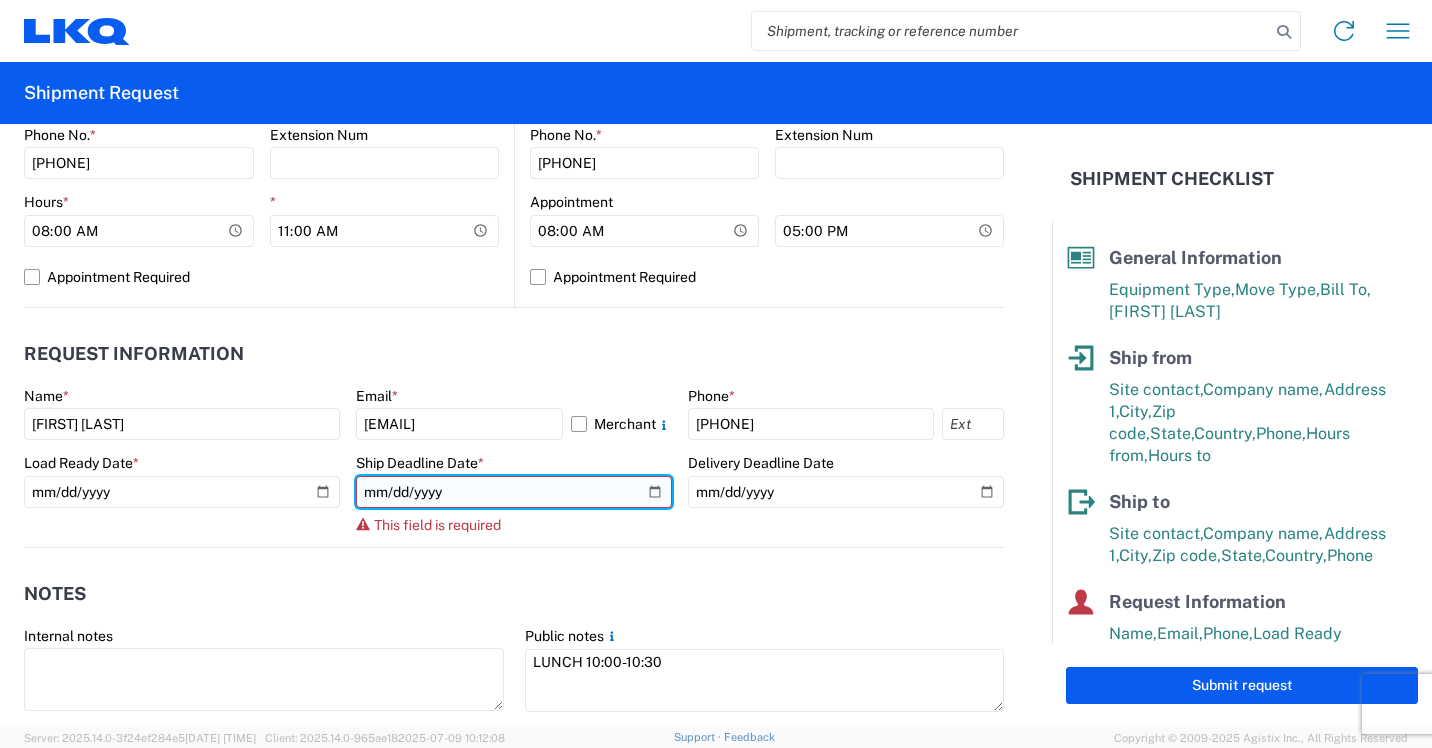 click 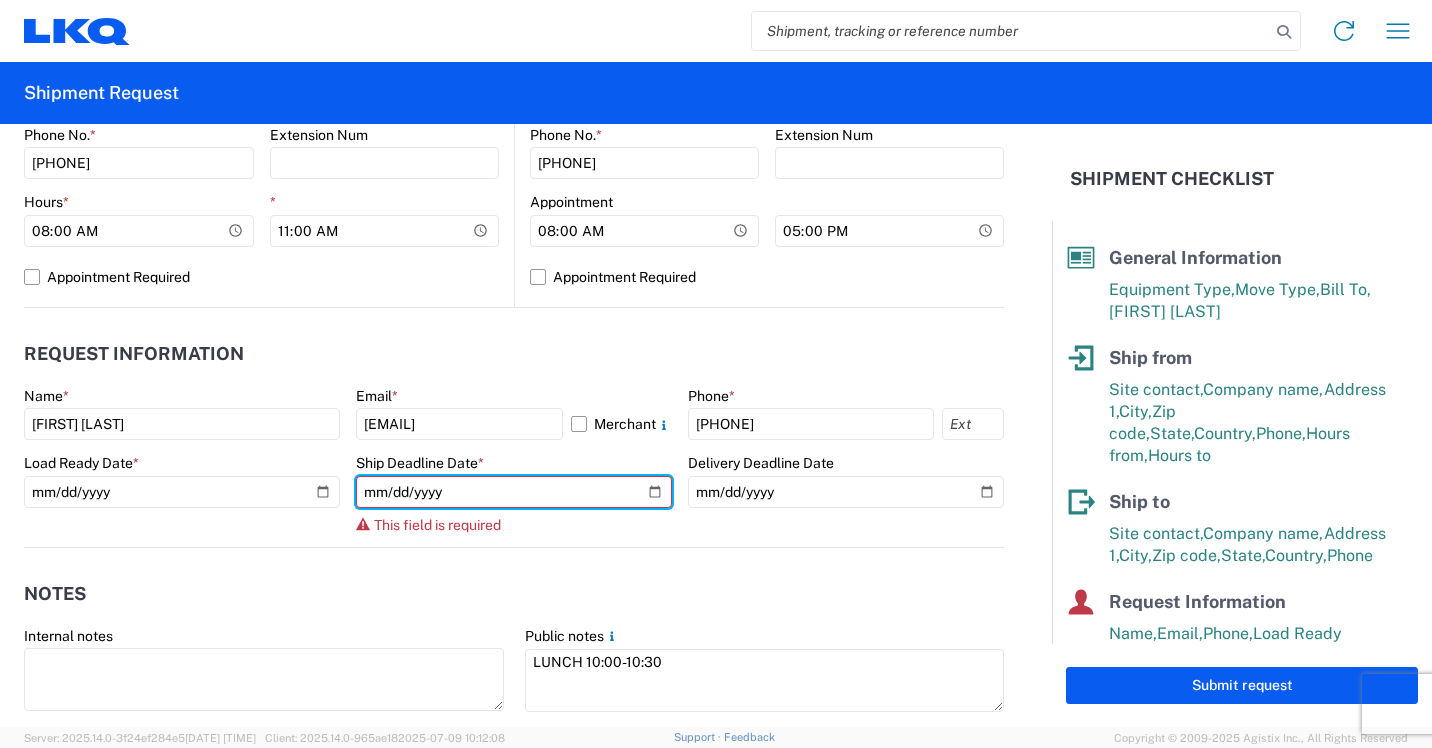 type on "[DATE]" 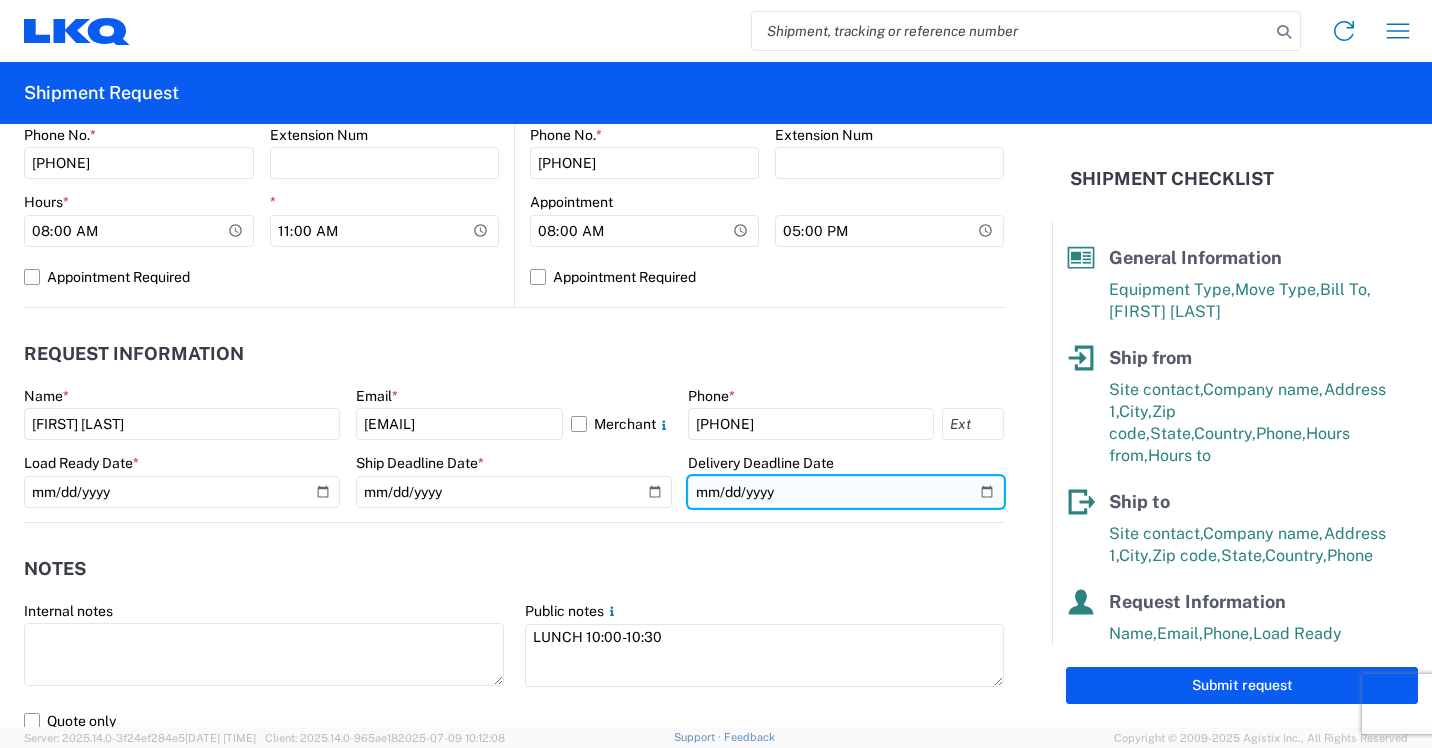 click 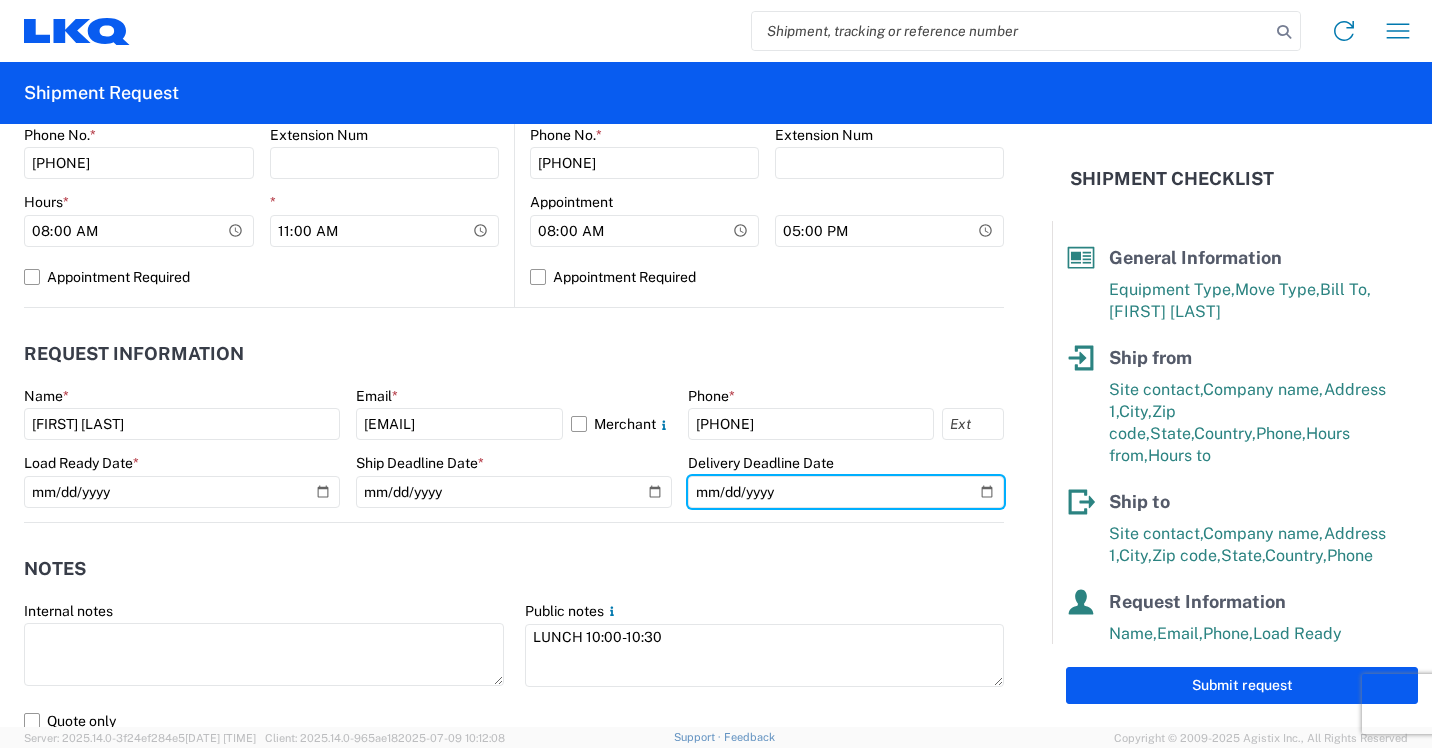 type on "[DATE]" 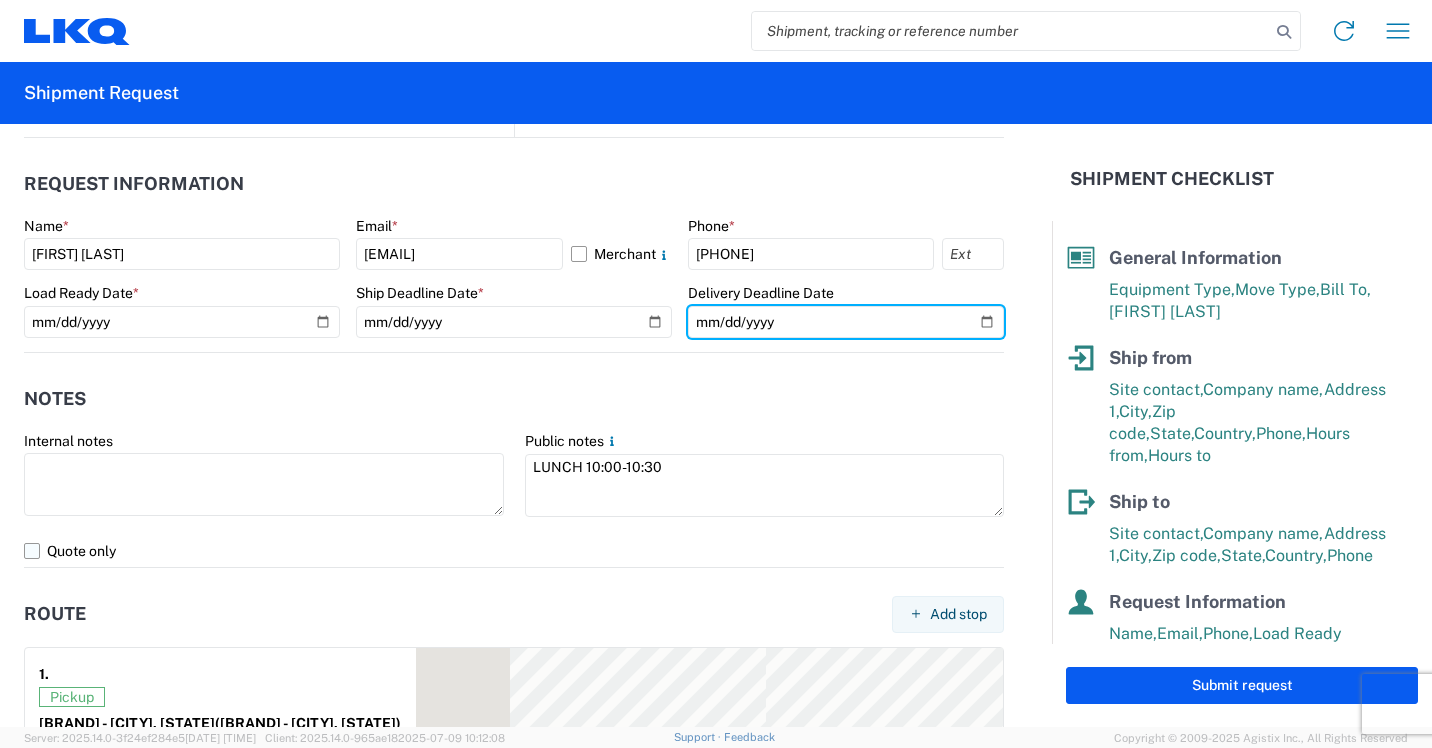 scroll, scrollTop: 1100, scrollLeft: 0, axis: vertical 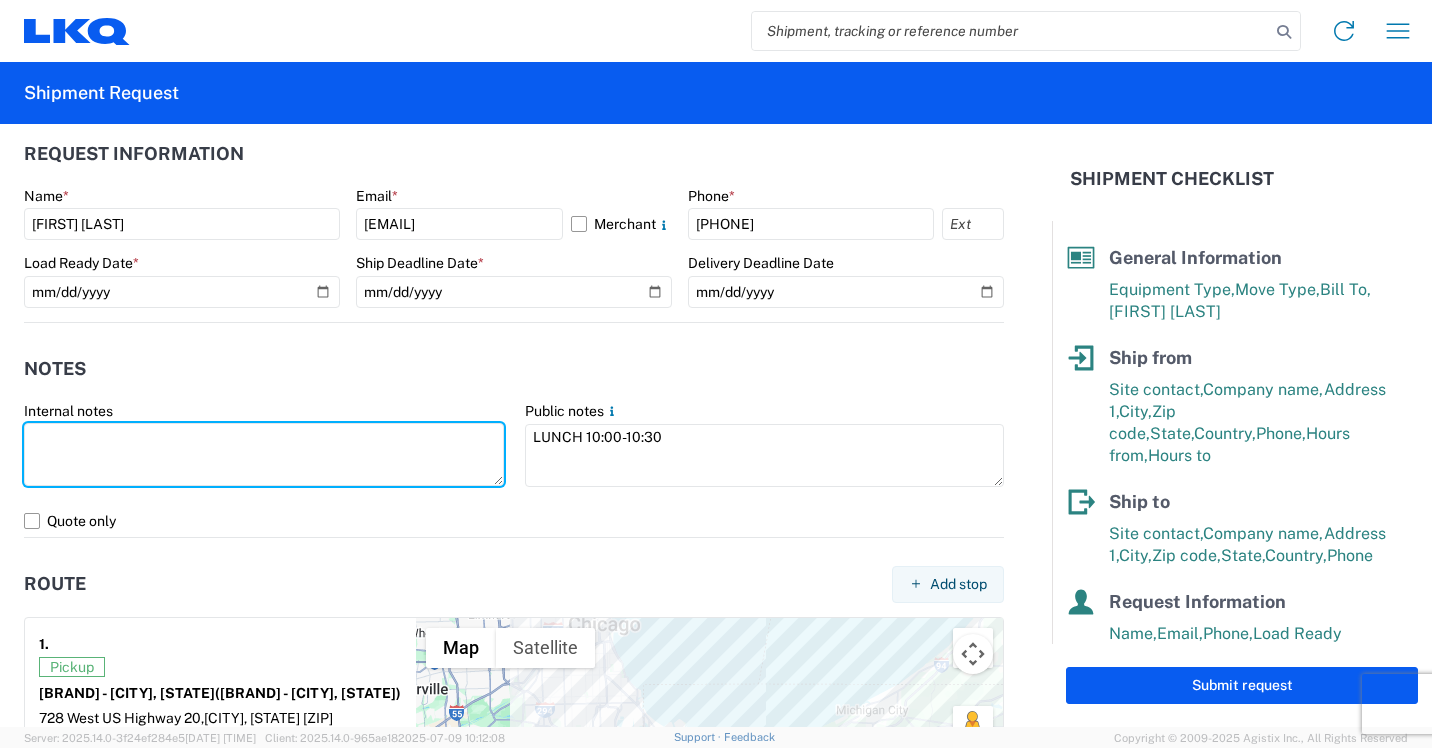 drag, startPoint x: 159, startPoint y: 440, endPoint x: 665, endPoint y: 545, distance: 516.7795 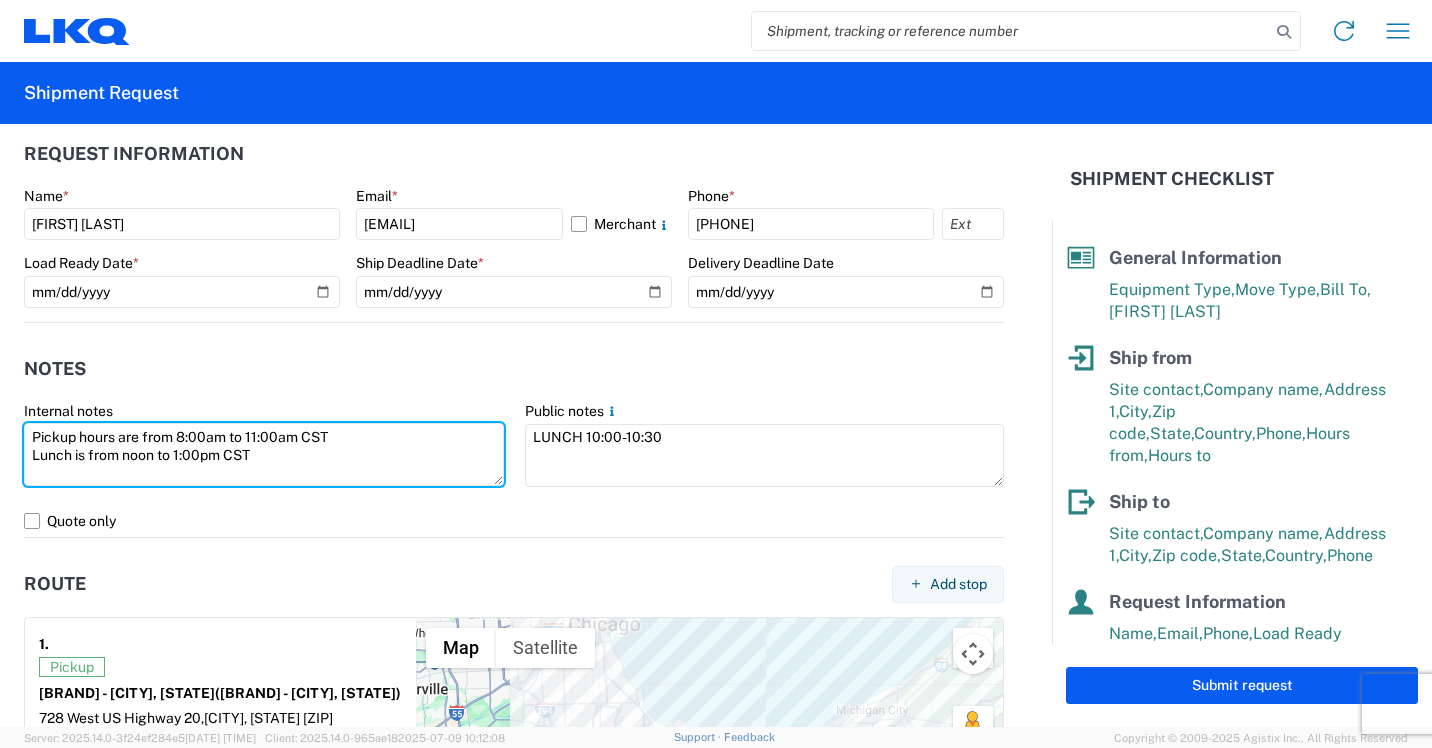 type on "Pickup hours are from 8:00am to 11:00am CST
Lunch is from noon to 1:00pm CST" 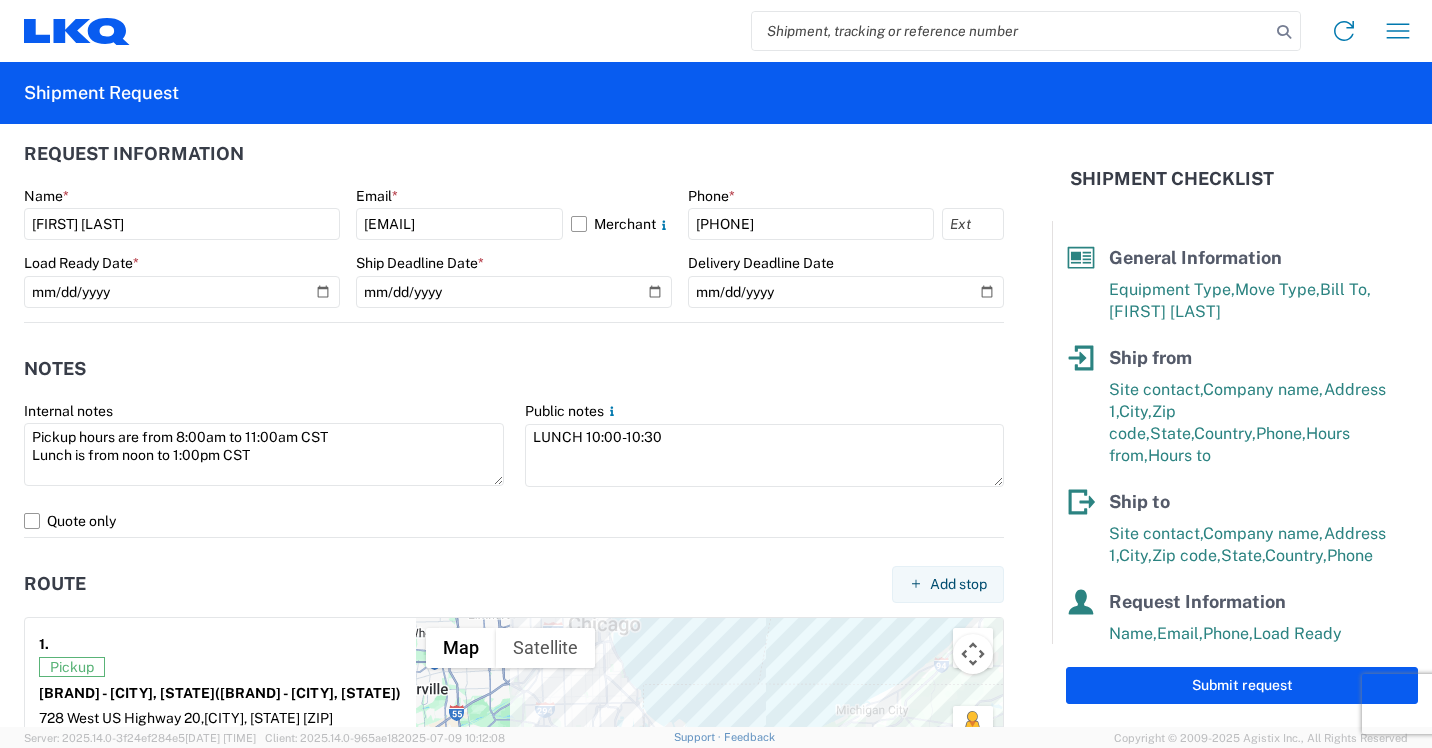 click on "Notes" 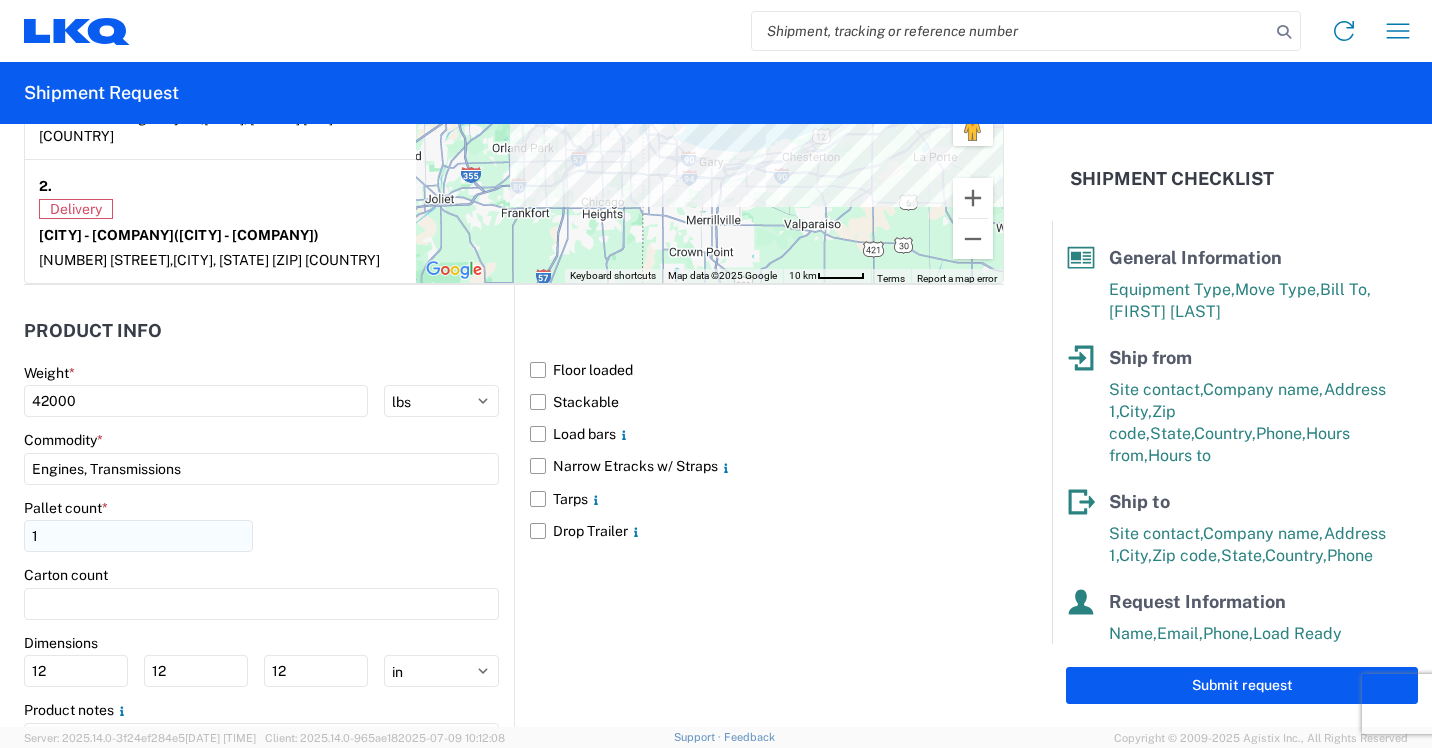 scroll, scrollTop: 1800, scrollLeft: 0, axis: vertical 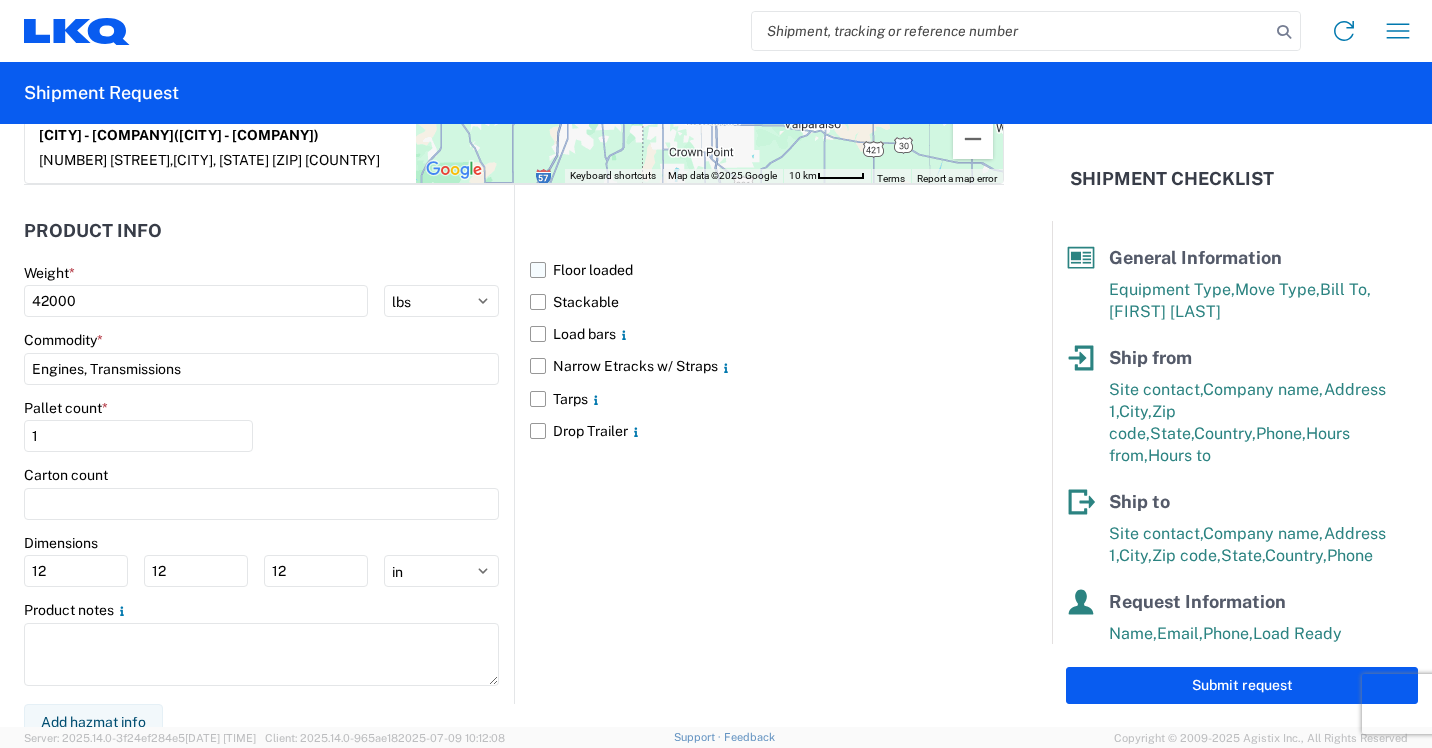 click on "Floor loaded" 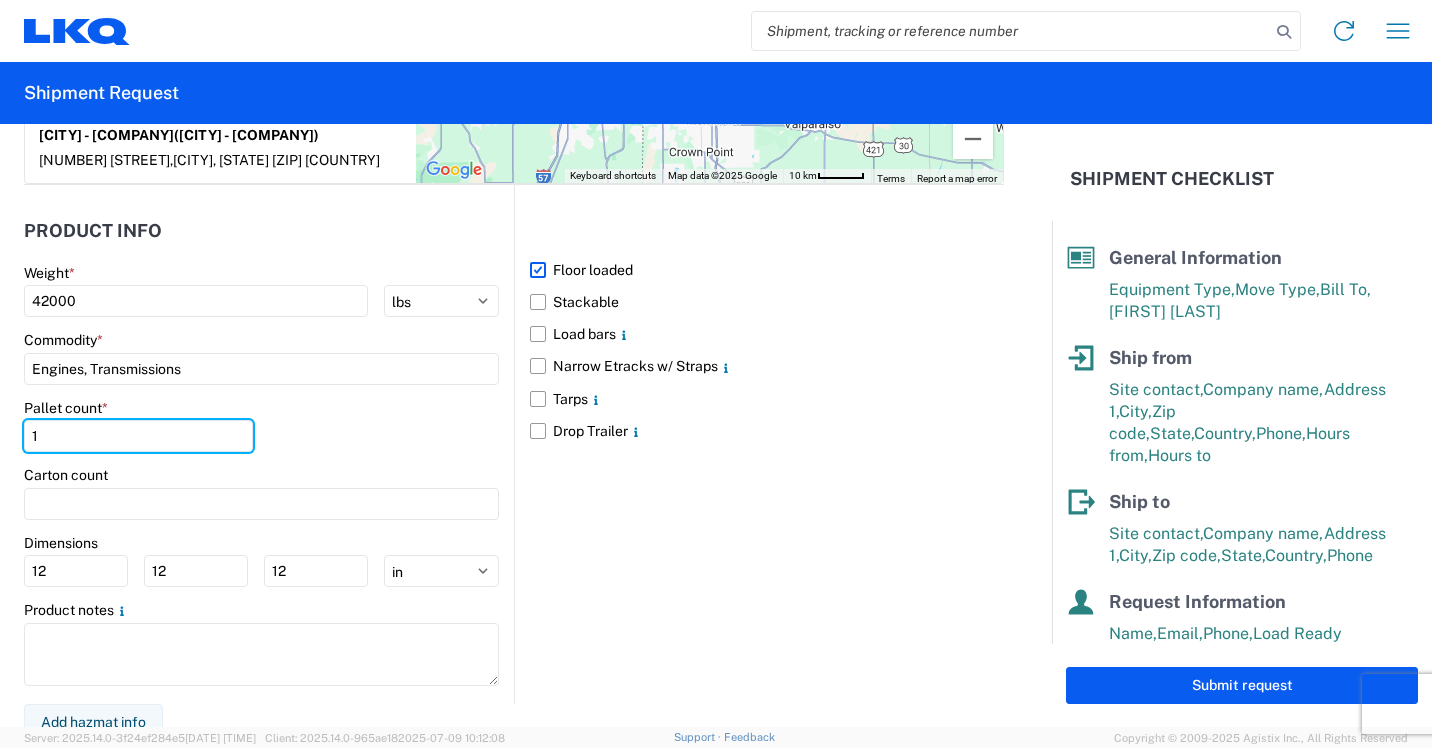 drag, startPoint x: 74, startPoint y: 430, endPoint x: 0, endPoint y: 436, distance: 74.24284 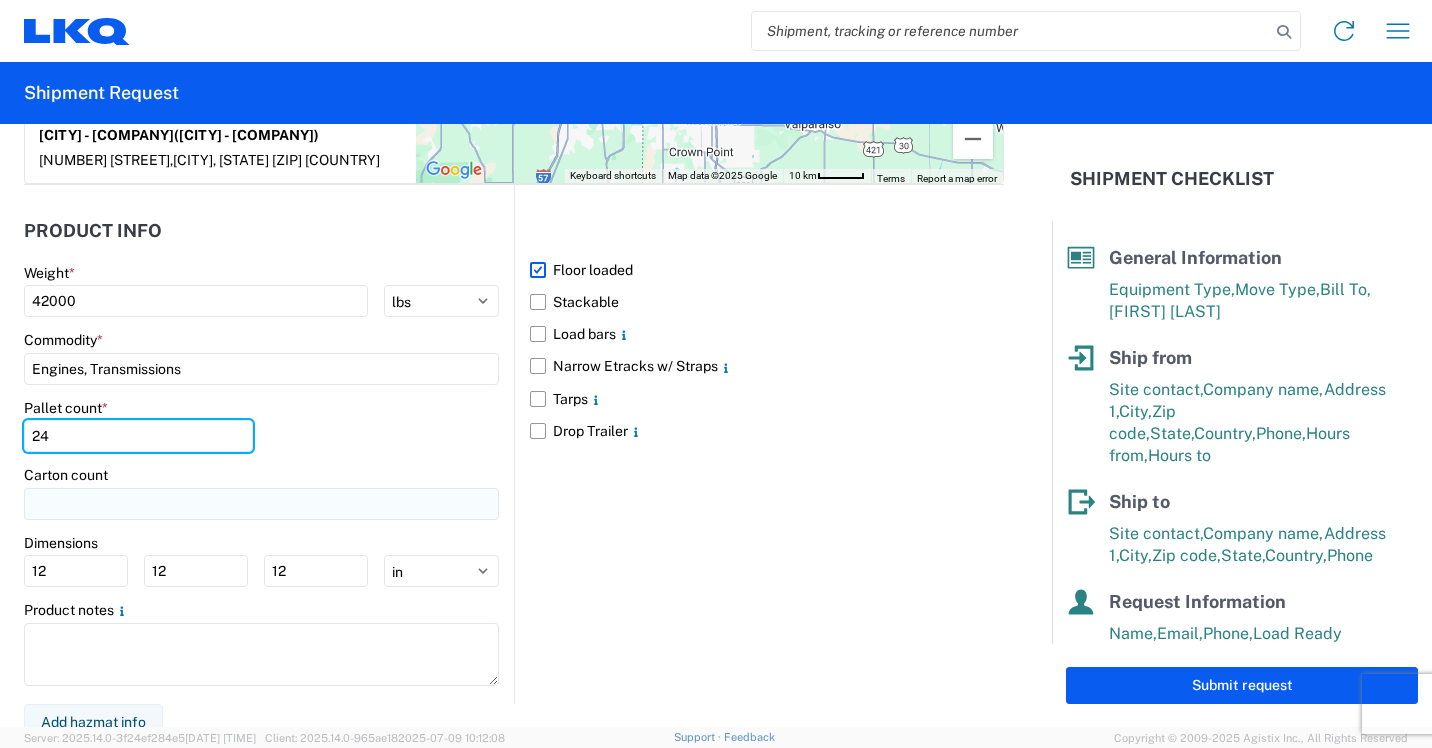 type on "24" 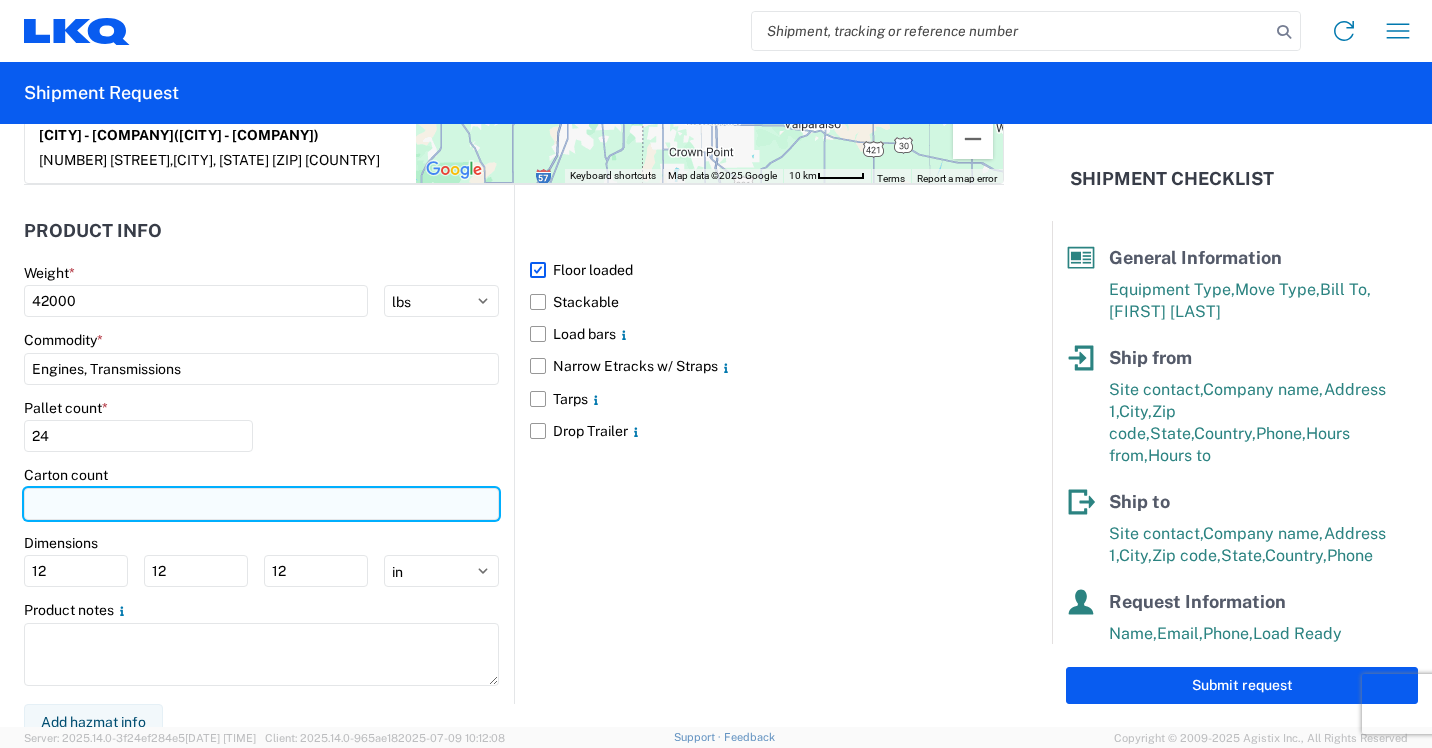 click 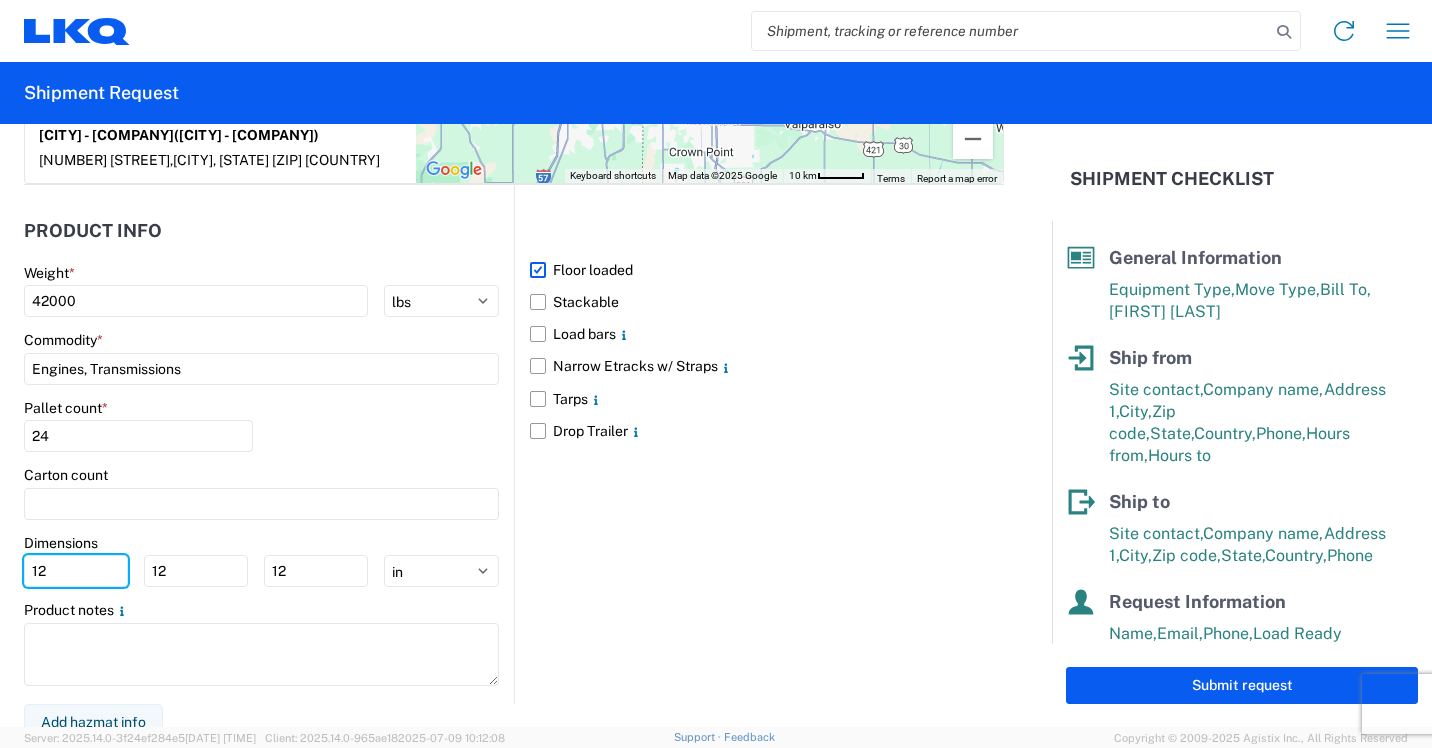 drag, startPoint x: 88, startPoint y: 579, endPoint x: 0, endPoint y: 560, distance: 90.02777 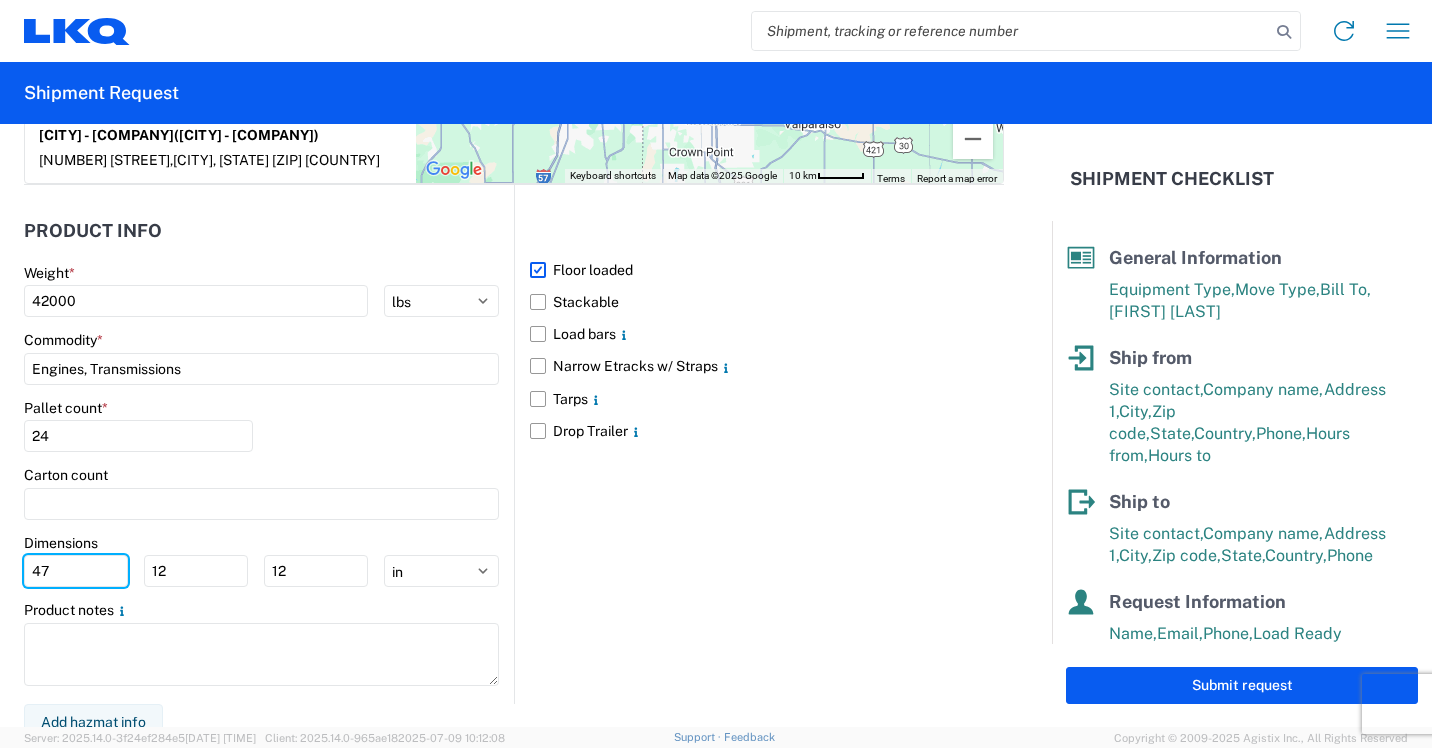 type on "4" 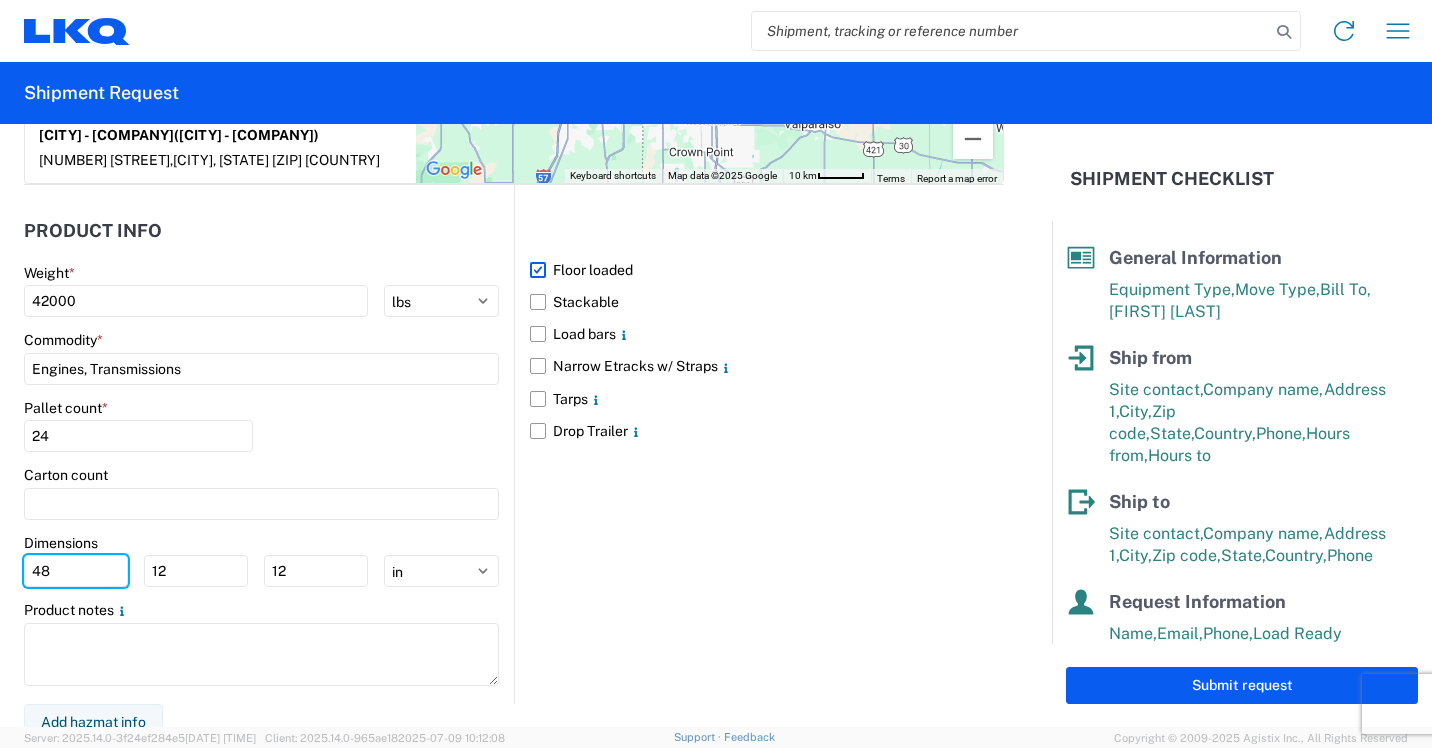 type on "48" 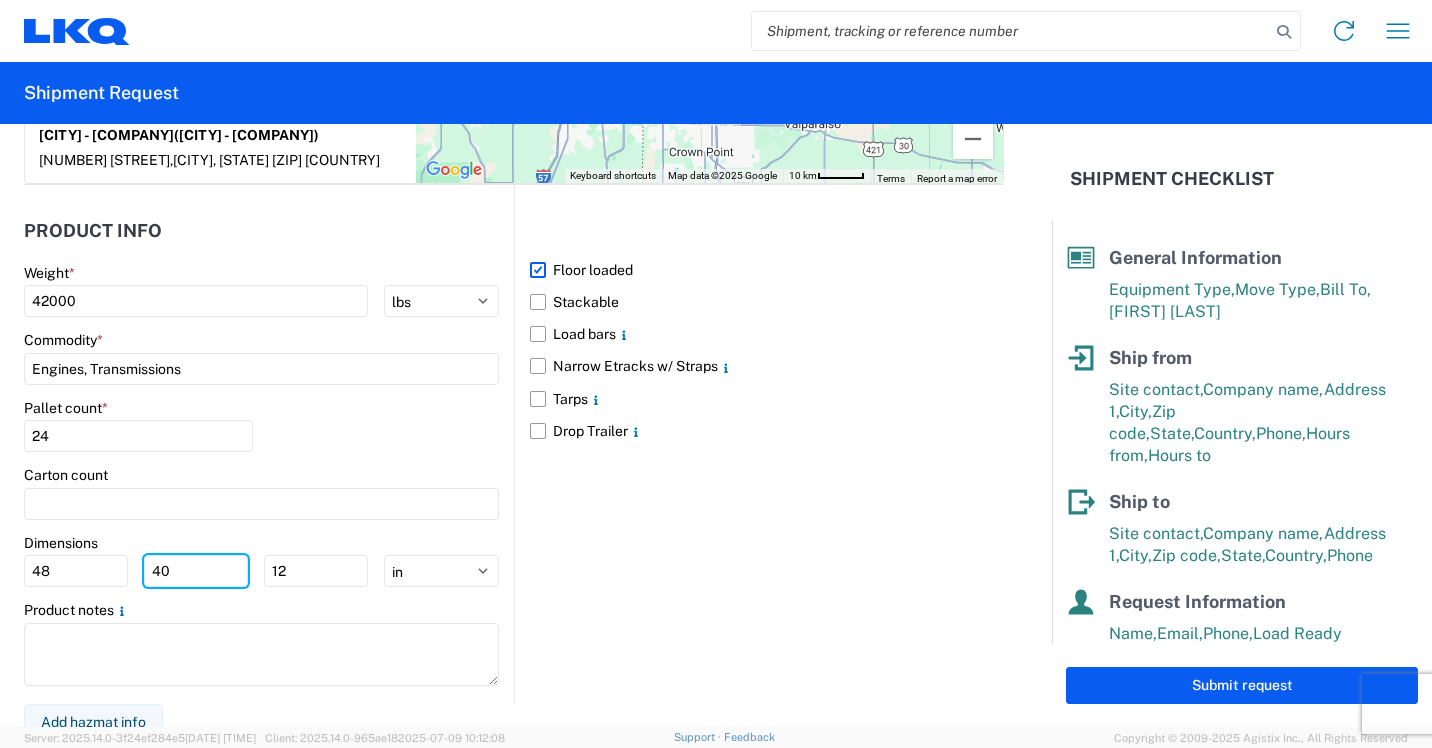 type on "40" 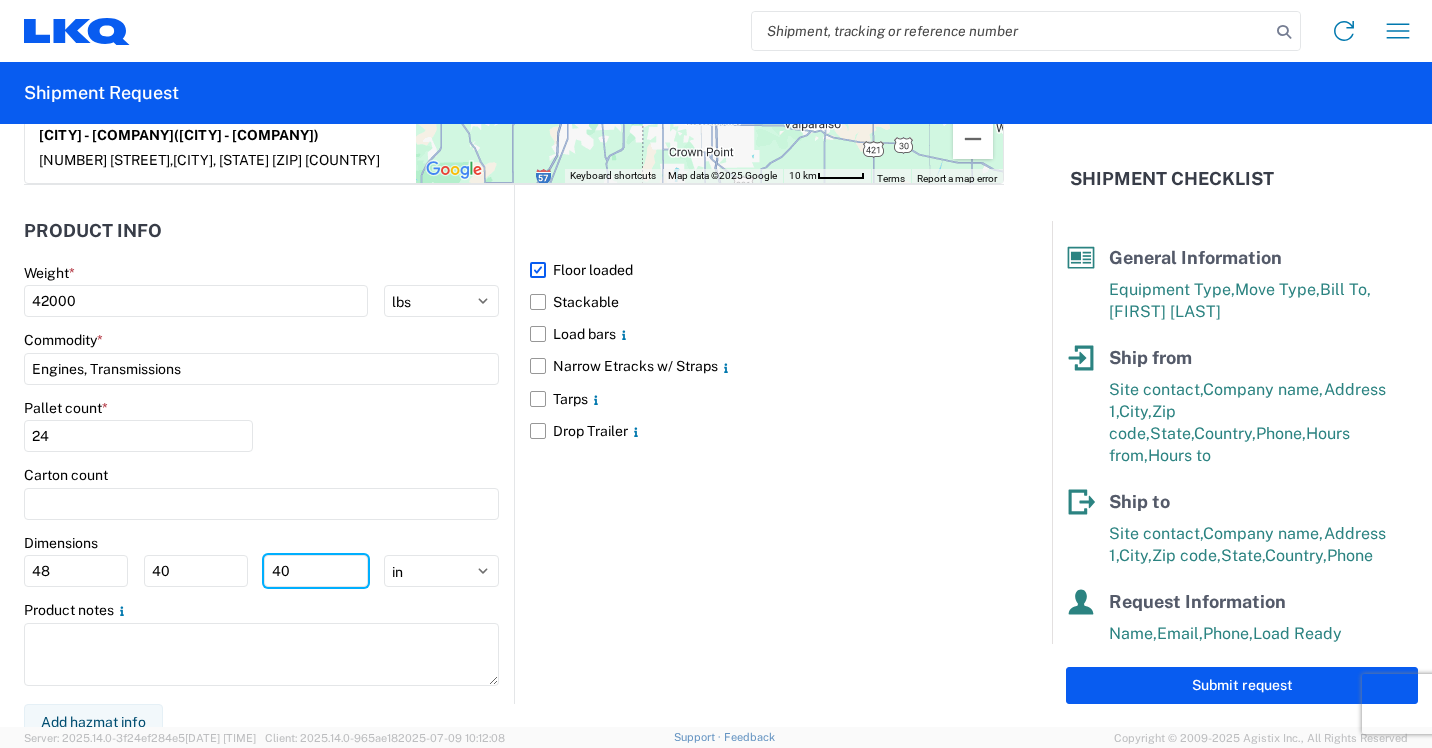 type on "40" 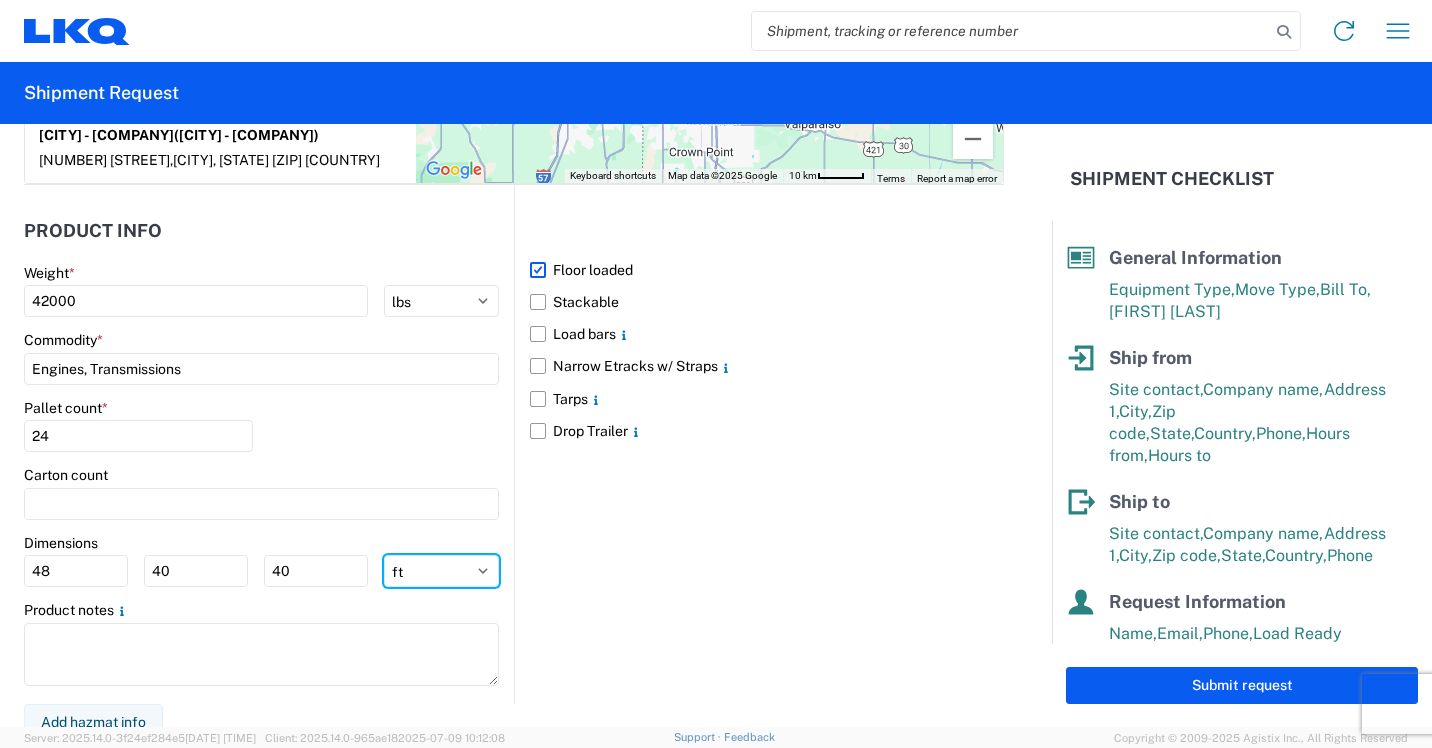 type on "4" 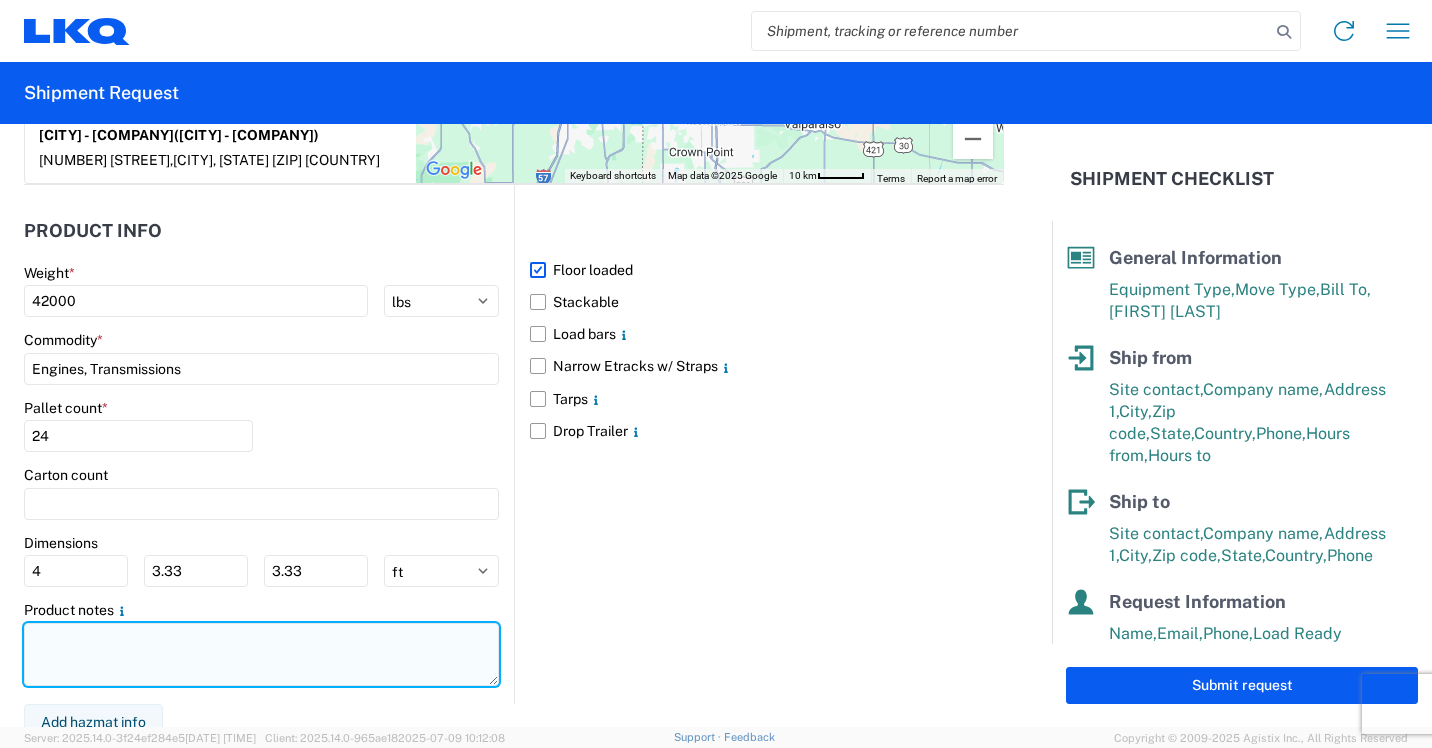 click 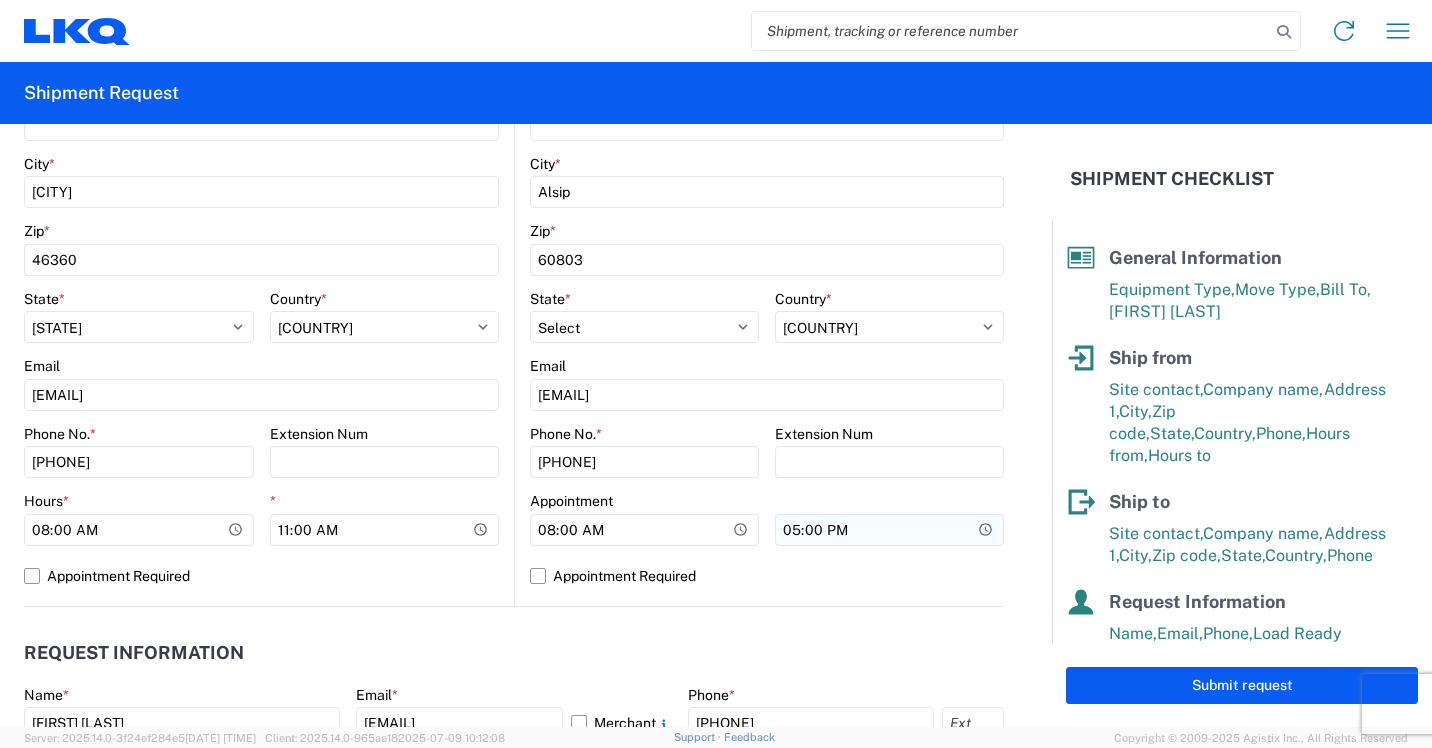 scroll, scrollTop: 600, scrollLeft: 0, axis: vertical 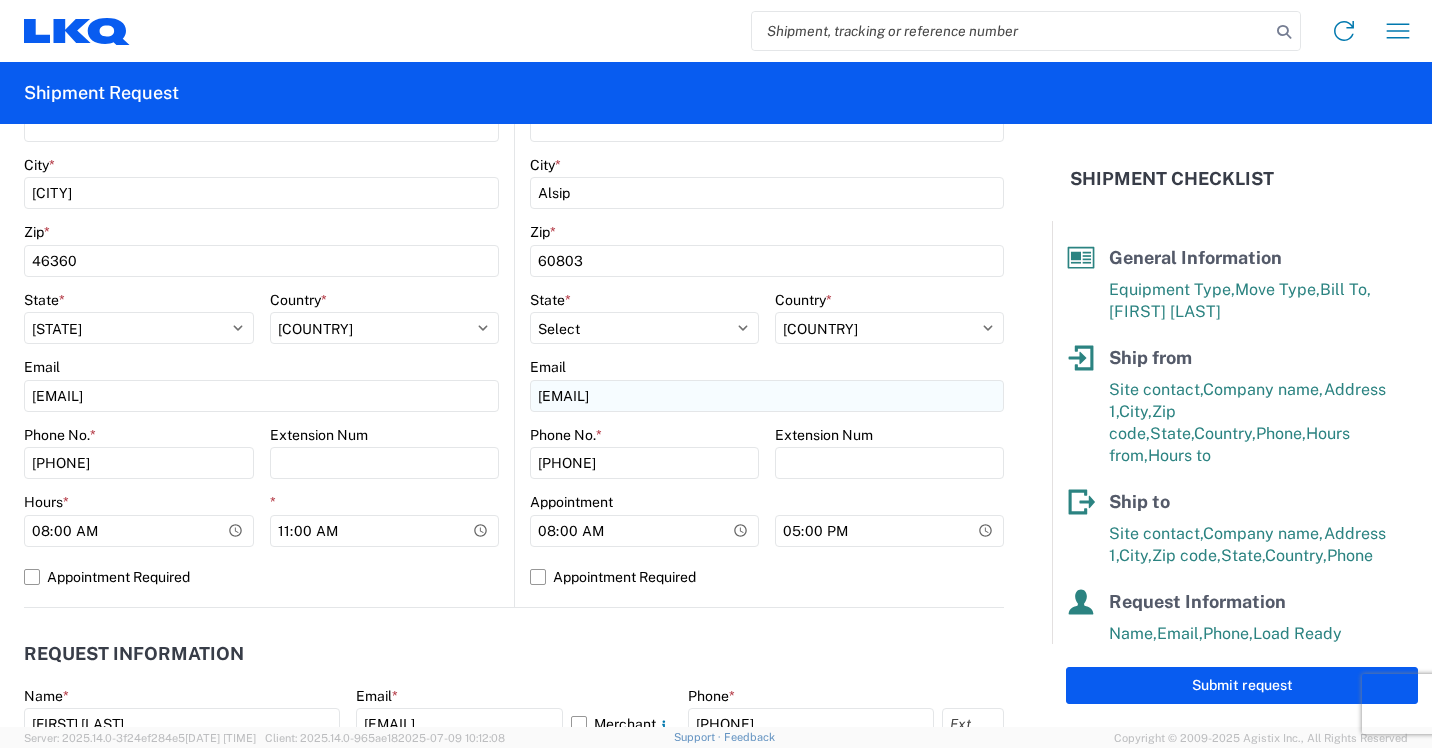 type on "Cores" 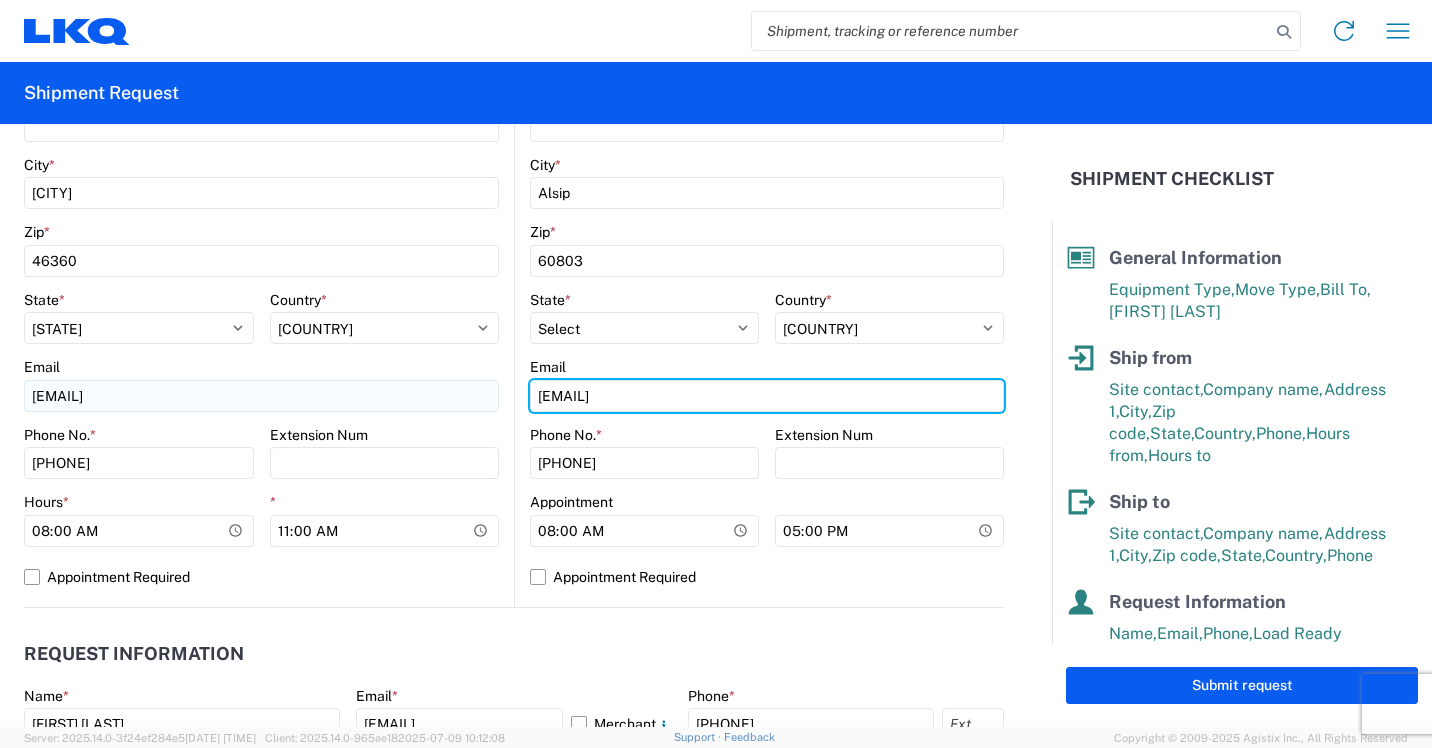 drag, startPoint x: 727, startPoint y: 389, endPoint x: 185, endPoint y: 401, distance: 542.1328 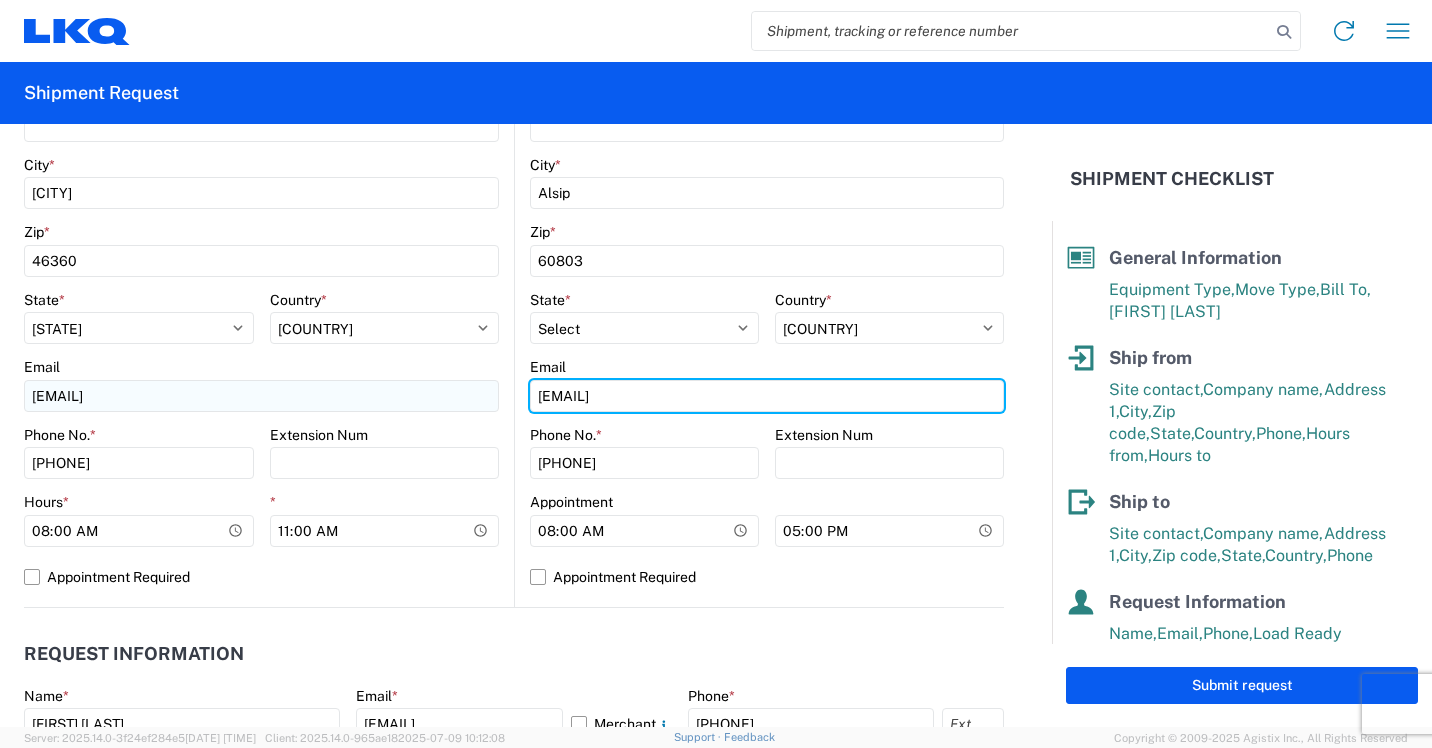 type on "j" 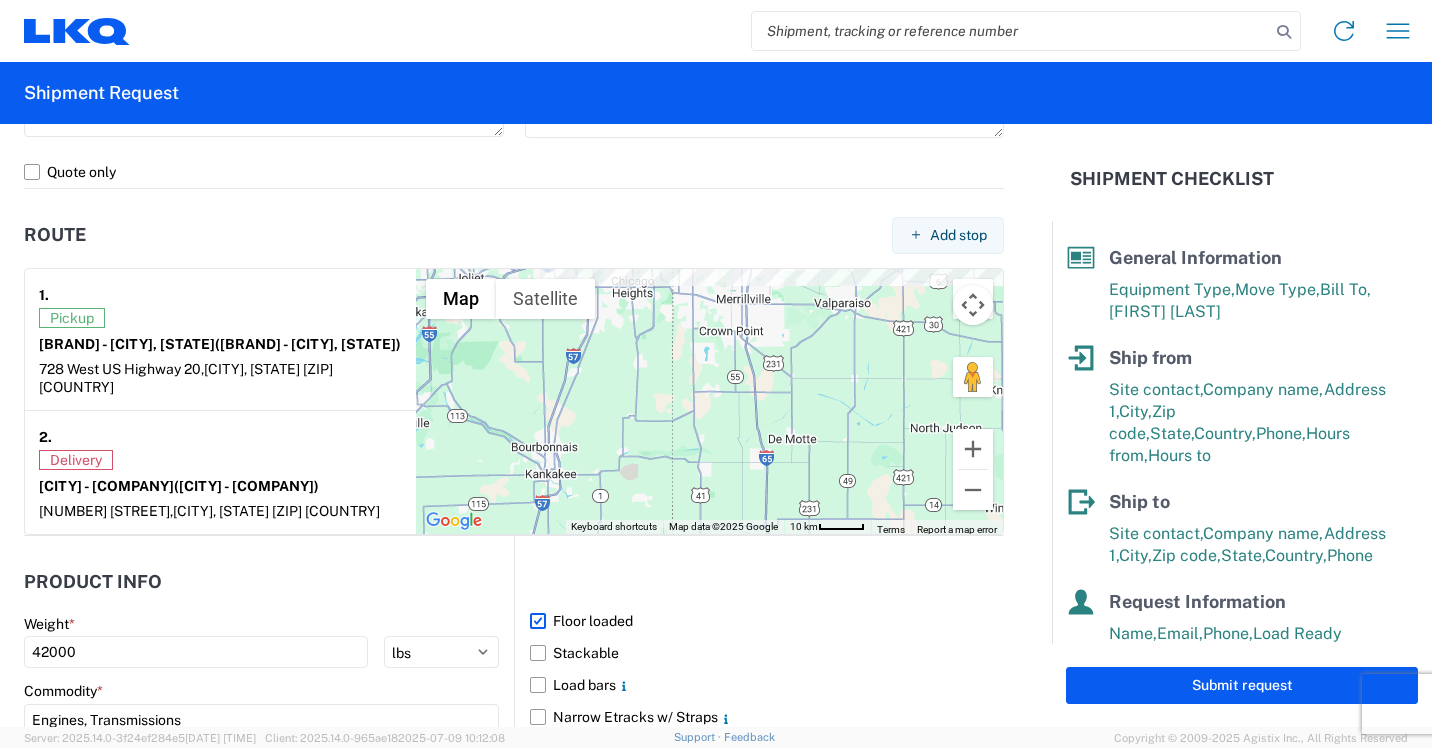 scroll, scrollTop: 1400, scrollLeft: 0, axis: vertical 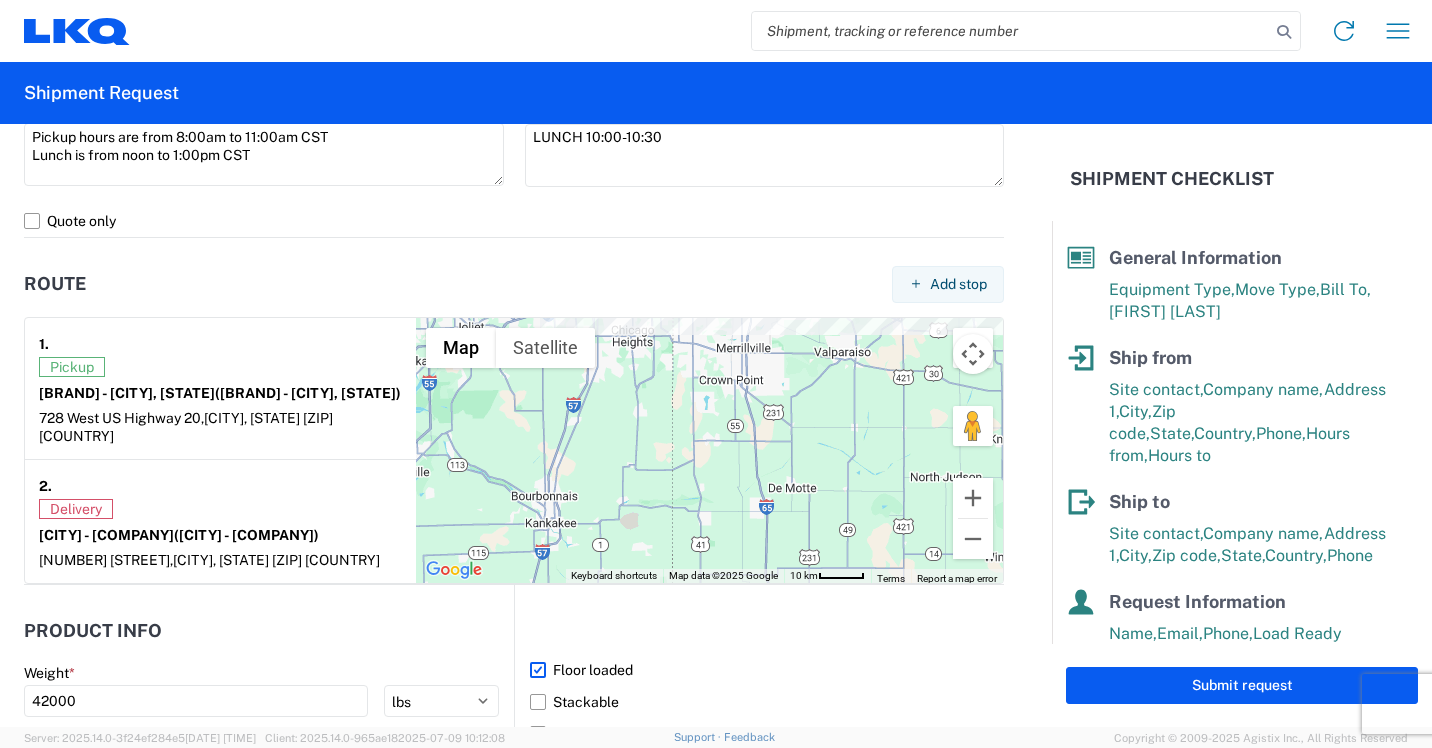 type on "[EMAIL]" 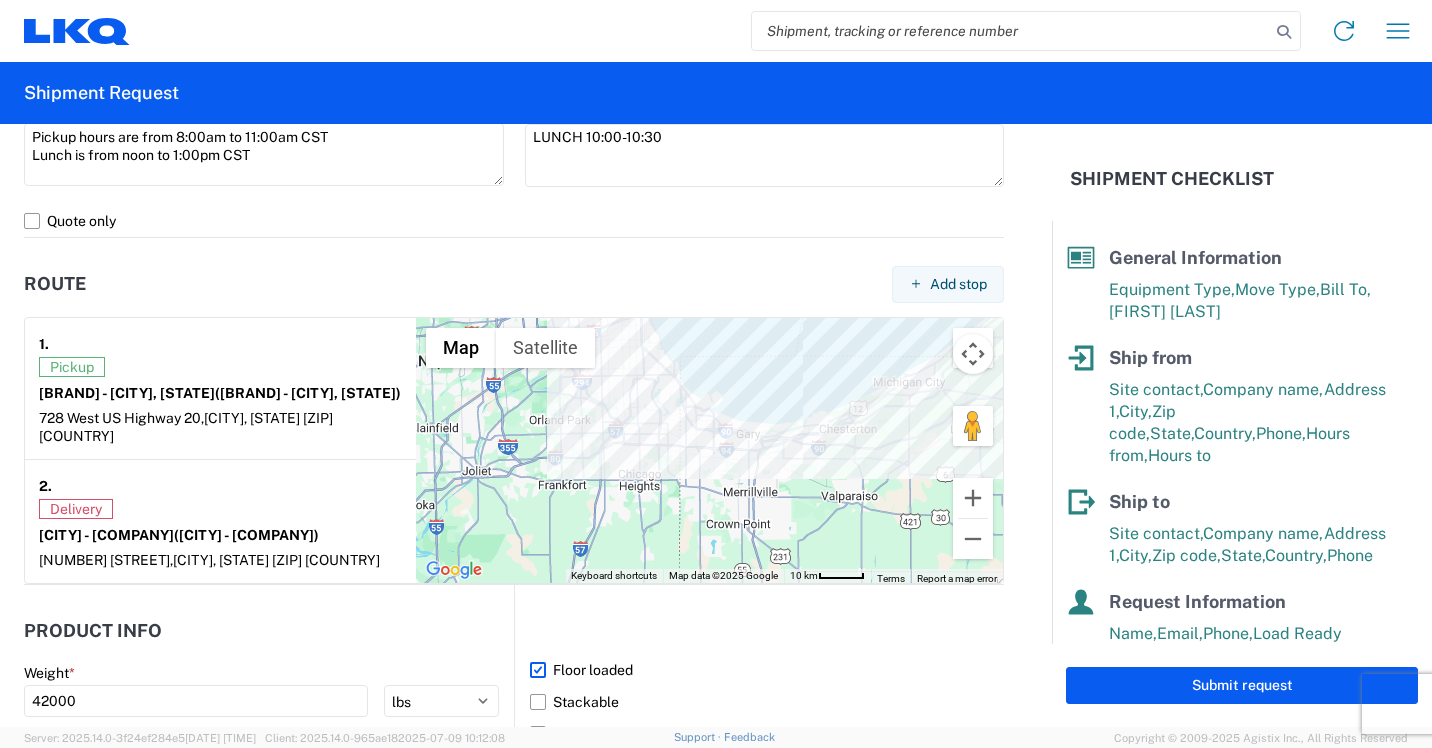 drag, startPoint x: 604, startPoint y: 472, endPoint x: 610, endPoint y: 564, distance: 92.19544 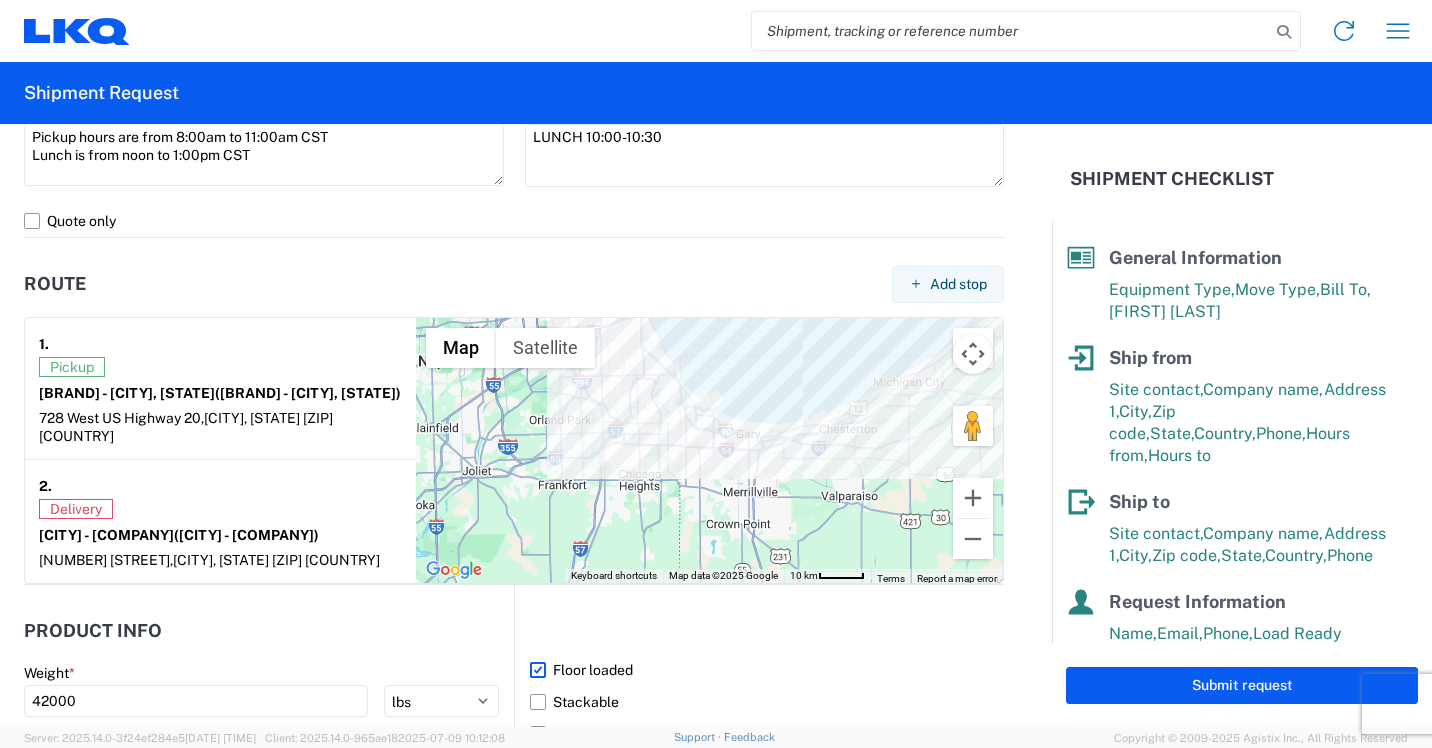 click on "To navigate, press the arrow keys." 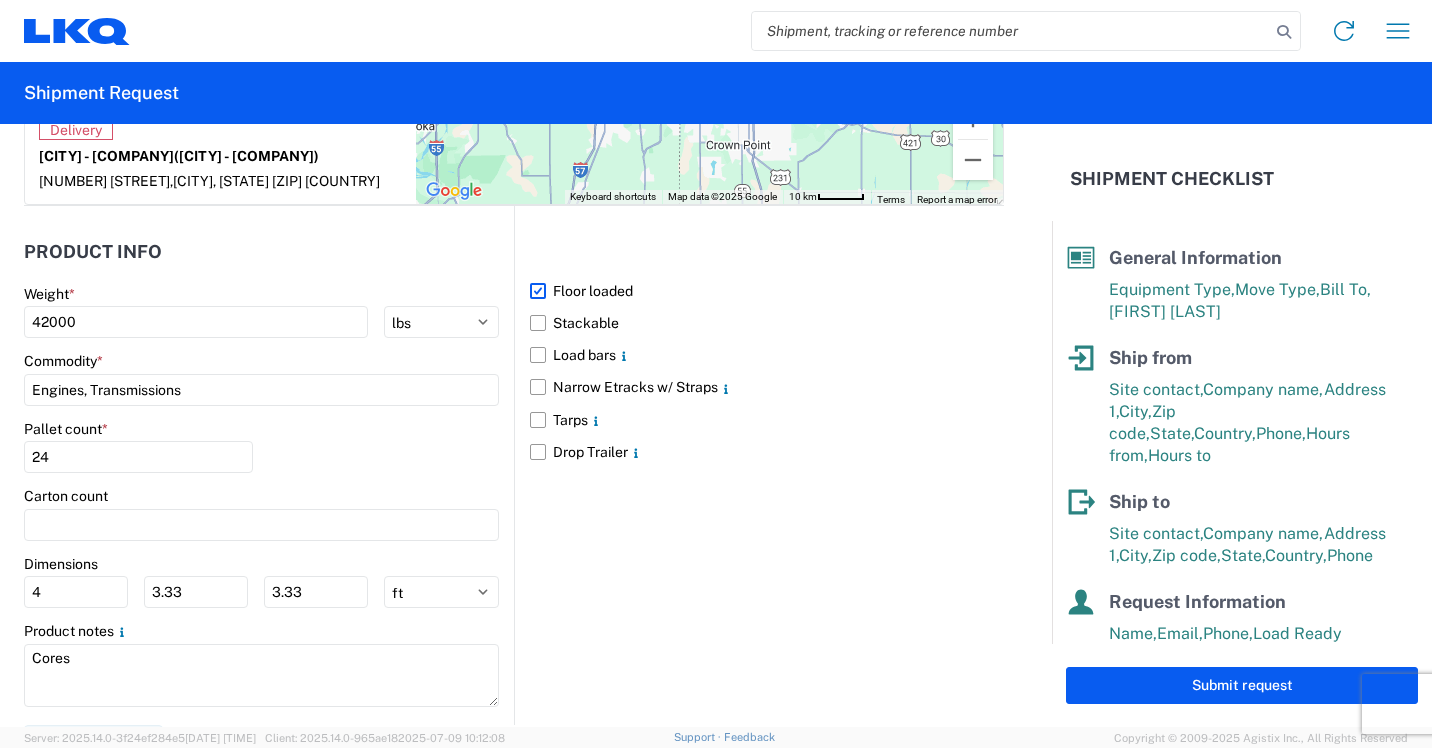 scroll, scrollTop: 1814, scrollLeft: 0, axis: vertical 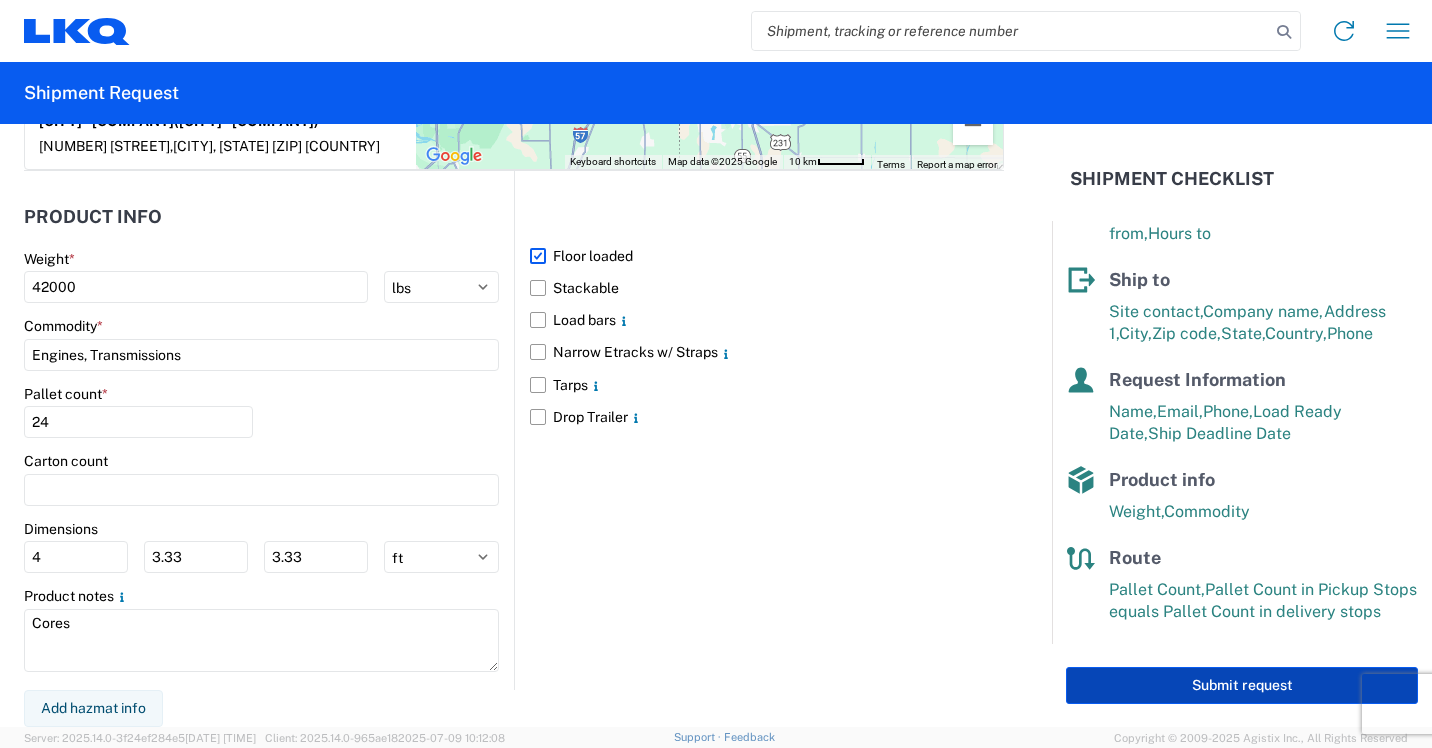 click on "Submit request" 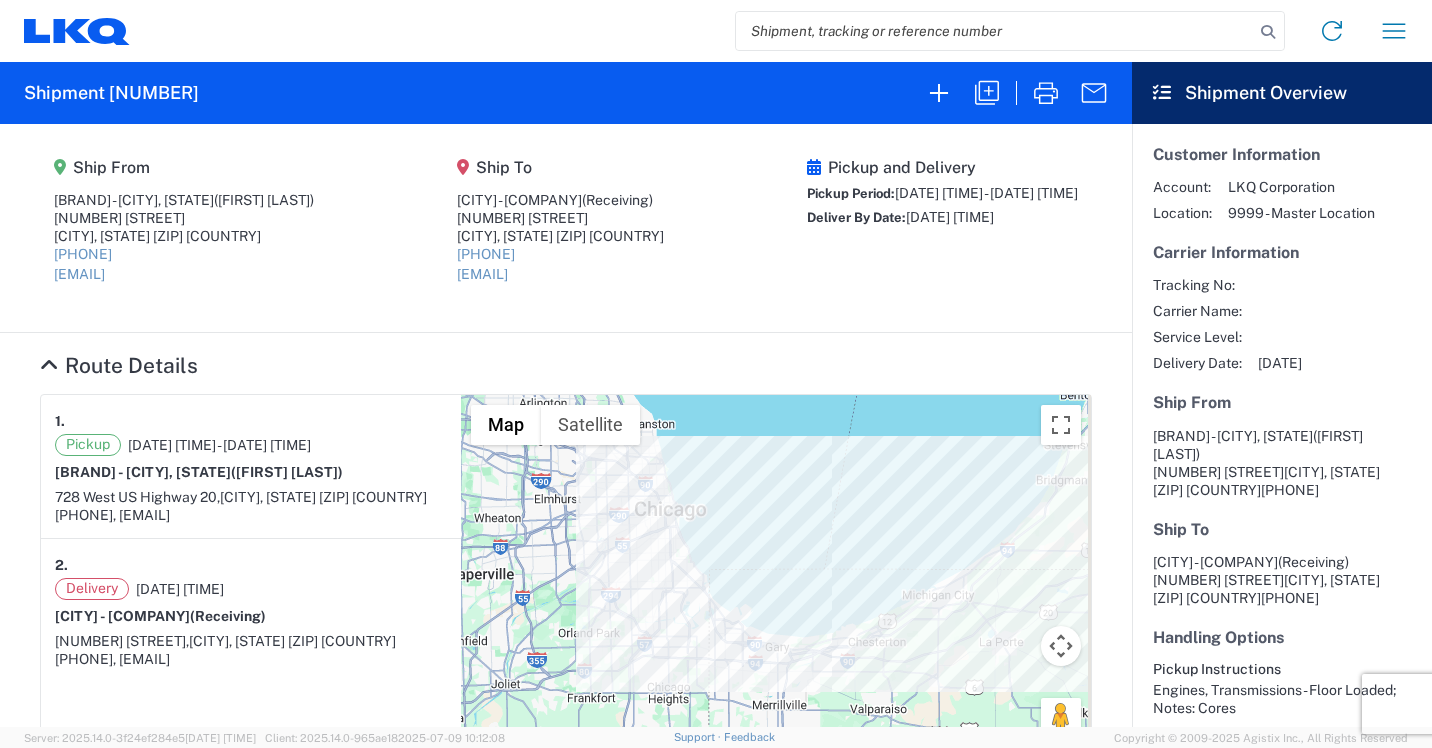 click on "Route Details  1.  Pickup  07/16/2025 08:00 - 07/18/2025 11:00 LKQ Great Lakes - Michigan City, In  ([FIRST] [LAST]) 728 West US Highway 20,  Michigan City, [STATE] 46360 US [PHONE], [EMAIL] 2.  Delivery  07/18/2025 08:00 Blue Island - Knopf  (Receiving) 11800 S Austin Ave,  Alsip, [STATE] 60803 US [PHONE], 1635dispatch@example.com ← Move left → Move right ↑ Move up ↓ Move down + Zoom in - Zoom out Home Jump left by 75% End Jump right by 75% Page Up Jump up by 75% Page Down Jump down by 75% To navigate, press the arrow keys. Map Terrain Satellite Labels Keyboard shortcuts Map Data Map data ©2025 Google Map data ©2025 Google 10 km  Click to toggle between metric and imperial units Terms Report a map error" 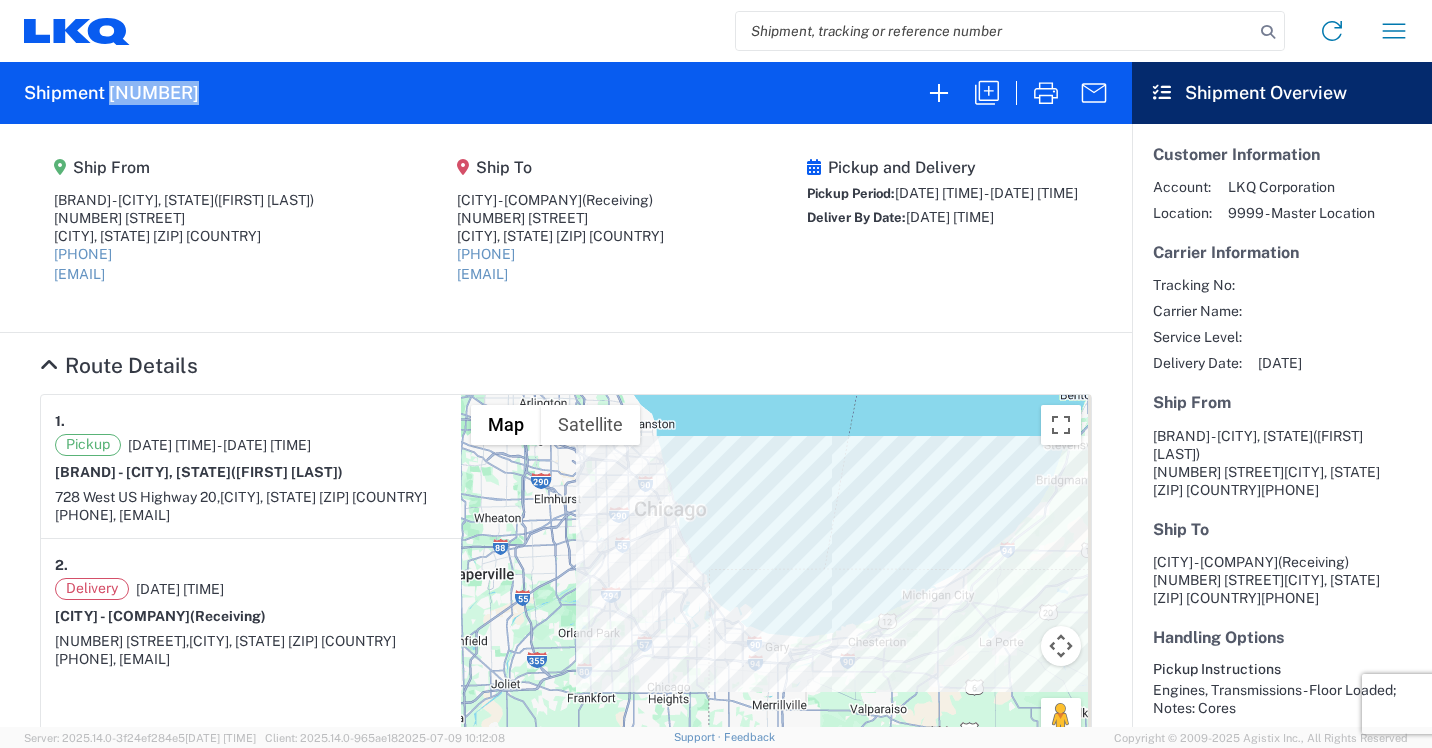 drag, startPoint x: 114, startPoint y: 89, endPoint x: 193, endPoint y: 89, distance: 79 